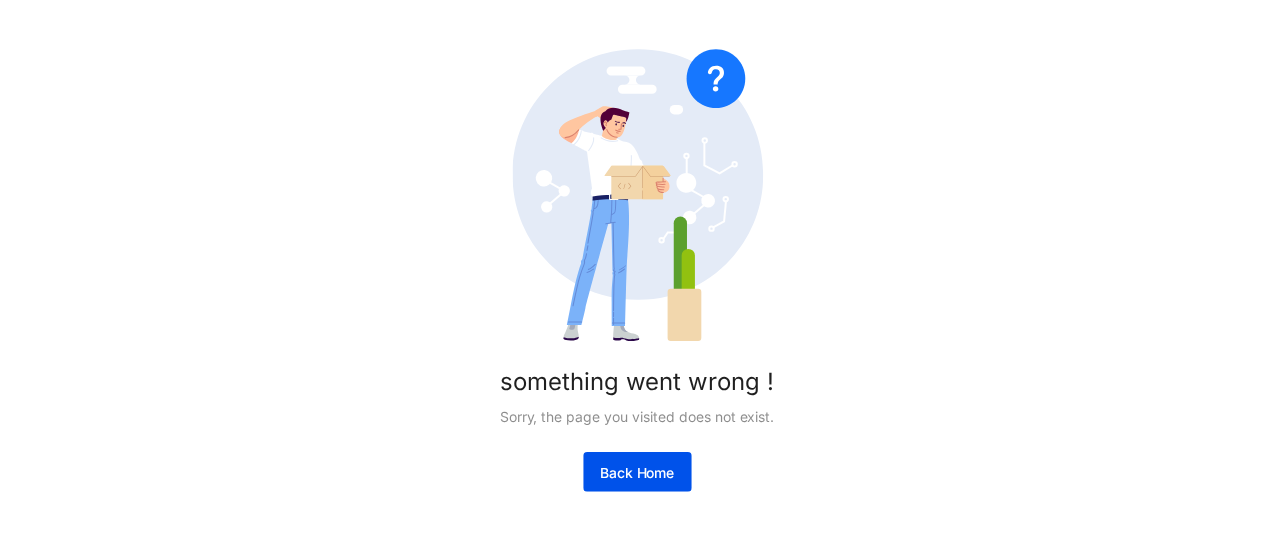 scroll, scrollTop: 0, scrollLeft: 0, axis: both 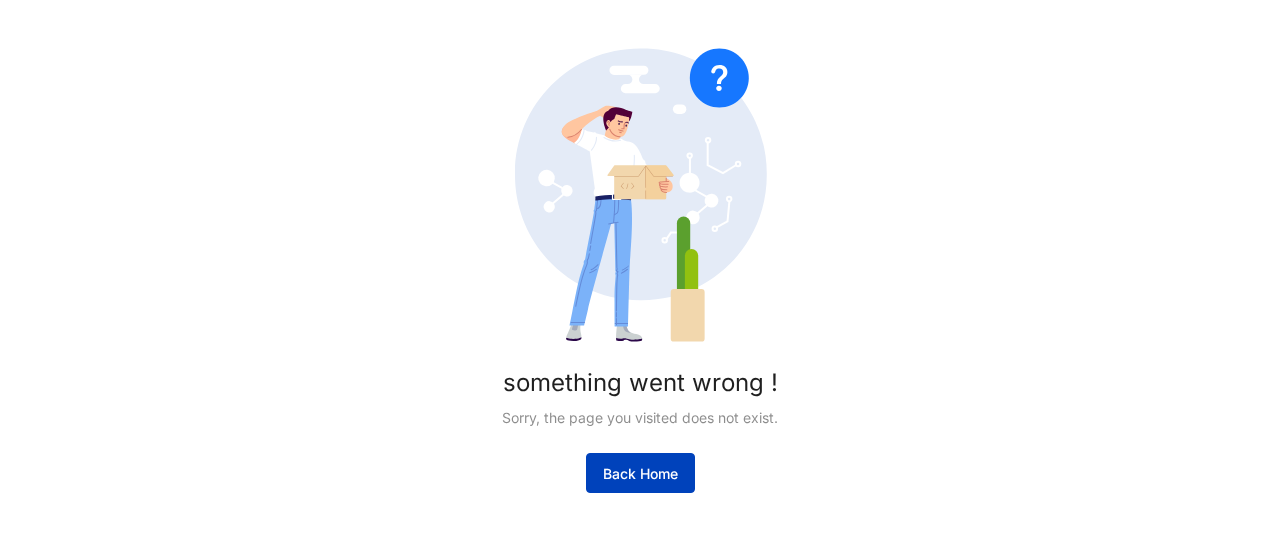 click on "Back Home" at bounding box center [640, 473] 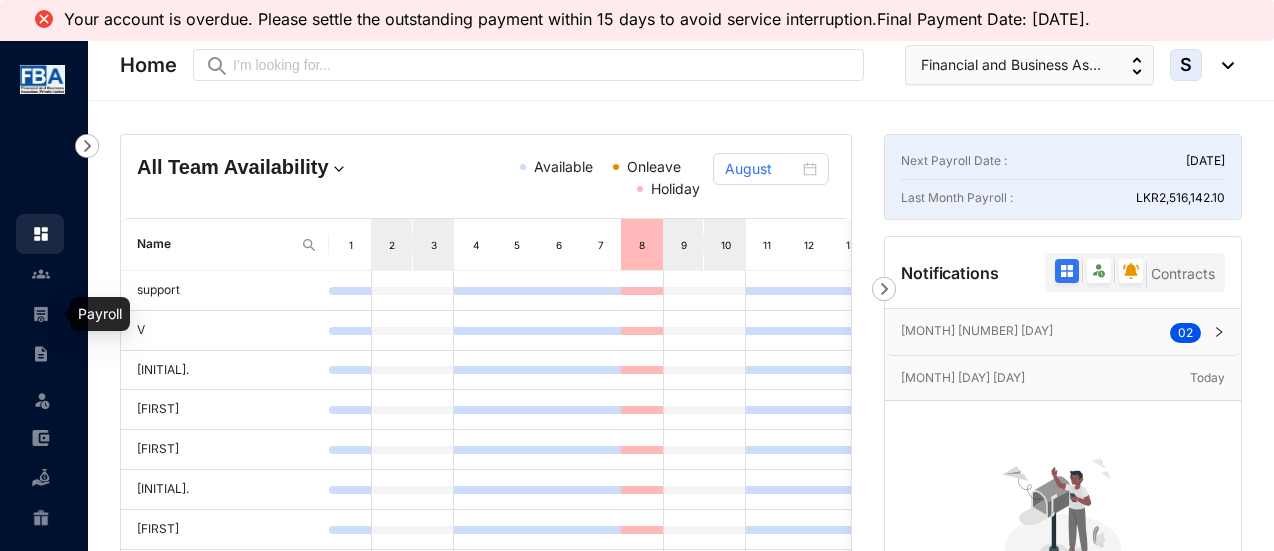 click at bounding box center [57, 314] 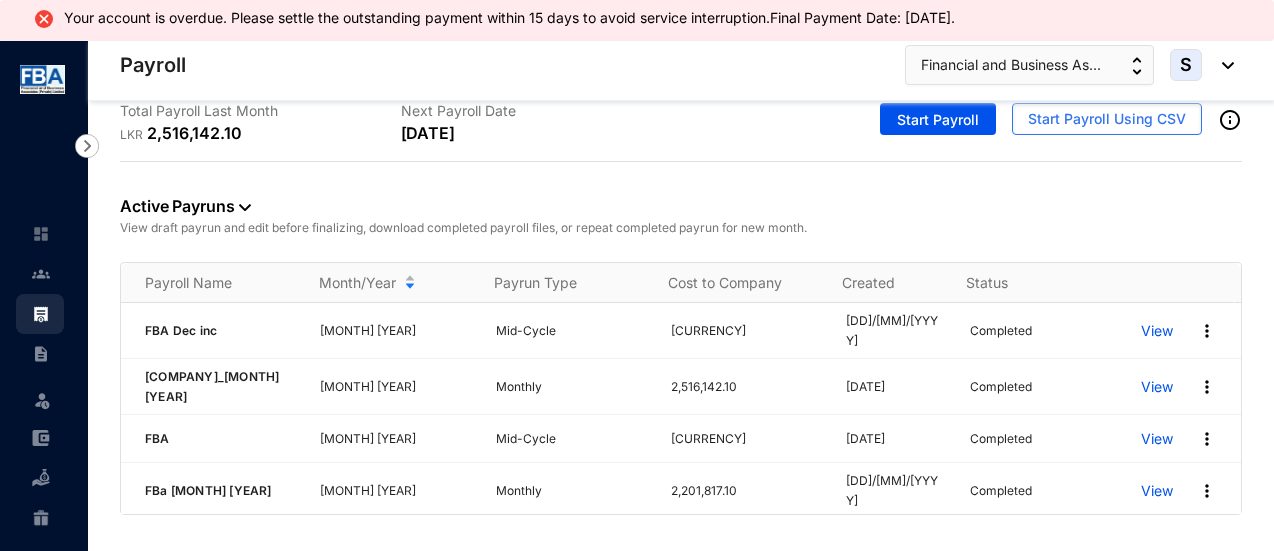 scroll, scrollTop: 41, scrollLeft: 0, axis: vertical 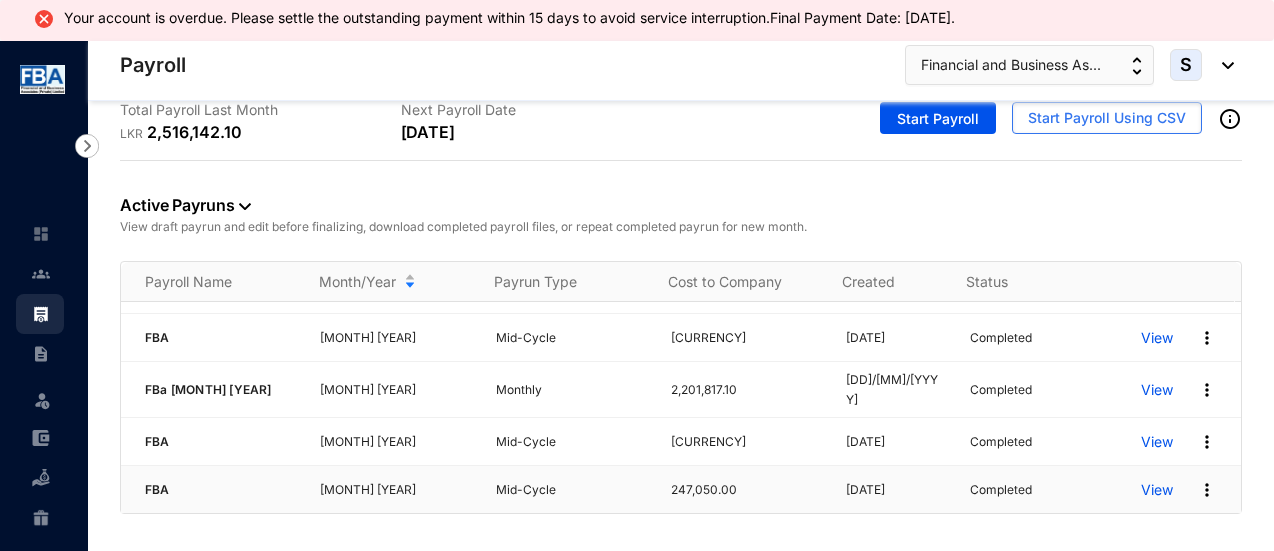 click on "View" at bounding box center (1157, 490) 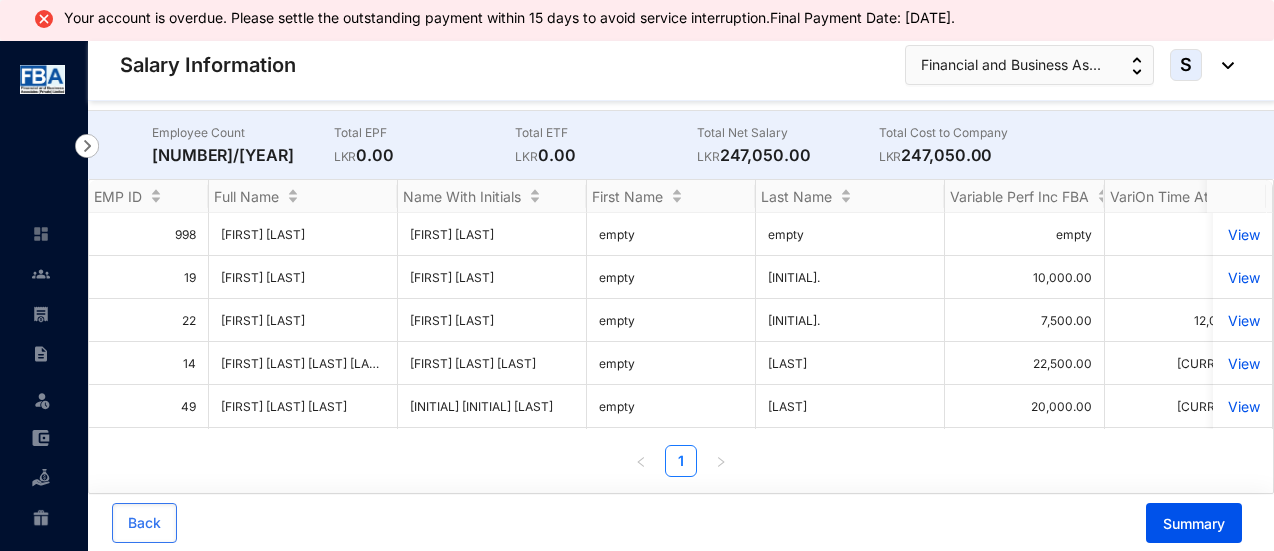 scroll, scrollTop: 0, scrollLeft: 473, axis: horizontal 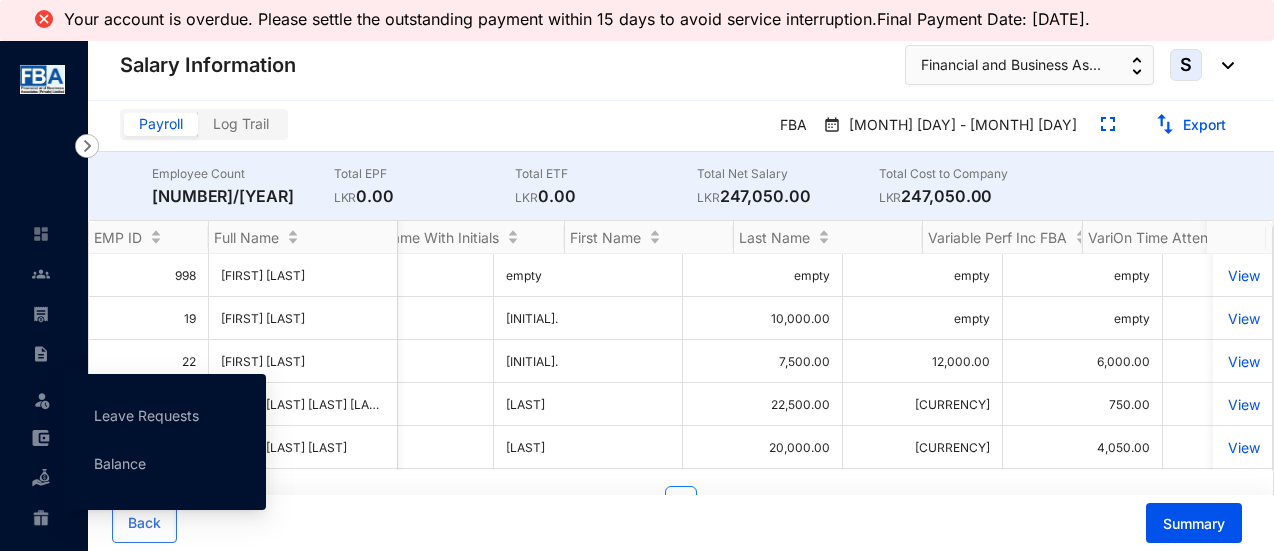 click at bounding box center (42, 400) 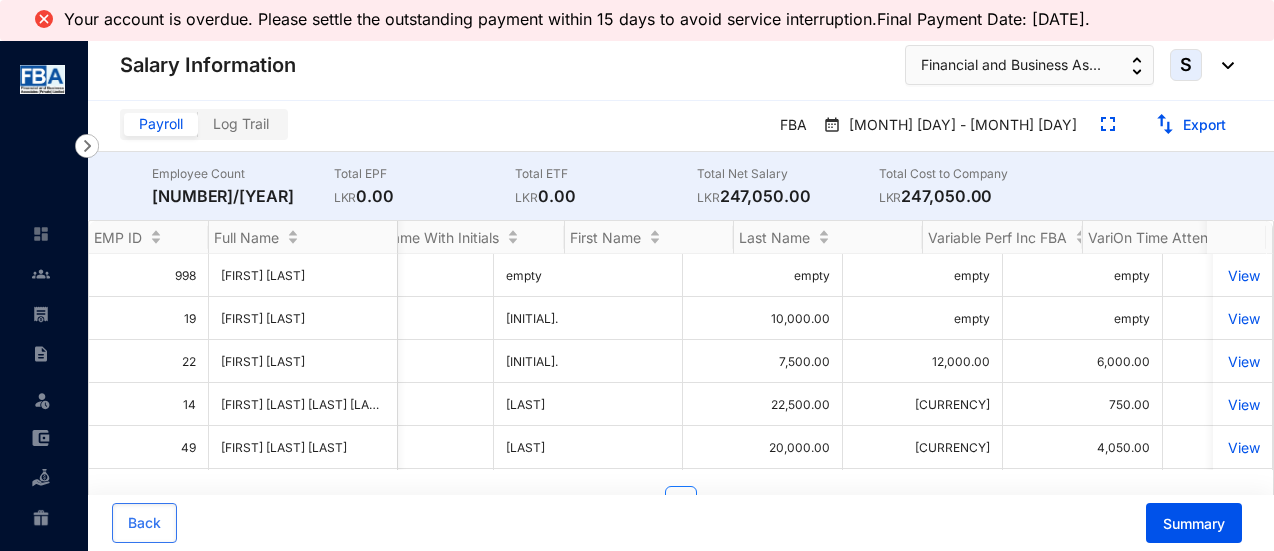 click at bounding box center (57, 354) 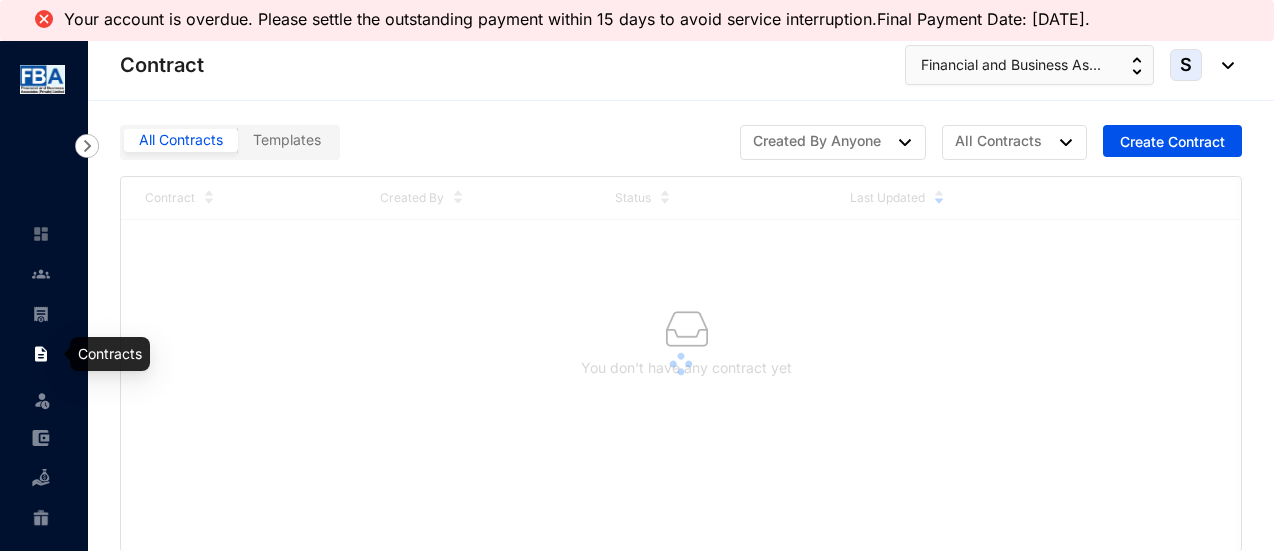 click at bounding box center [41, 314] 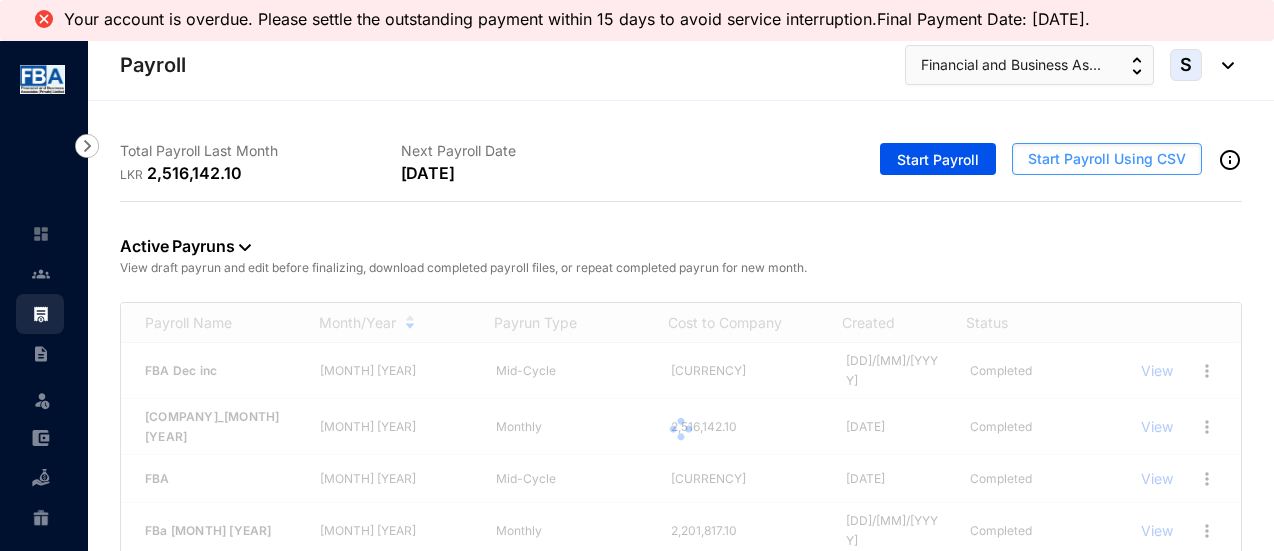 click on "Start Payroll Using CSV" at bounding box center (1107, 159) 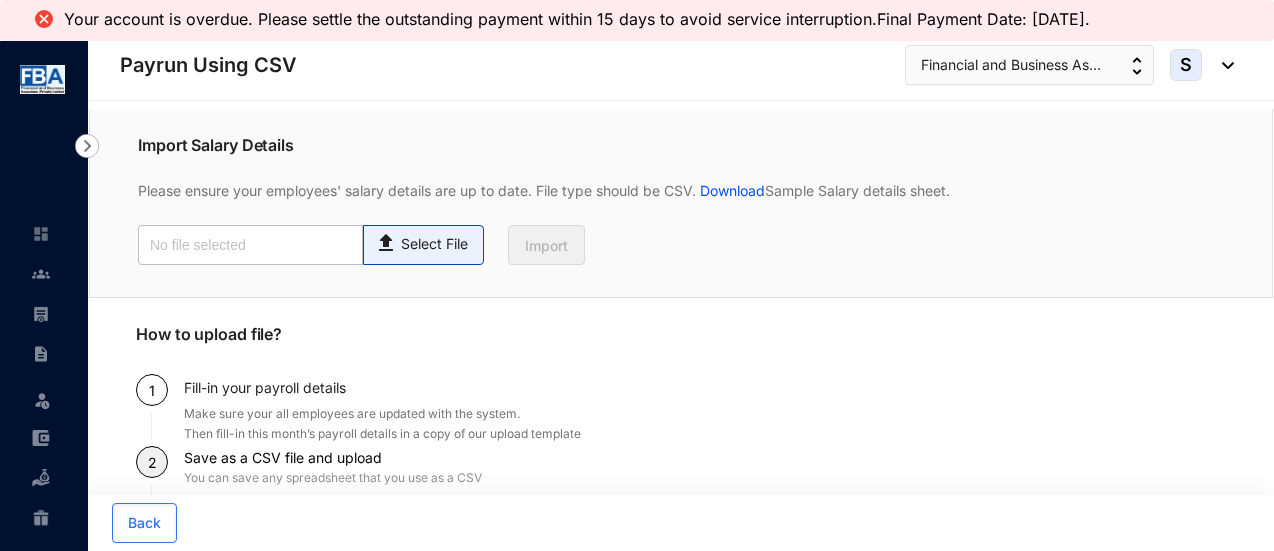click on "Select File" at bounding box center (434, 244) 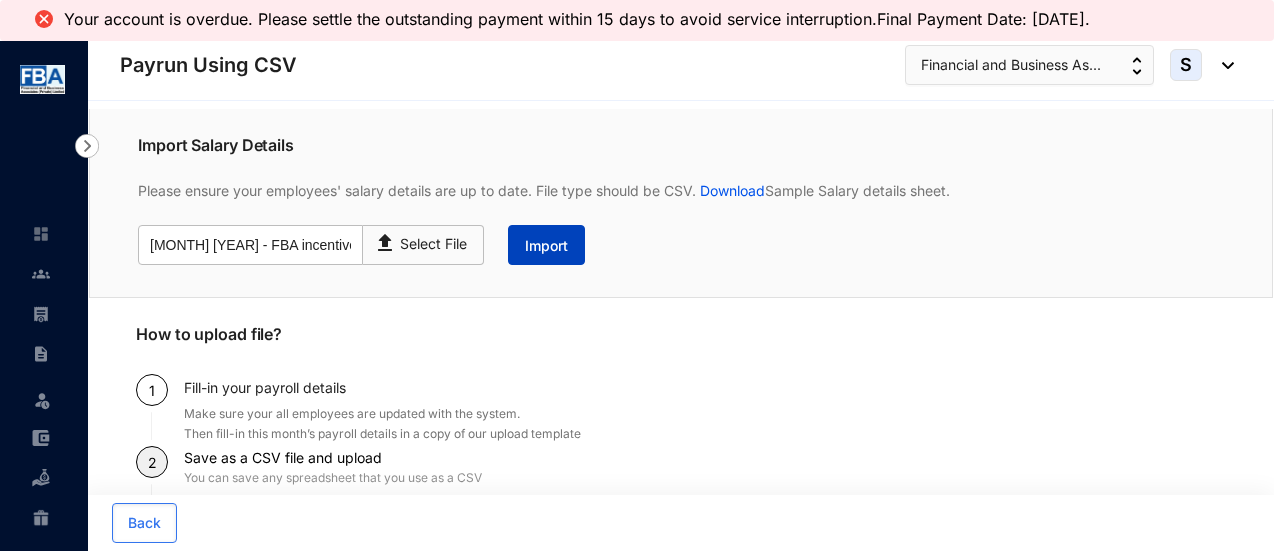 click on "Import" at bounding box center [546, 246] 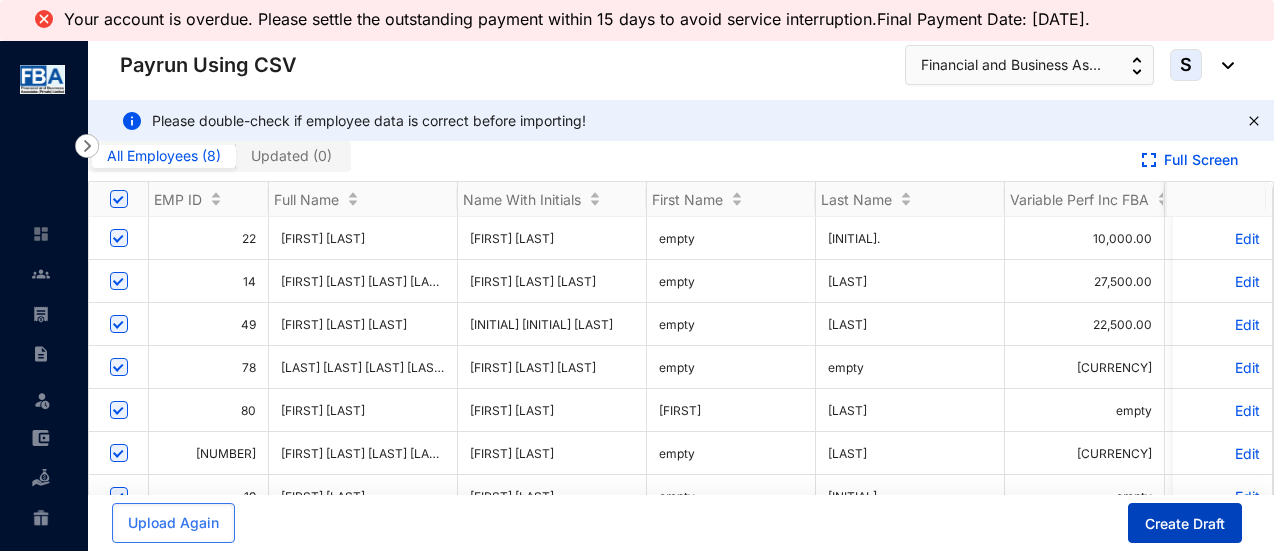 click on "Create Draft" at bounding box center [1185, 524] 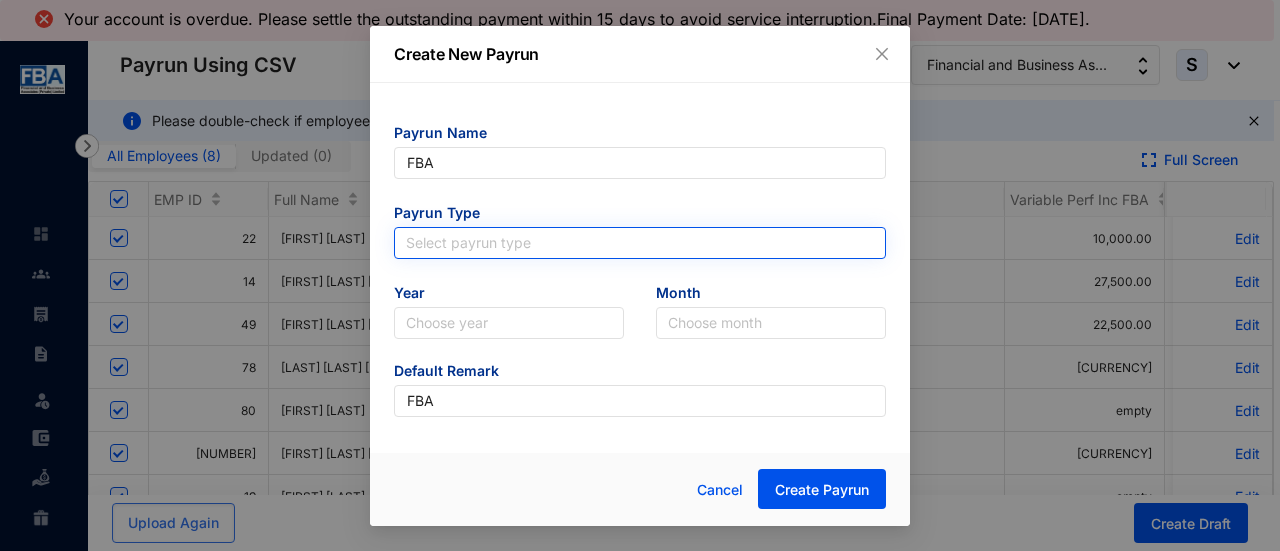 click at bounding box center (640, 243) 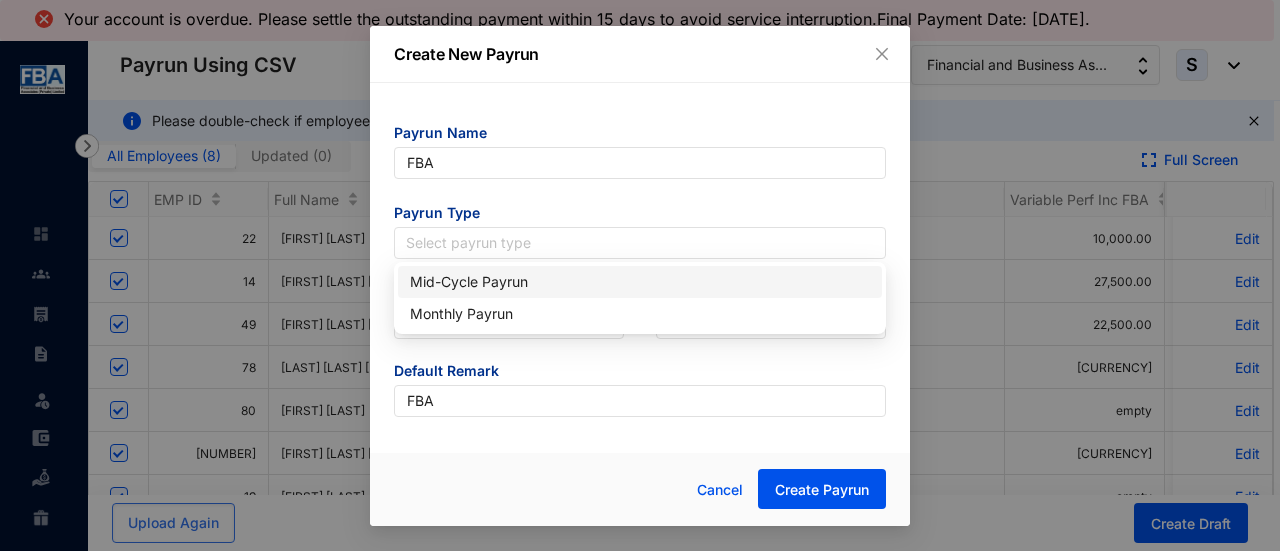 click on "Mid-Cycle Payrun" at bounding box center [640, 282] 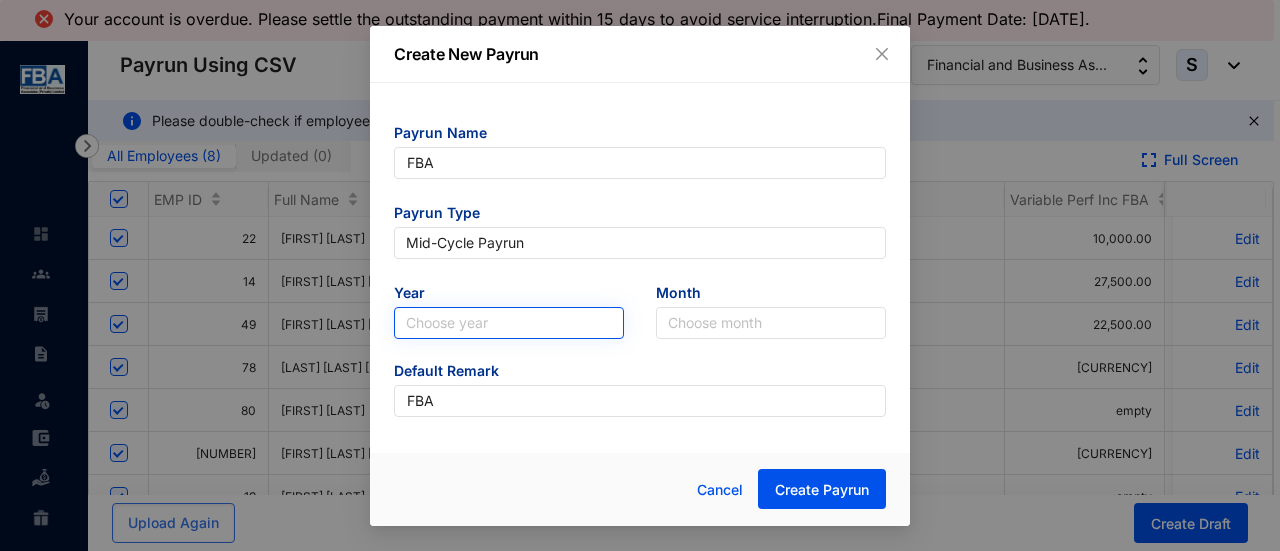 click at bounding box center (509, 323) 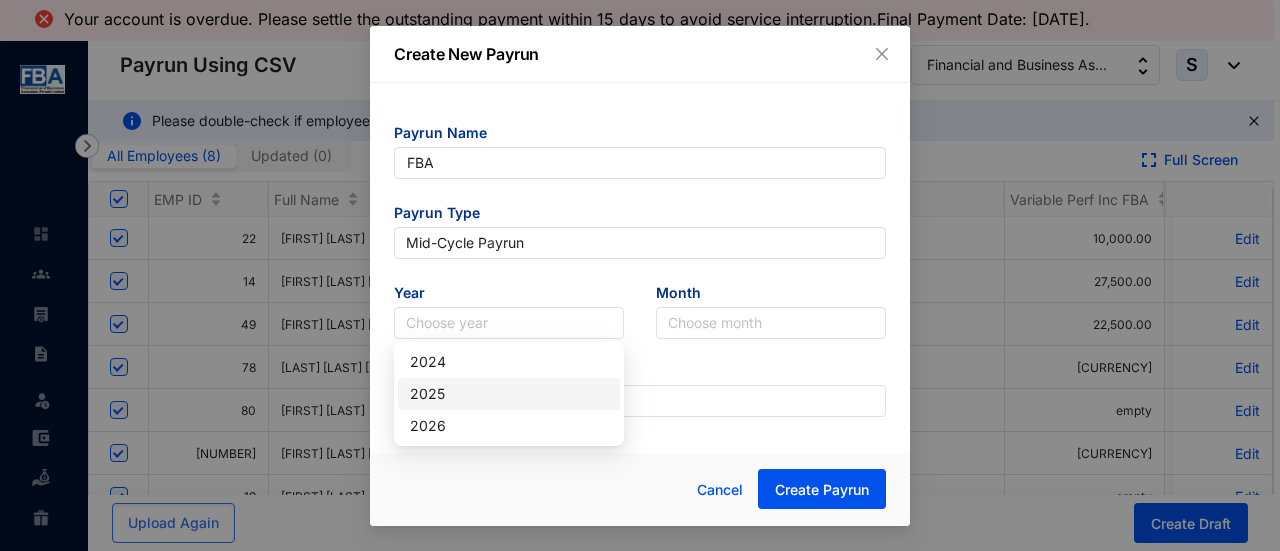click on "2025" at bounding box center (509, 394) 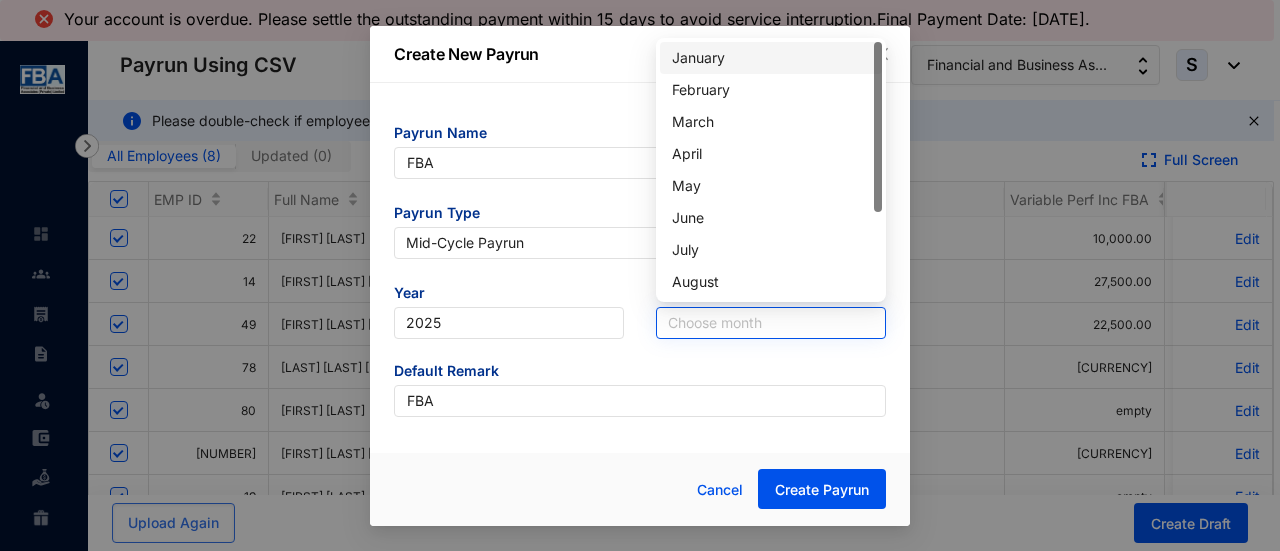 click at bounding box center (771, 323) 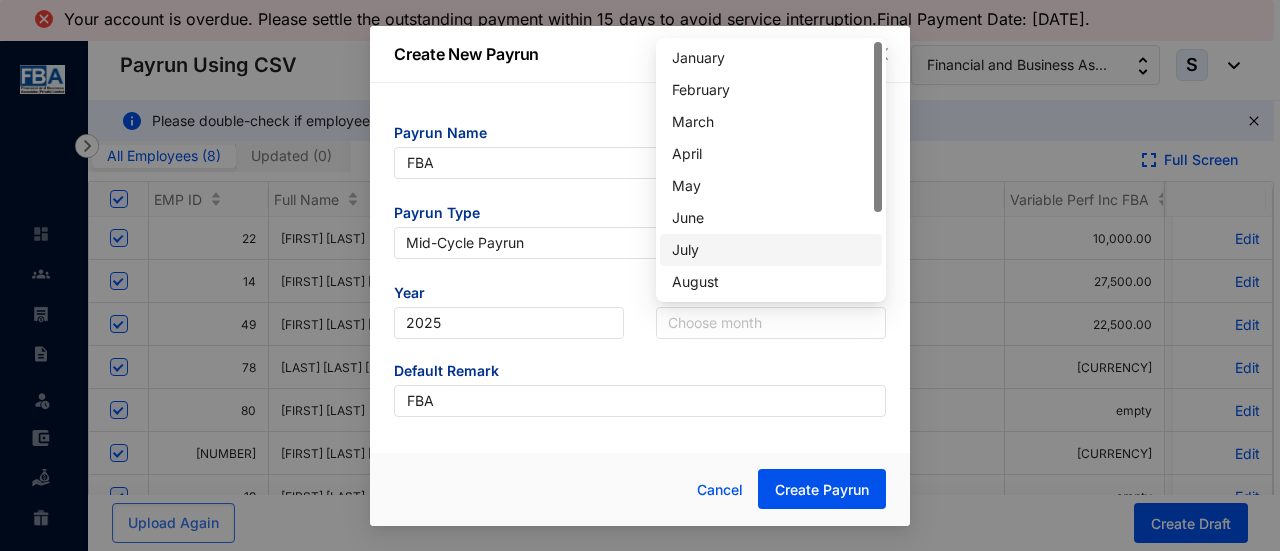 click on "July" at bounding box center [771, 250] 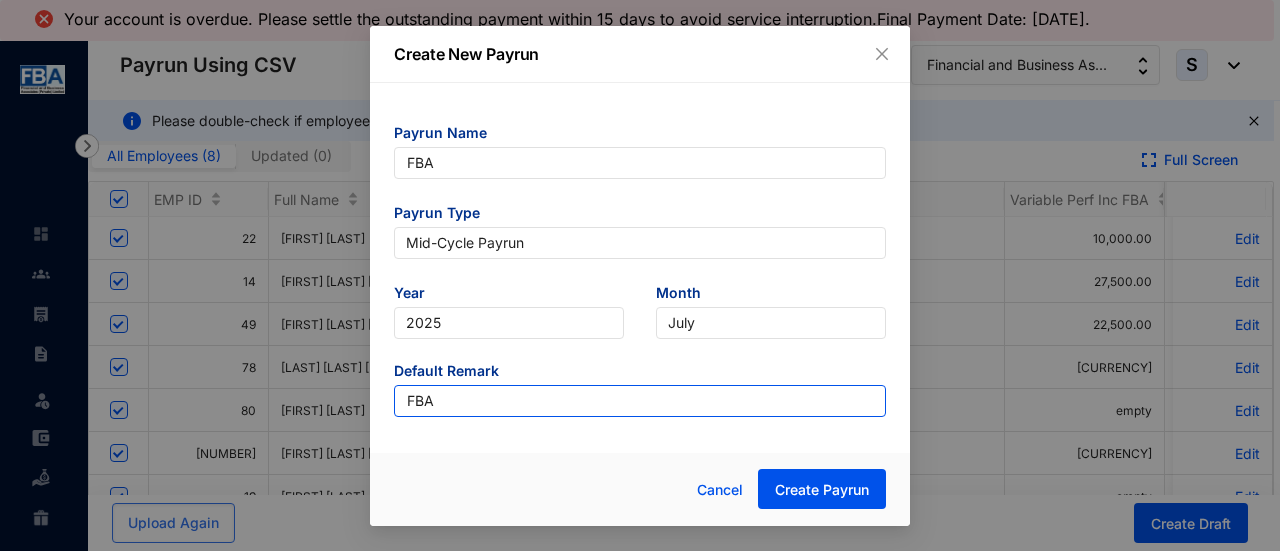 click on "FBA" at bounding box center [640, 401] 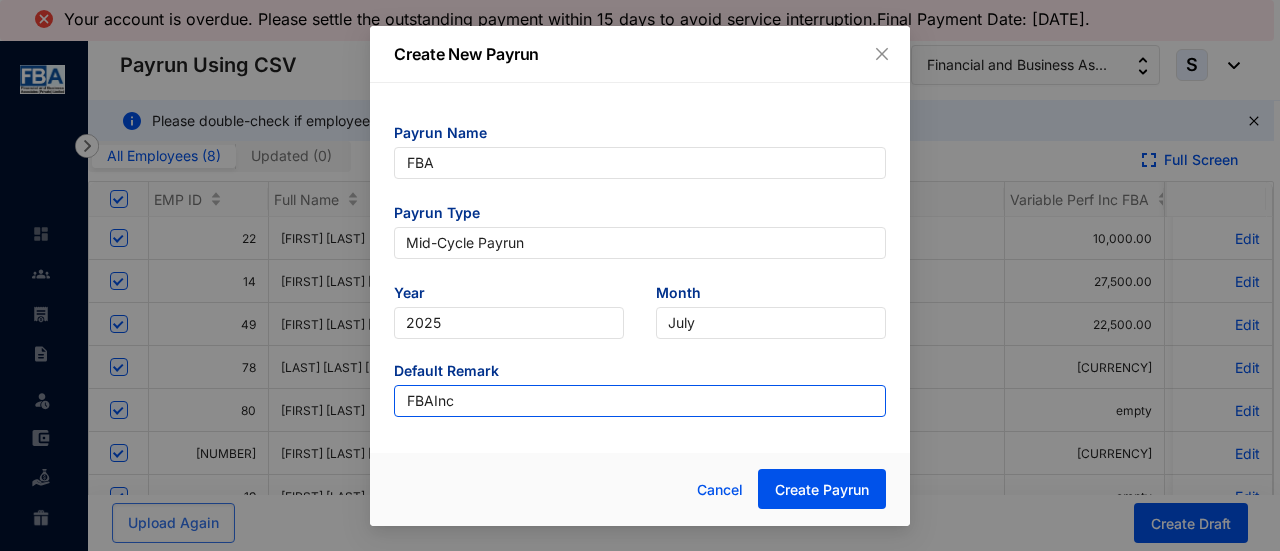 type on "FBAInc" 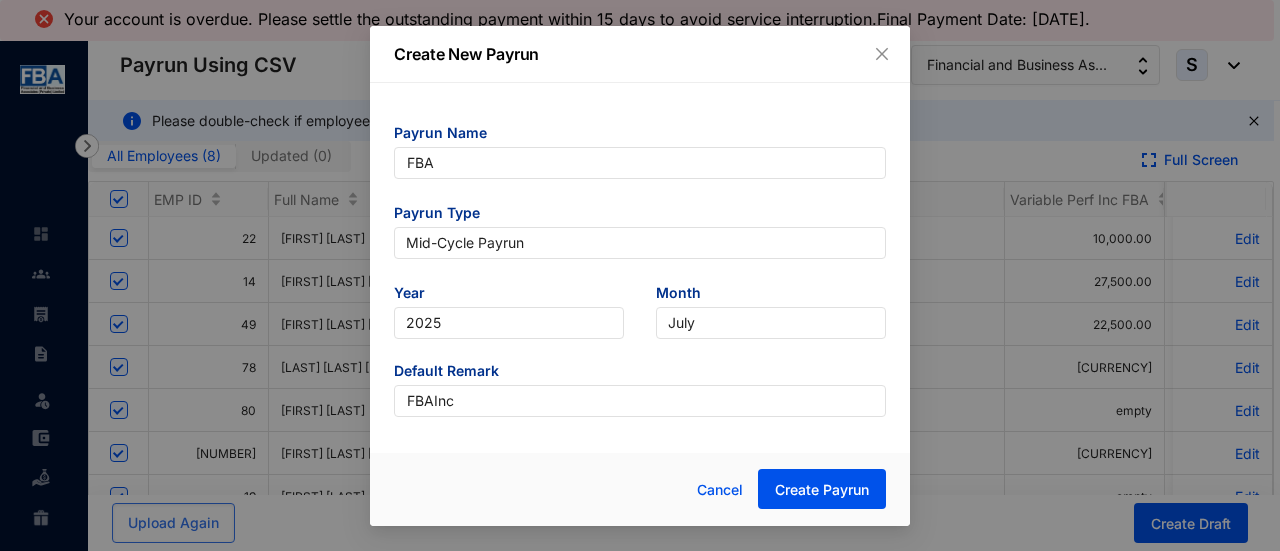 click on "Payrun Name FBA Payrun Type Mid-Cycle Payrun Year [YEAR] Month July Default Remark FBAInc" at bounding box center (640, 270) 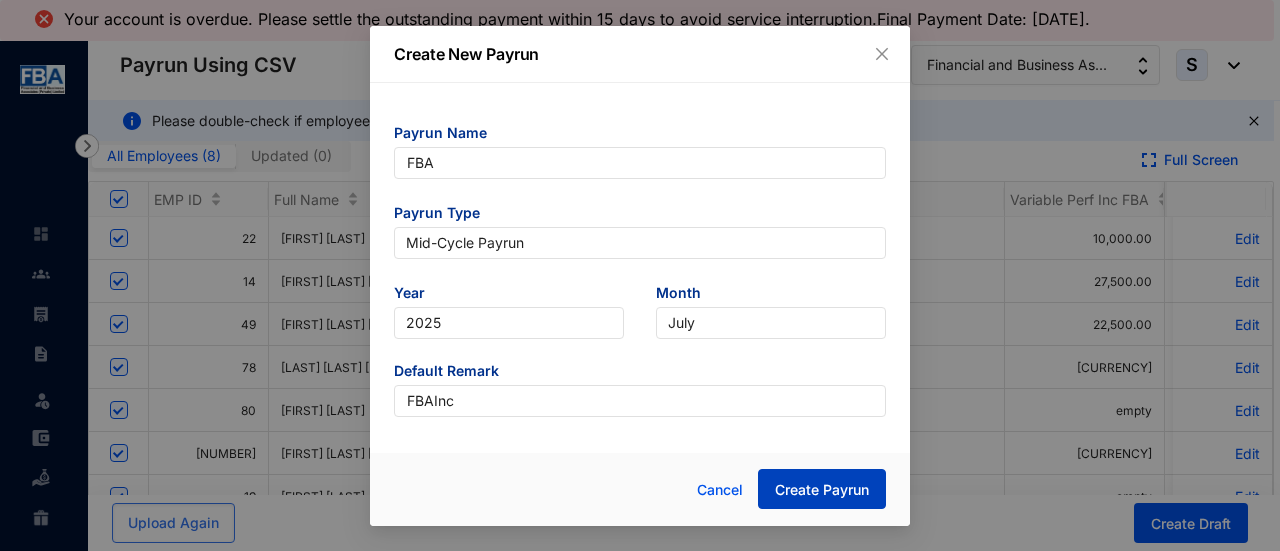 click on "Create Payrun" at bounding box center (822, 489) 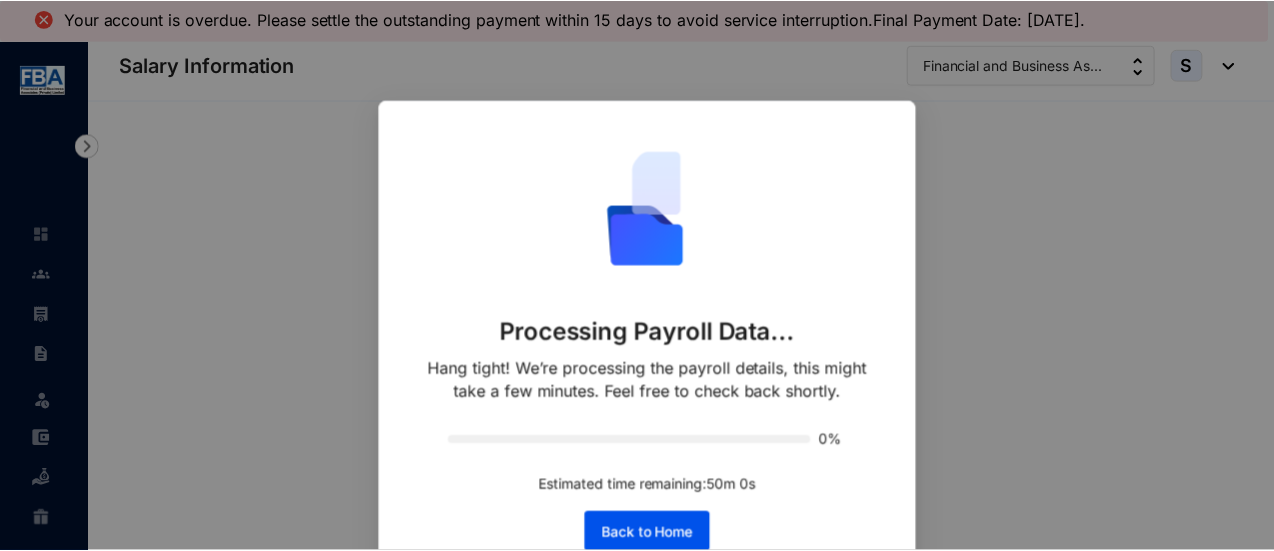 scroll, scrollTop: 40, scrollLeft: 0, axis: vertical 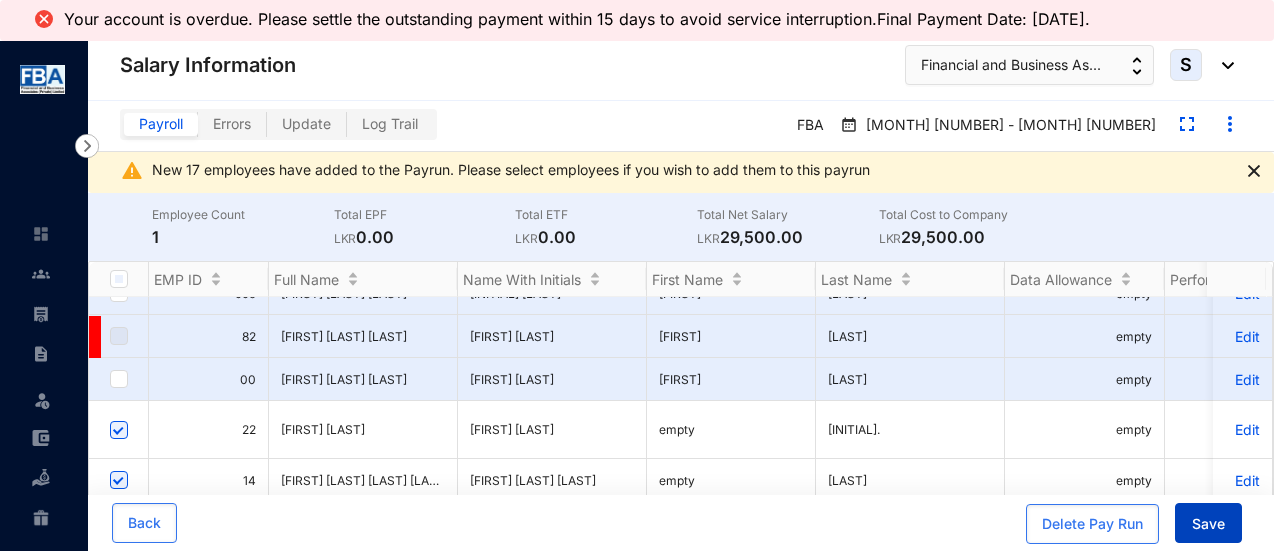 click on "Save" at bounding box center [1208, 523] 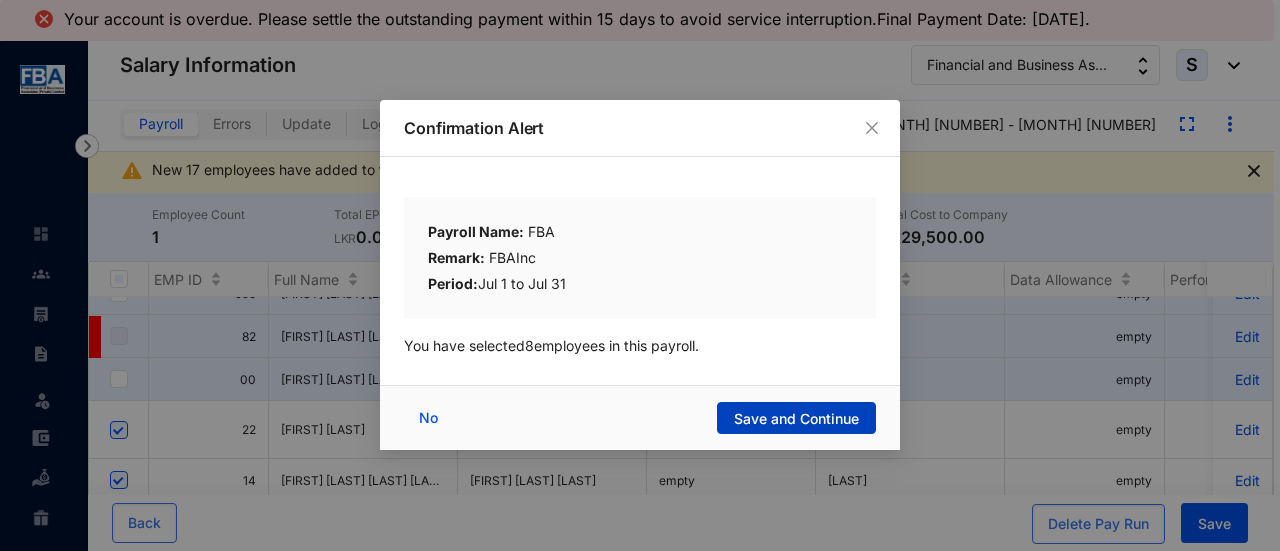 click on "Save and Continue" at bounding box center (796, 419) 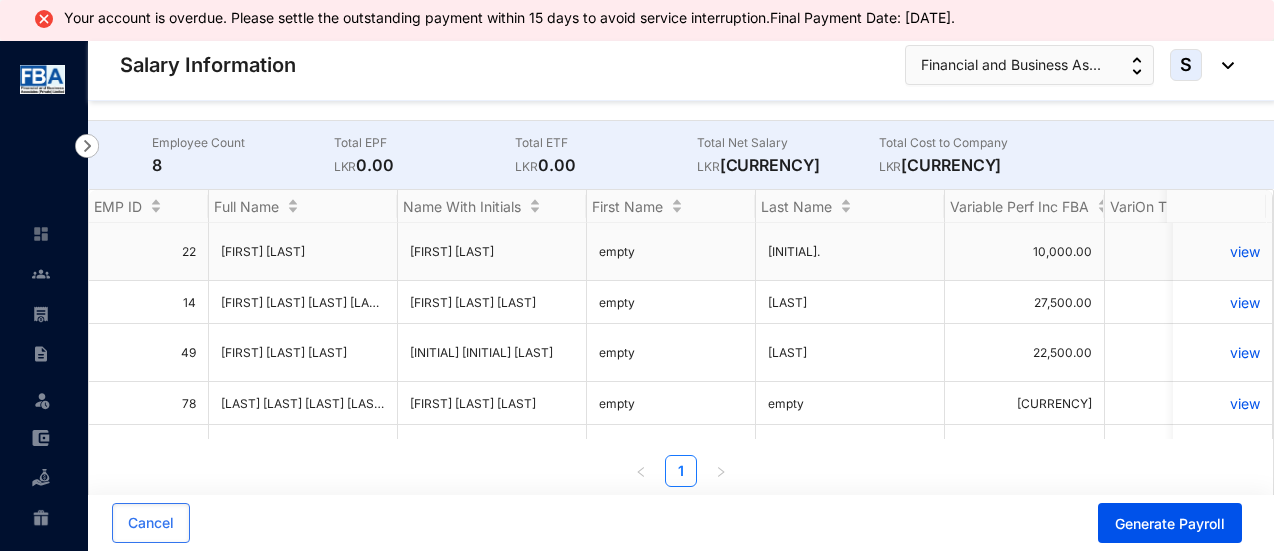 scroll, scrollTop: 84, scrollLeft: 0, axis: vertical 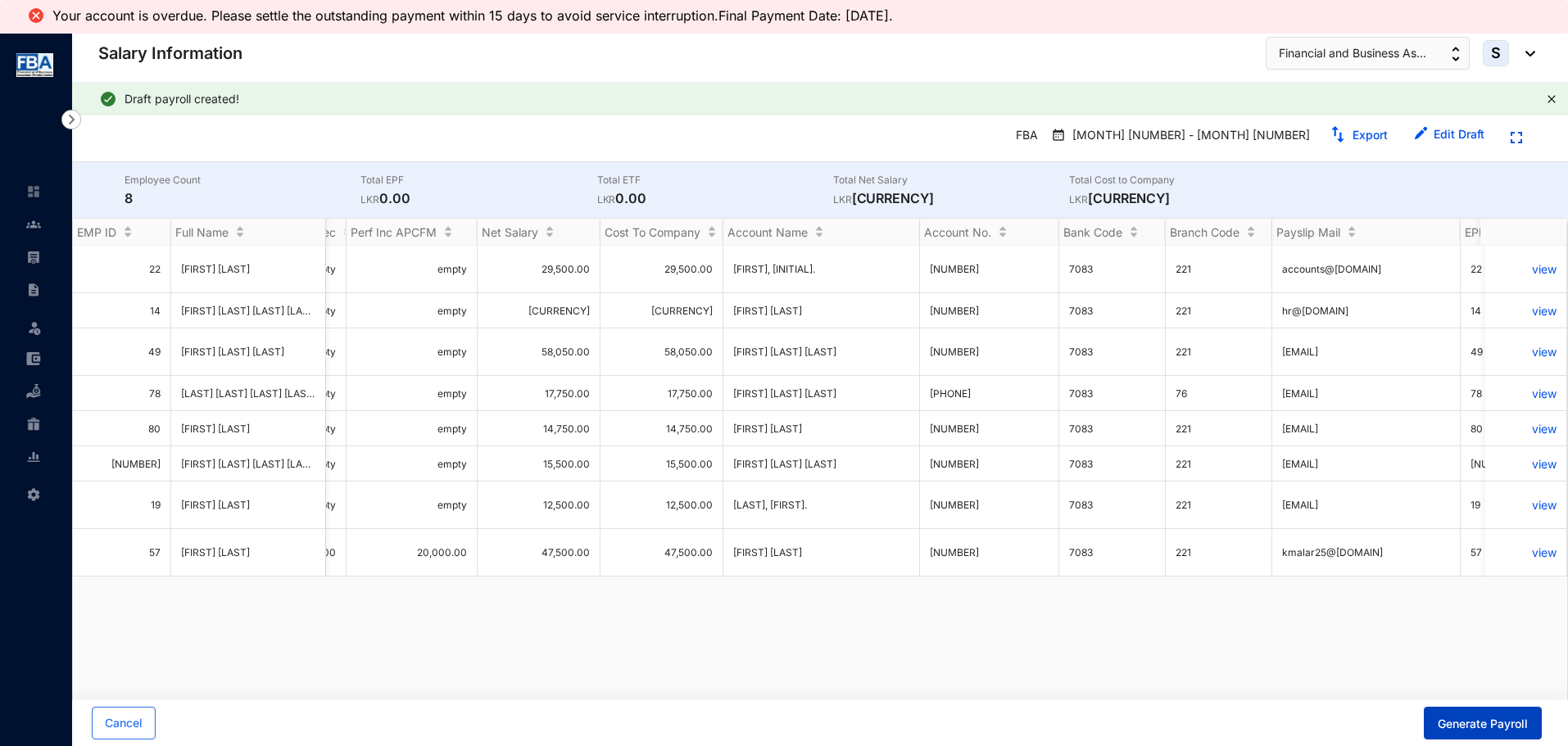 click on "Generate Payroll" at bounding box center (1483, 724) 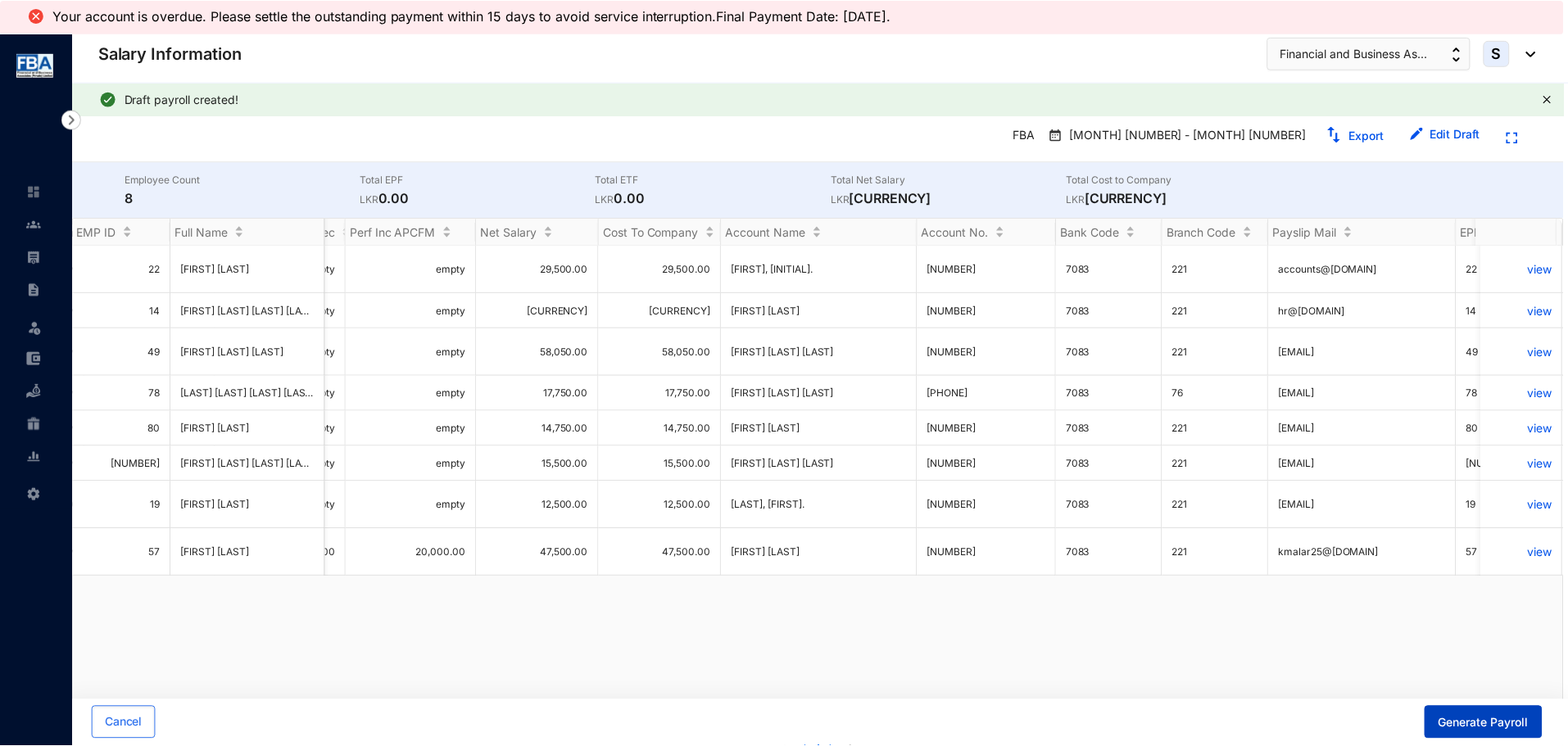 scroll, scrollTop: 0, scrollLeft: 1214, axis: horizontal 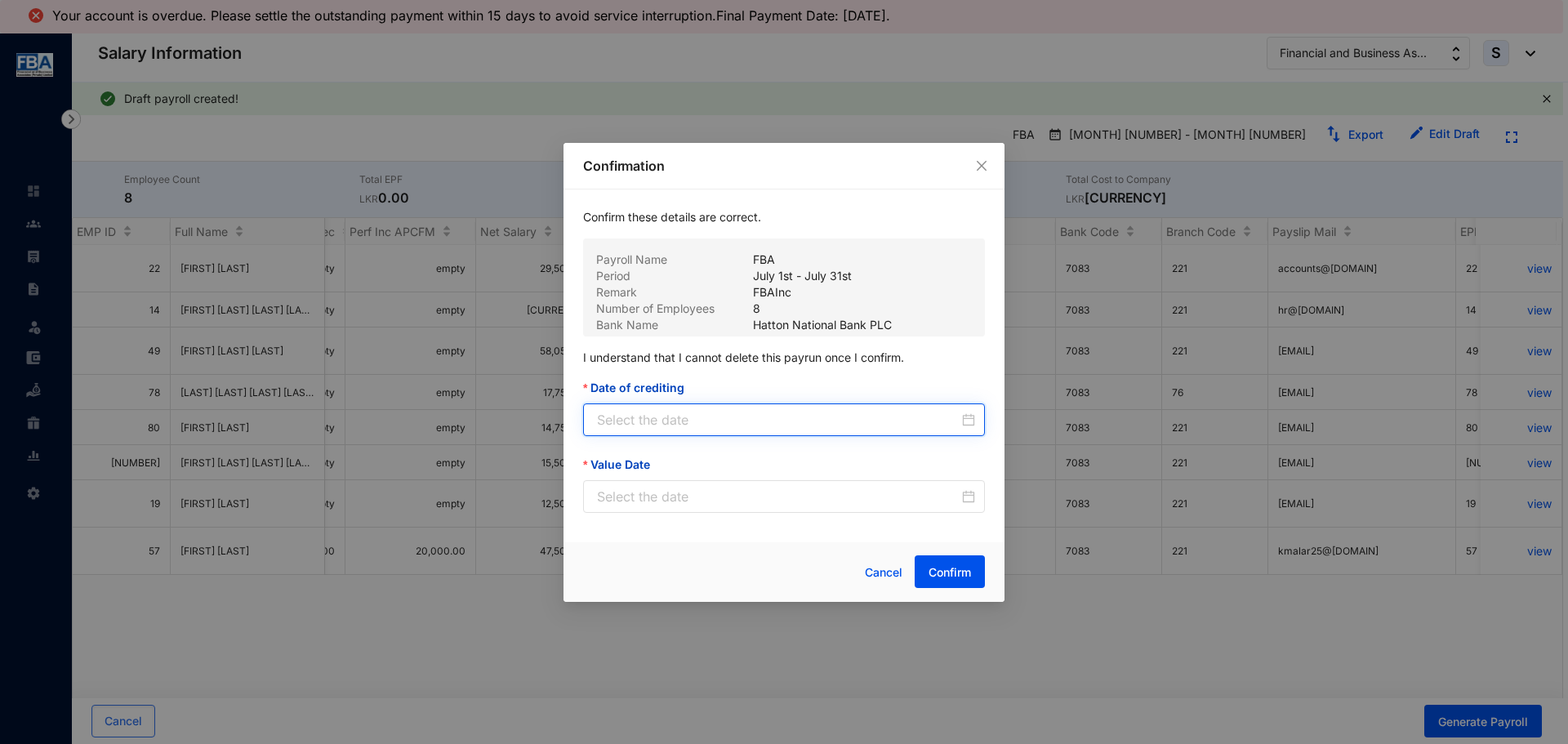 click on "Date of crediting" at bounding box center (777, 420) 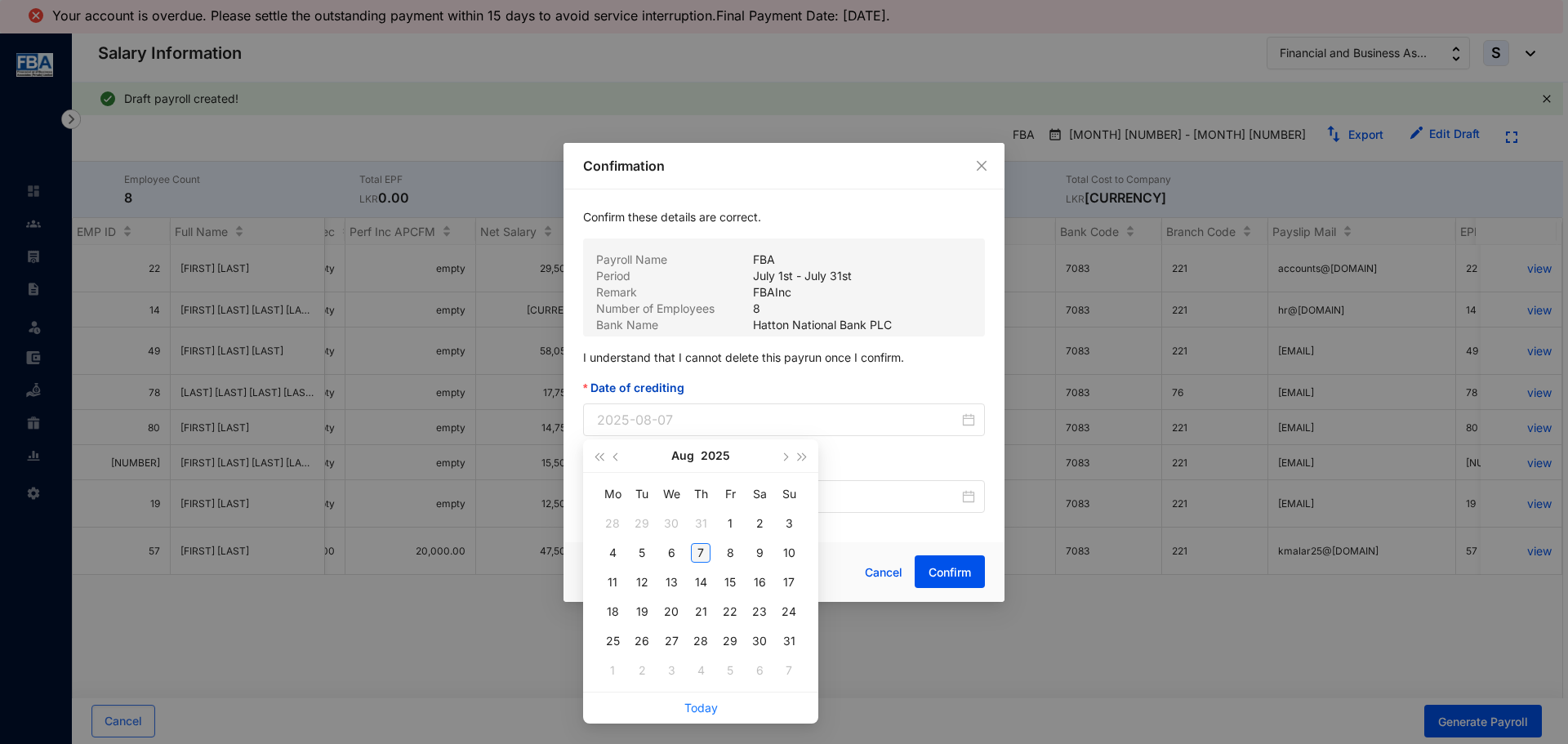 click on "7" at bounding box center (701, 553) 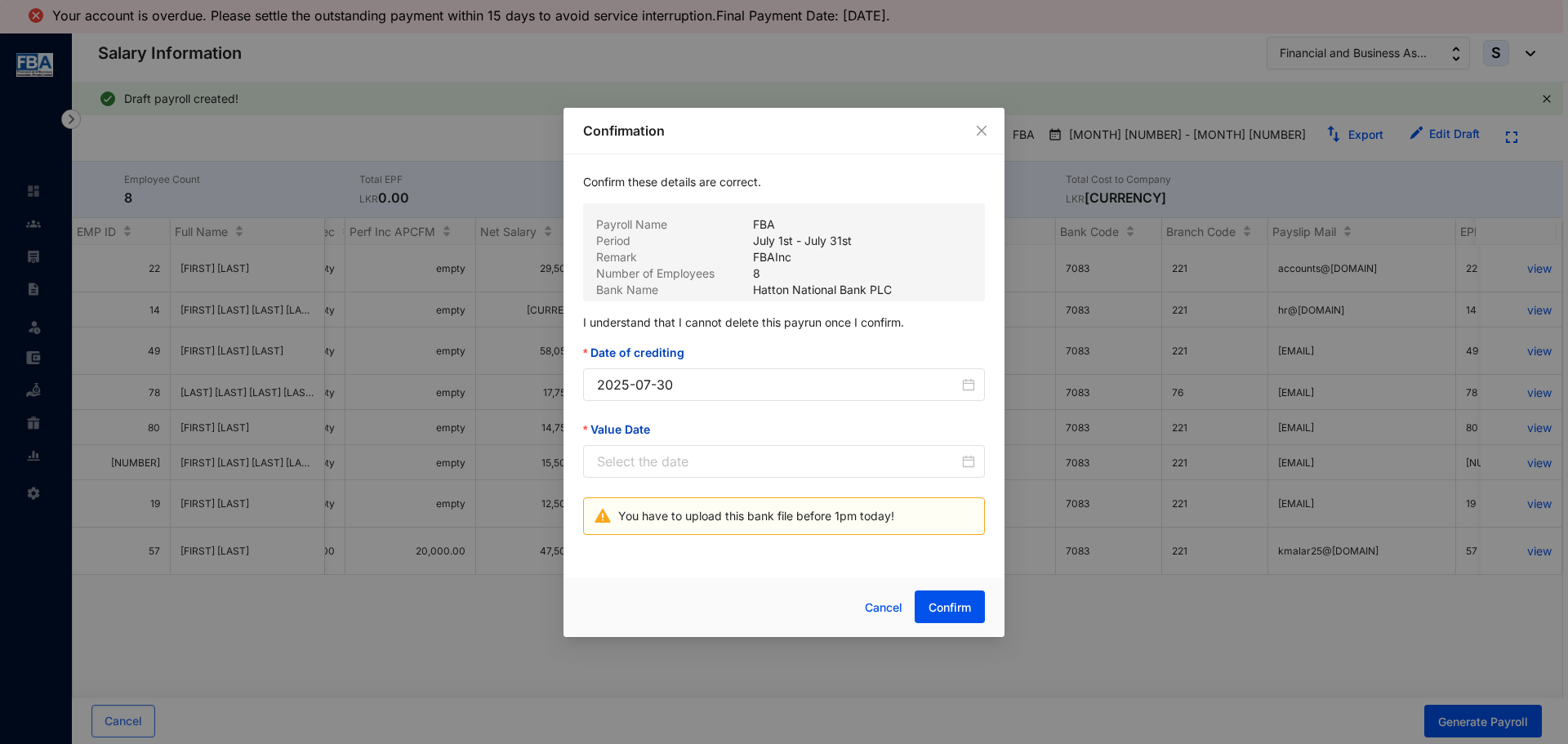 type on "2025-08-07" 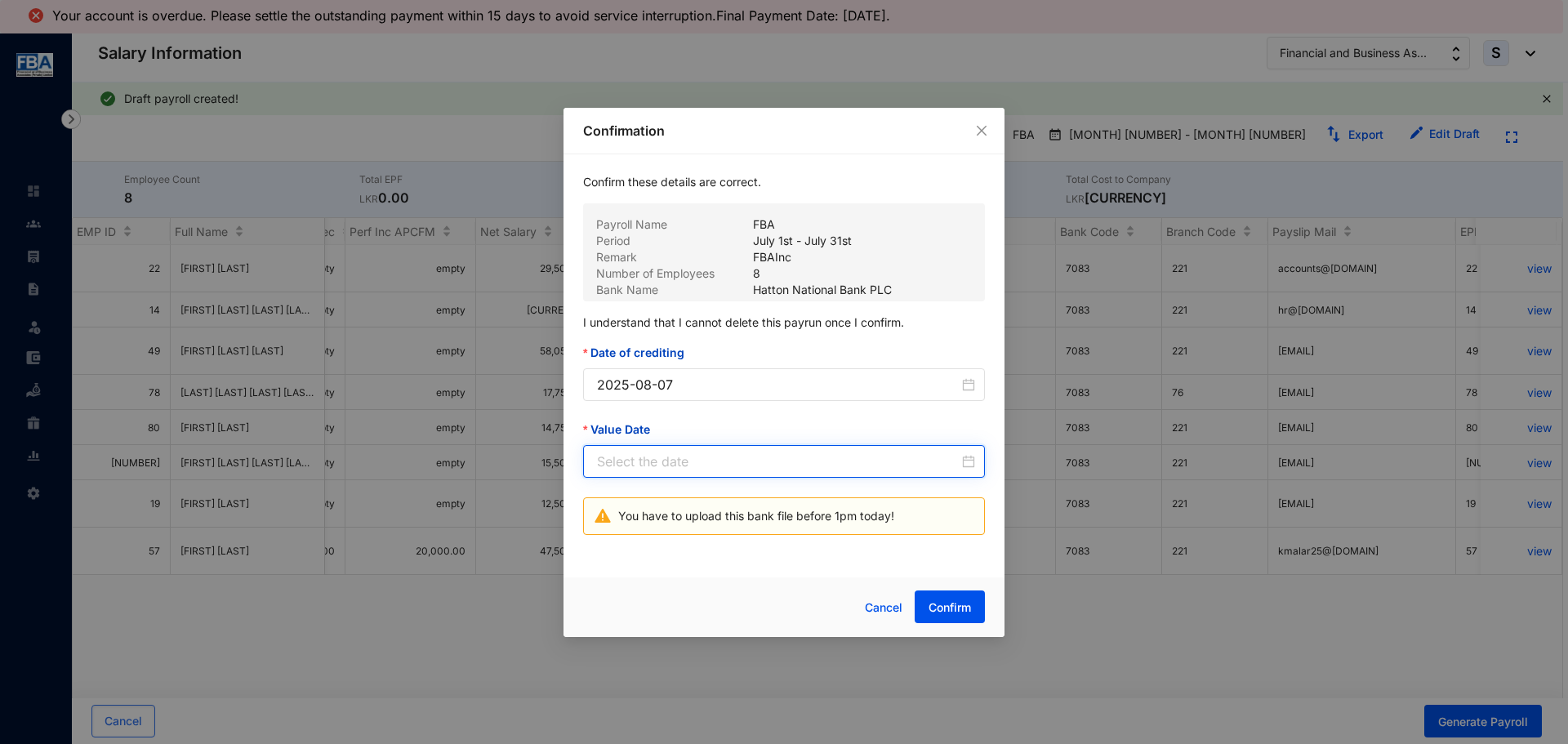 click on "Value Date" at bounding box center [777, 461] 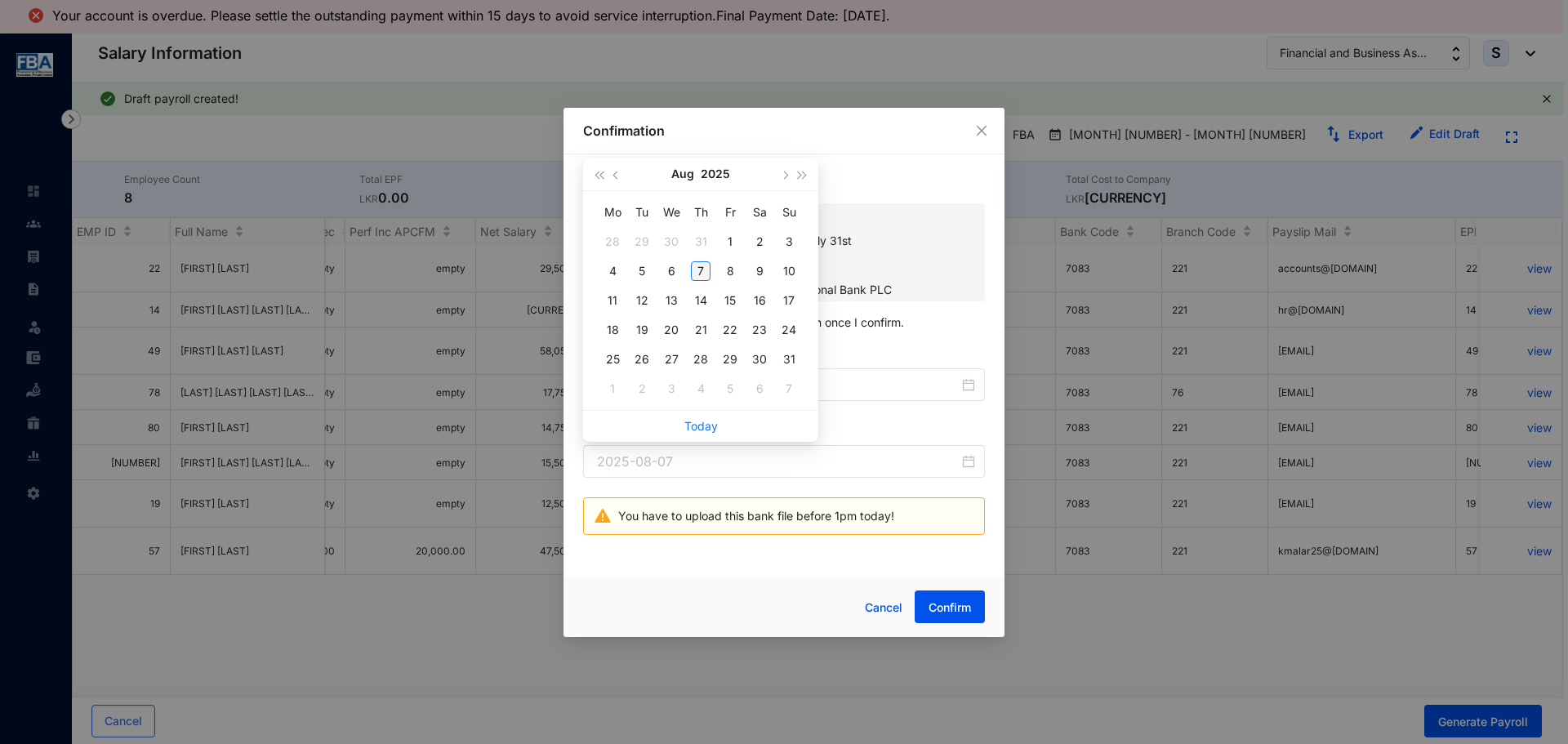 click on "7" at bounding box center (701, 271) 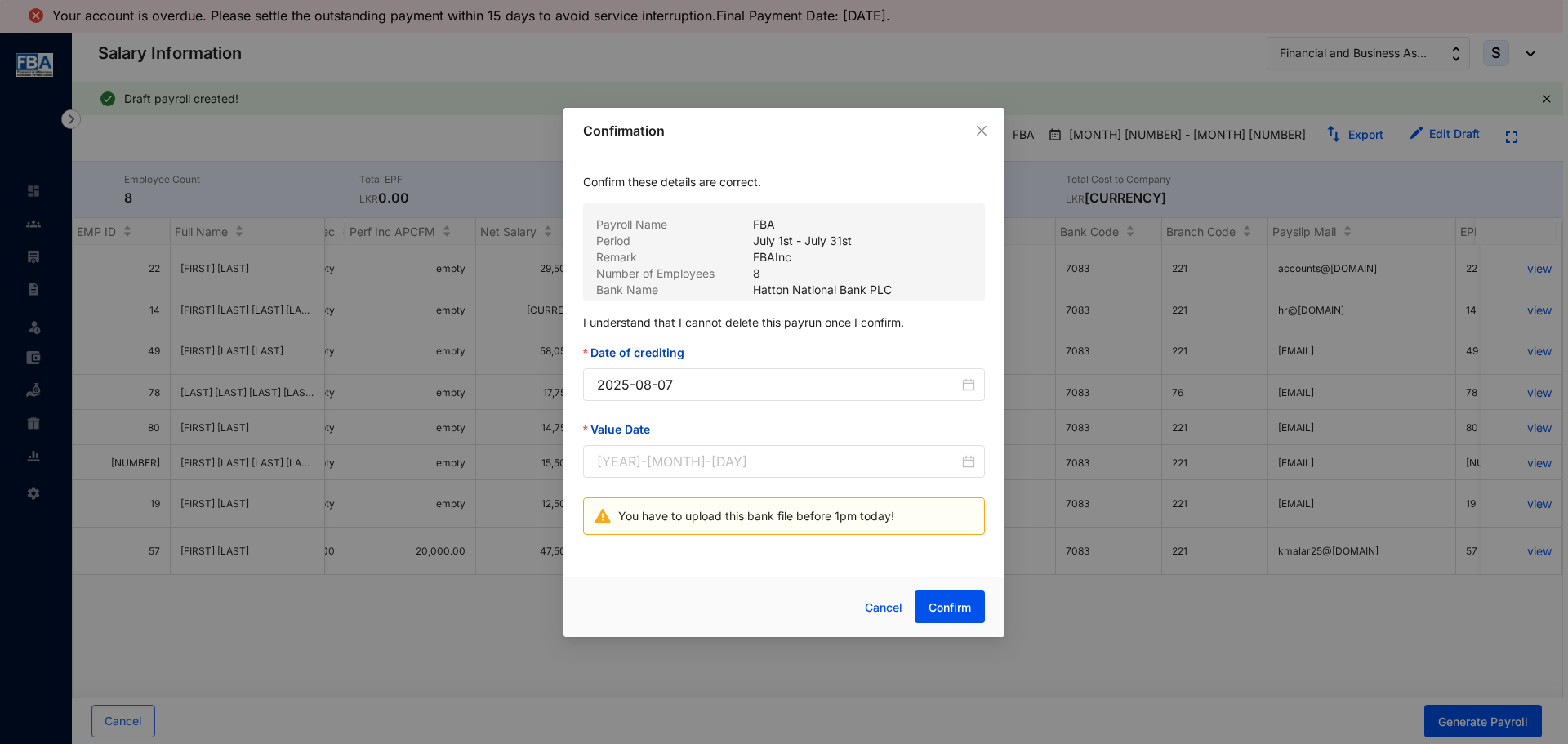 type on "2025-08-07" 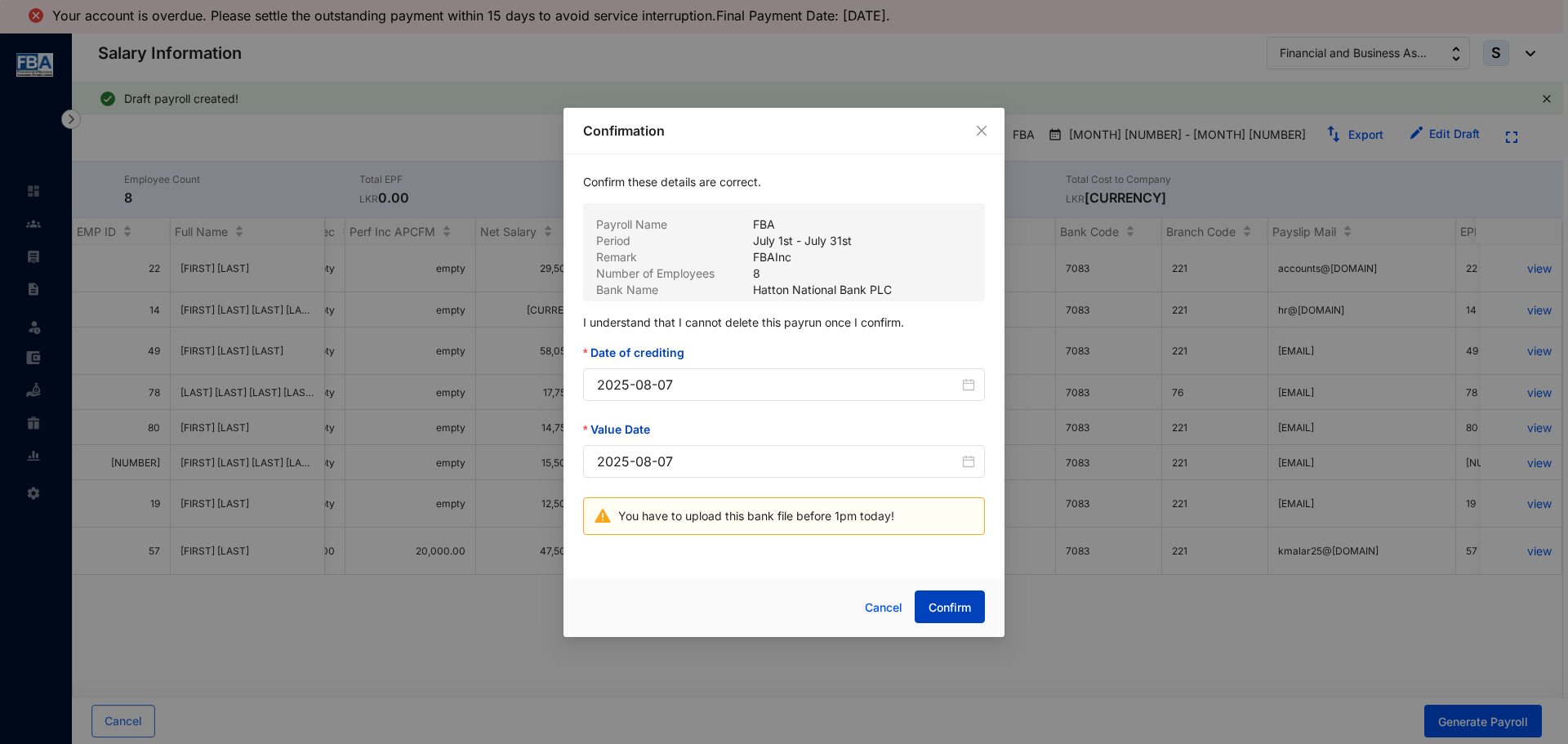 click on "Confirm" at bounding box center (950, 608) 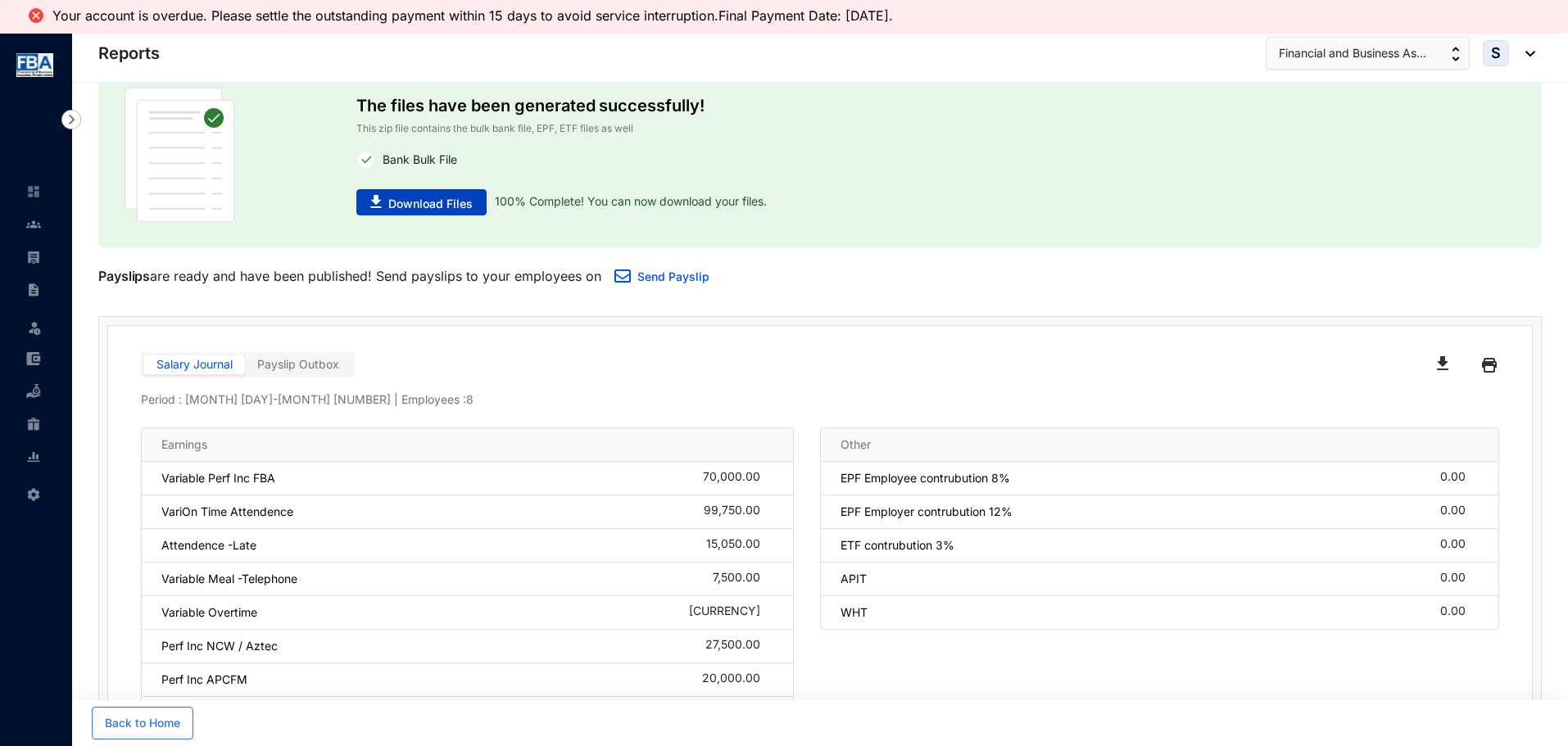 scroll, scrollTop: 43, scrollLeft: 0, axis: vertical 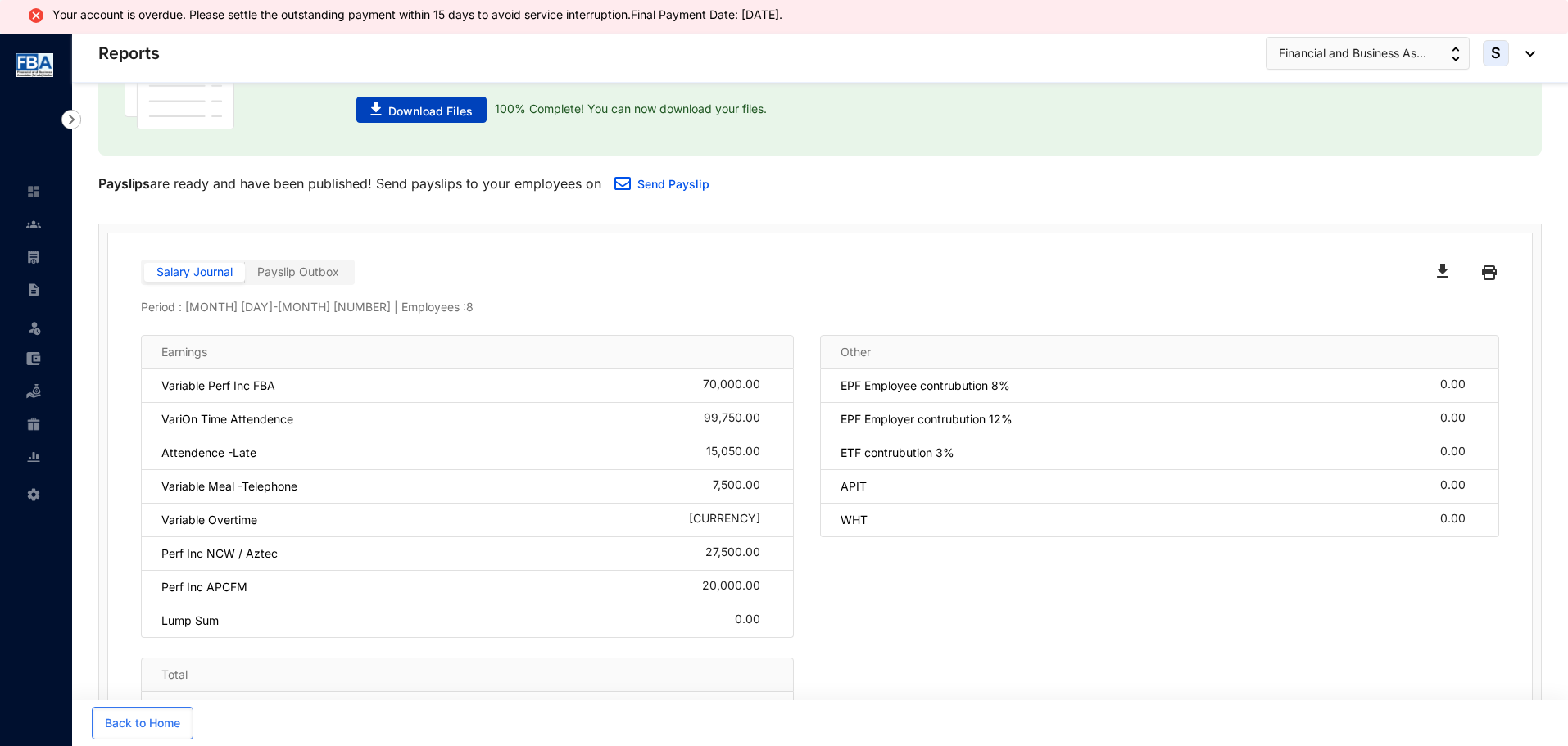 click on "Download Files" at bounding box center [430, 111] 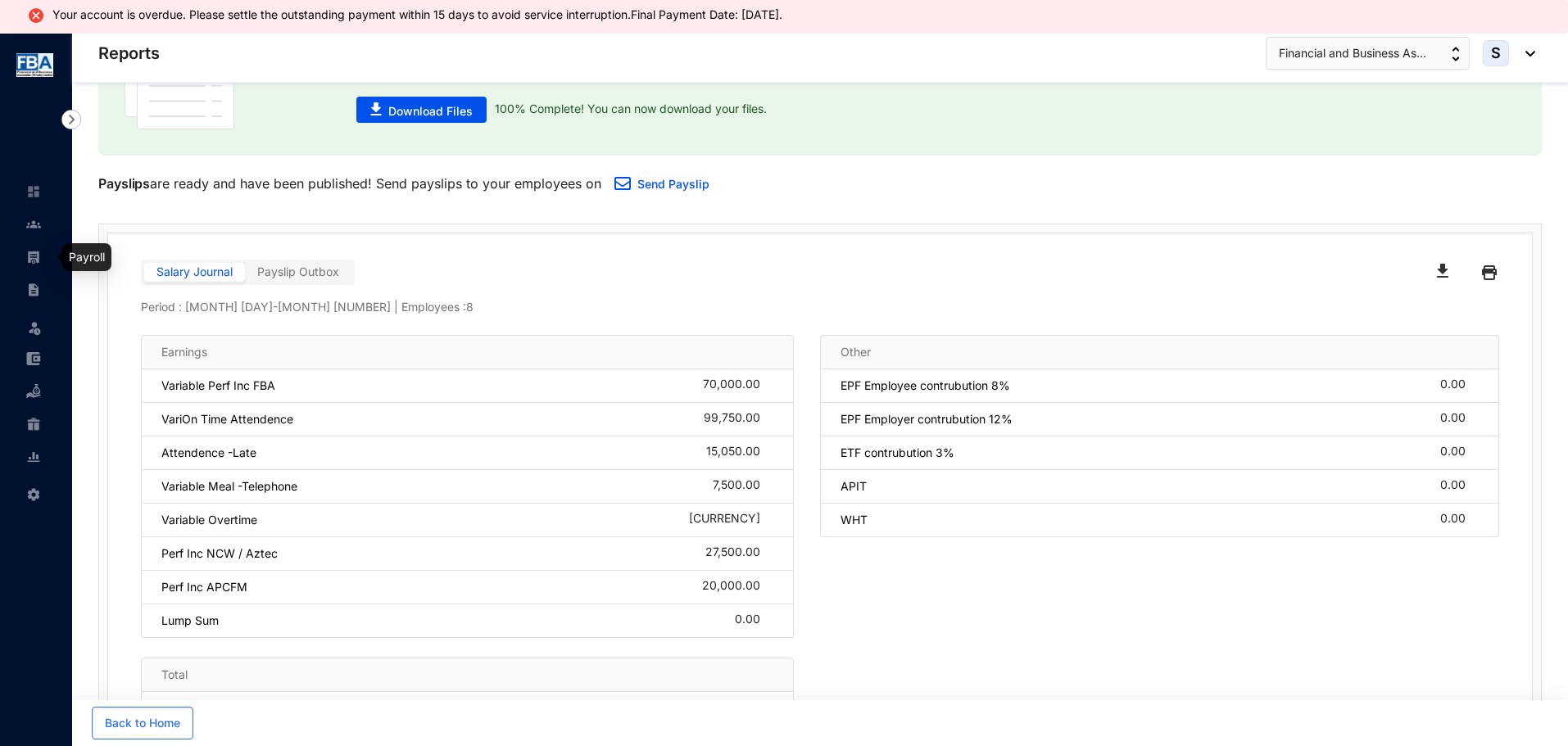 click at bounding box center (34, 257) 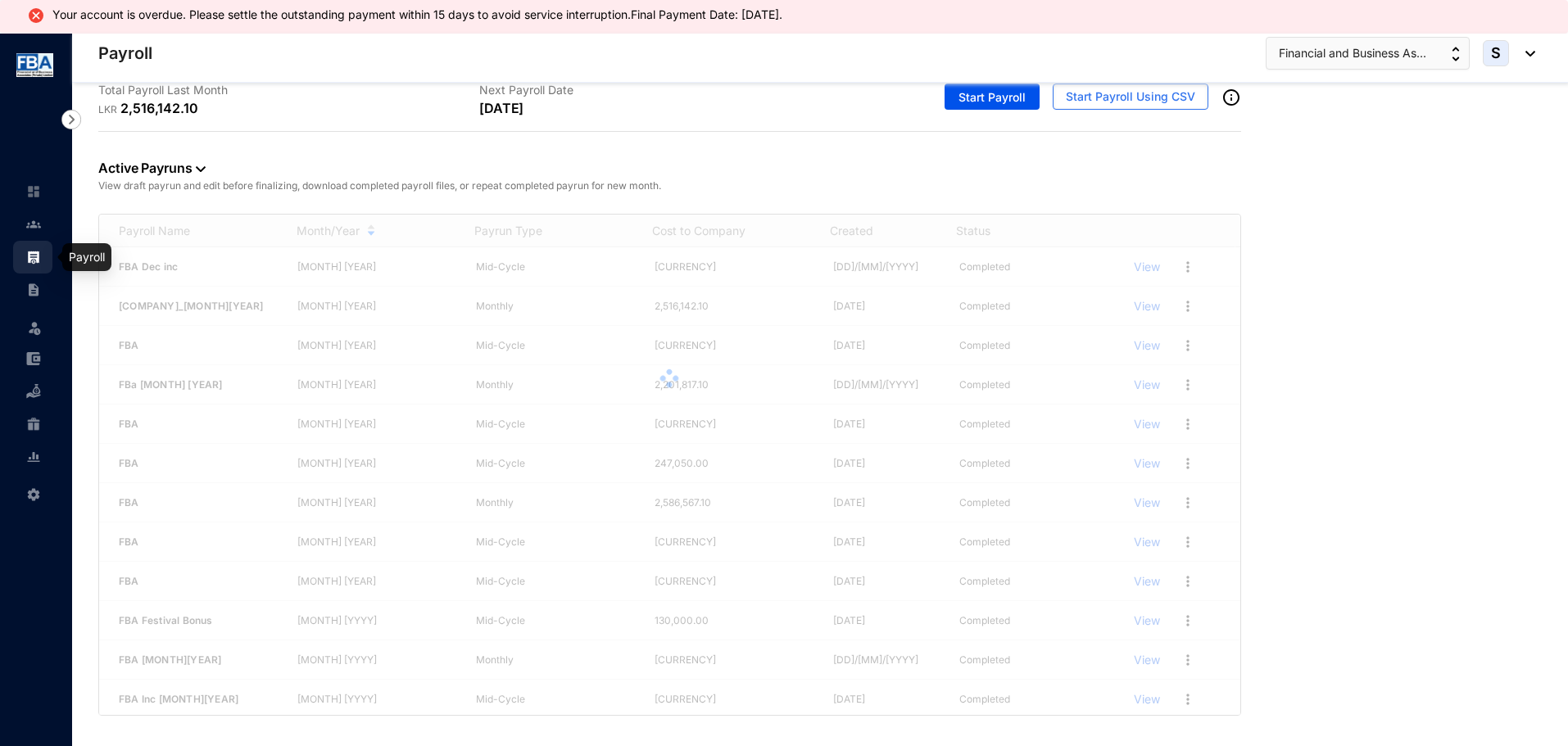 scroll, scrollTop: 34, scrollLeft: 0, axis: vertical 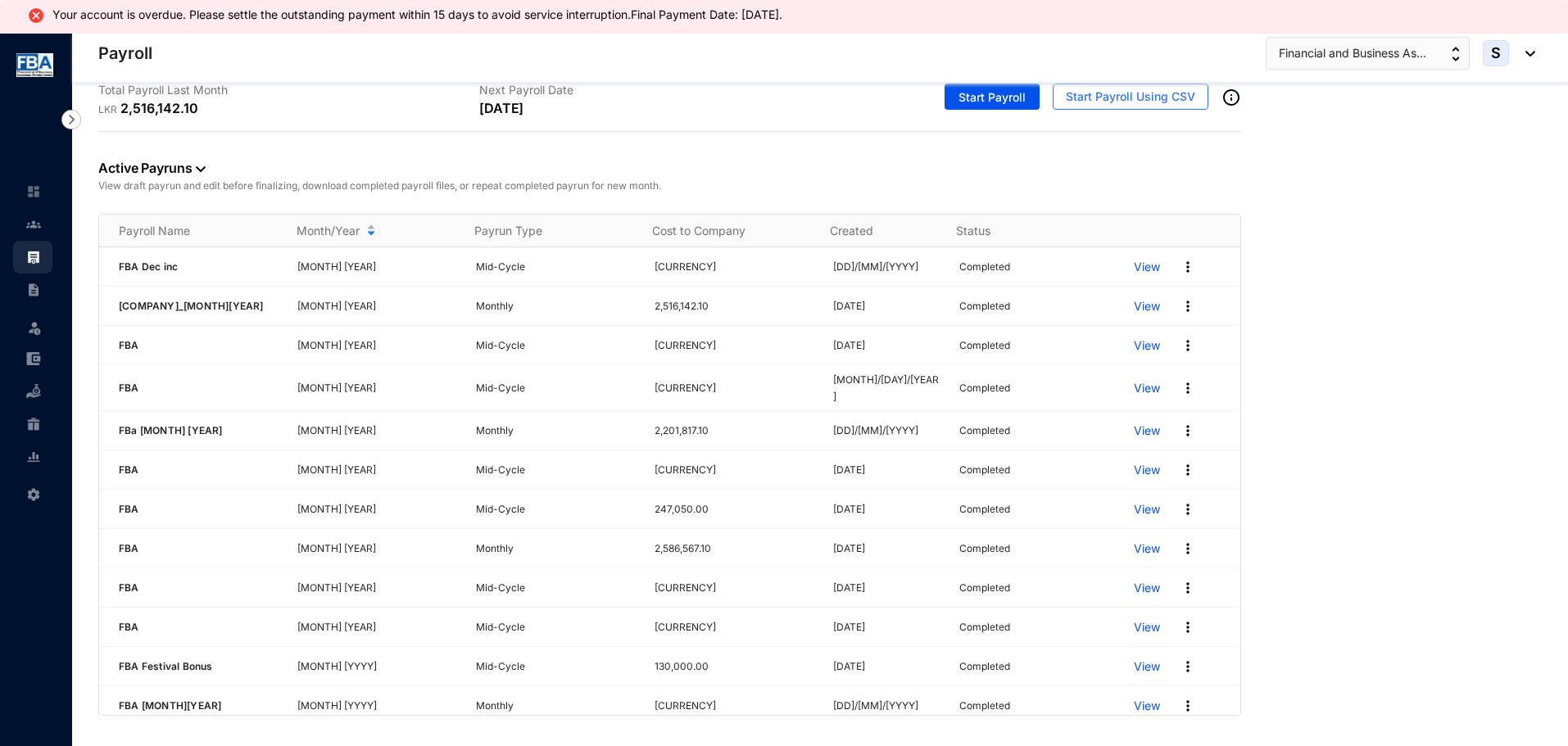 click on "Payroll Name" at bounding box center (188, 231) 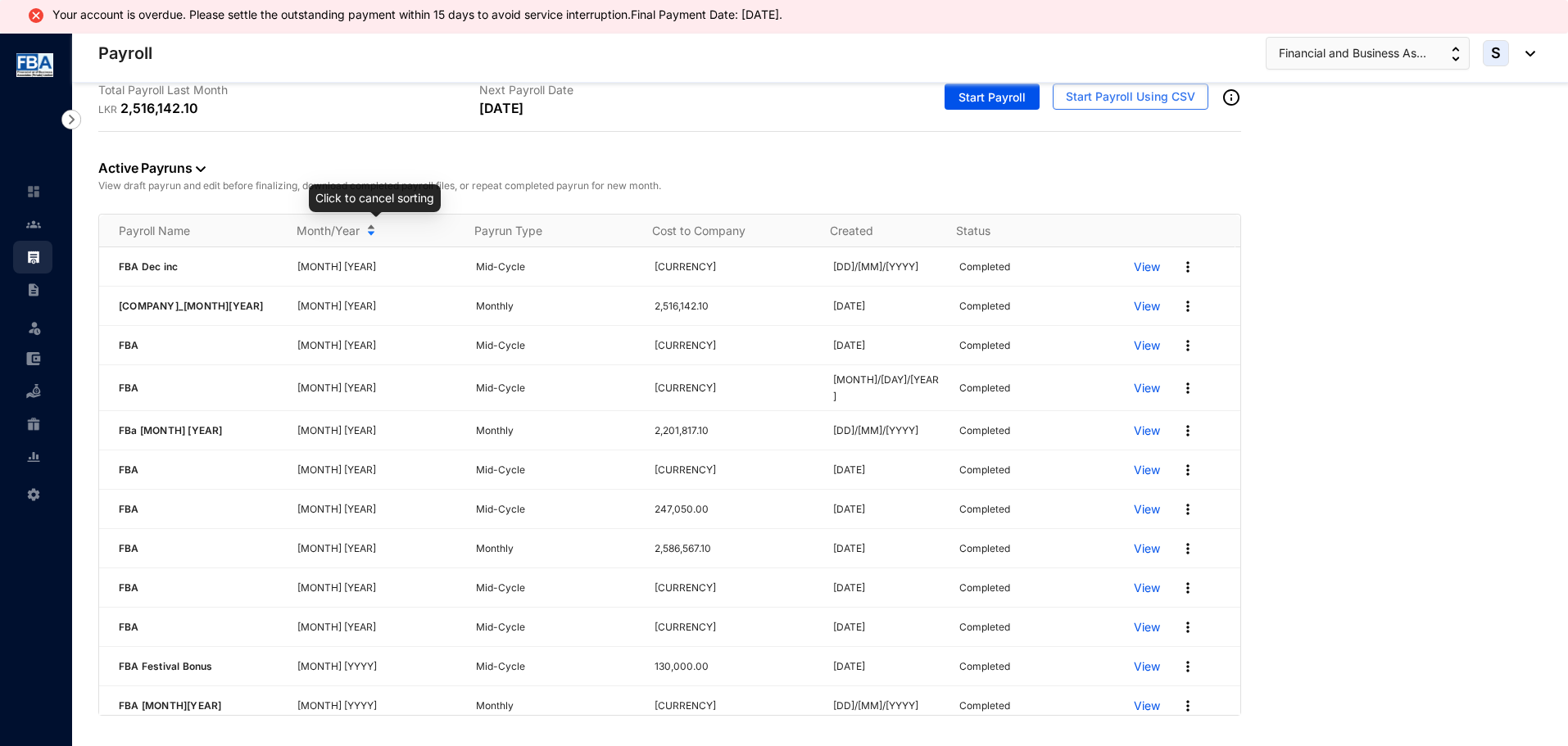click on "Month/Year" at bounding box center (328, 231) 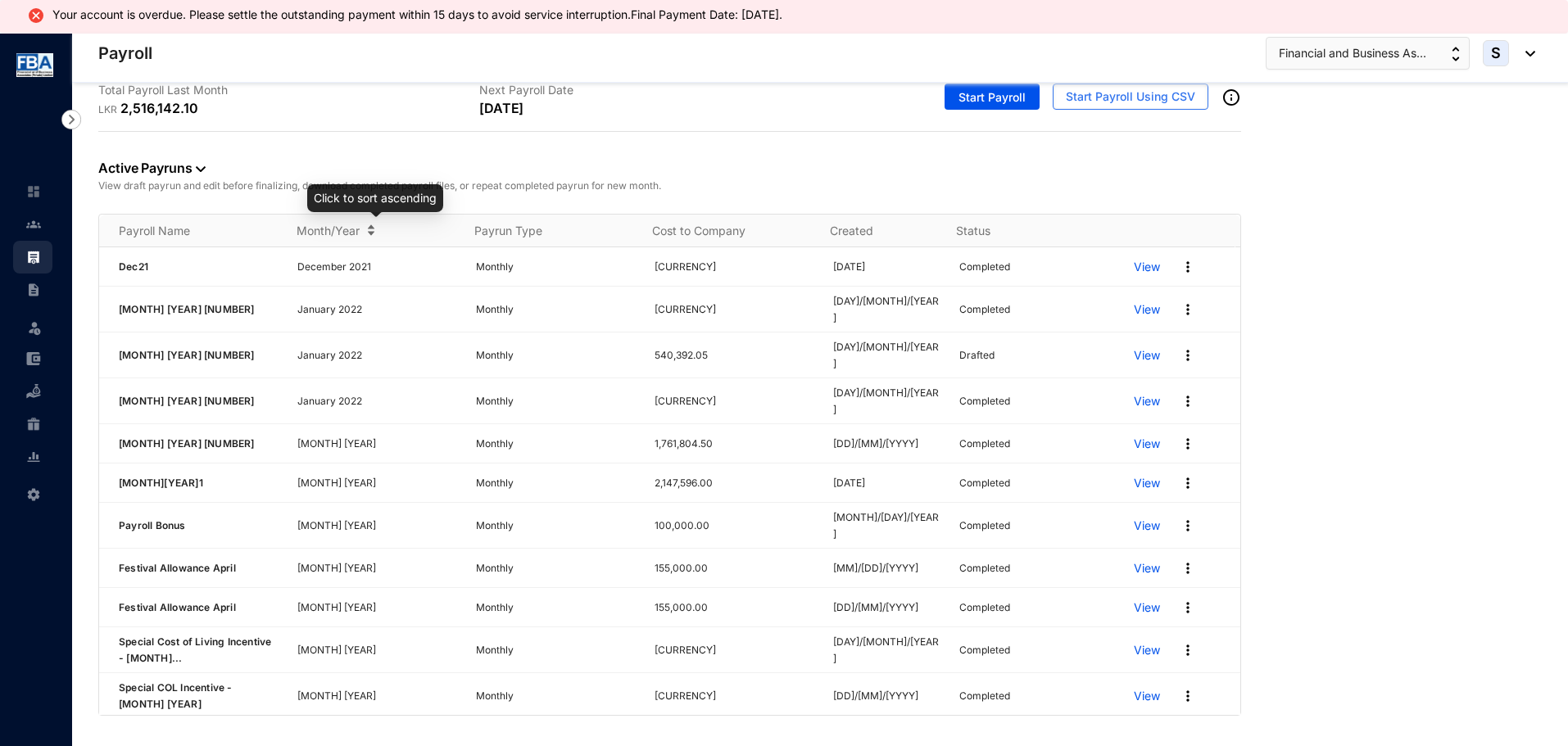 click on "Month/Year" at bounding box center (328, 231) 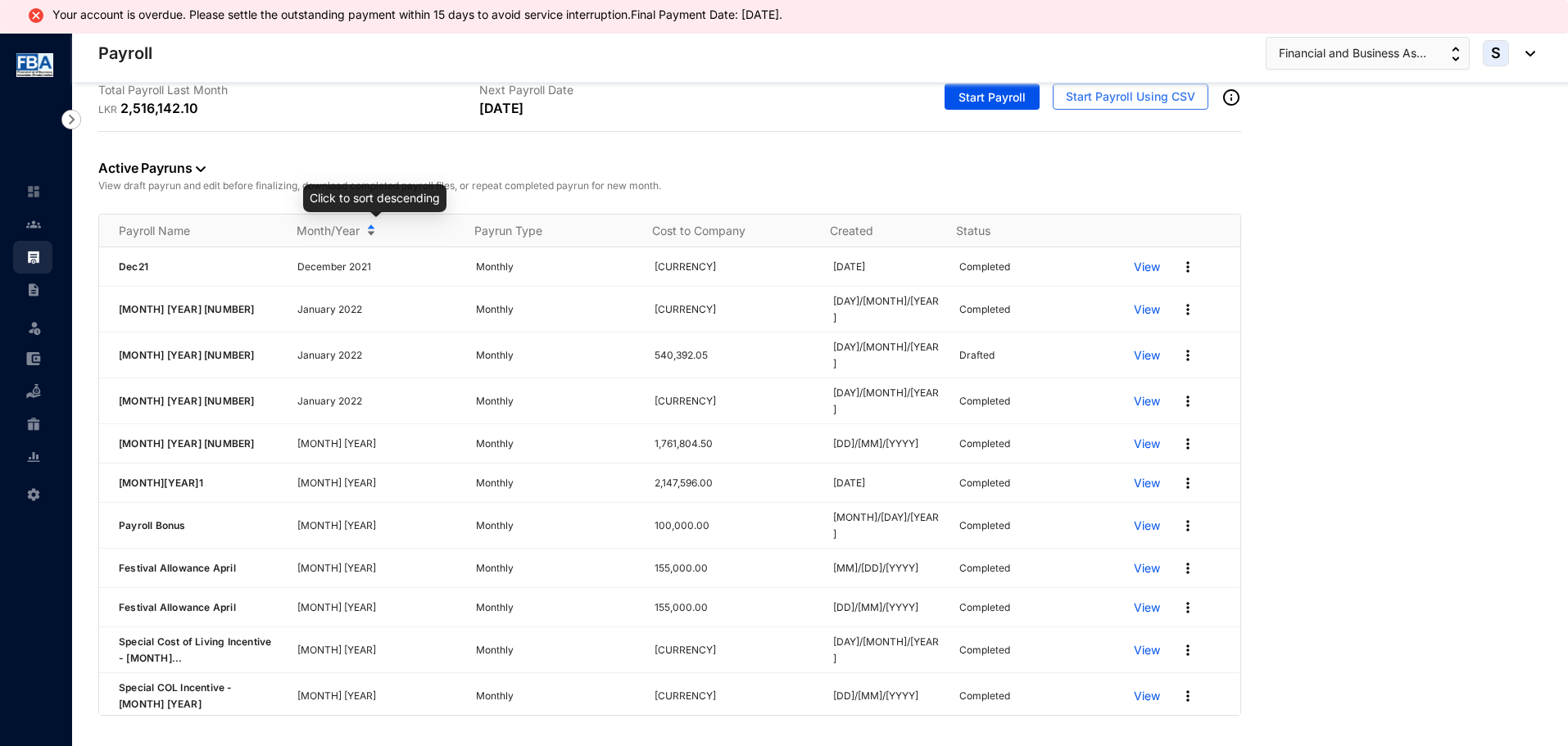 click on "Month/Year" at bounding box center [328, 231] 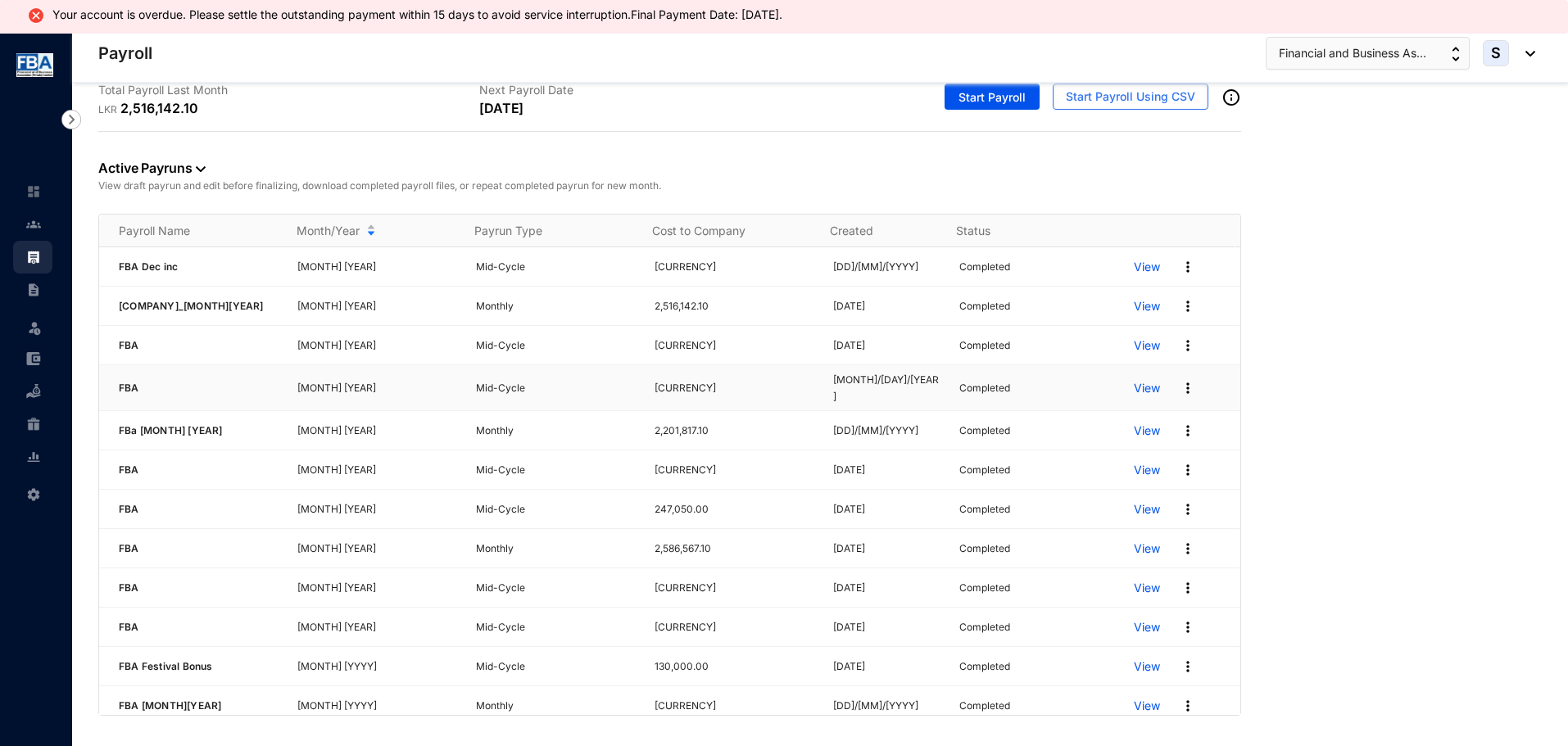 click at bounding box center [1188, 388] 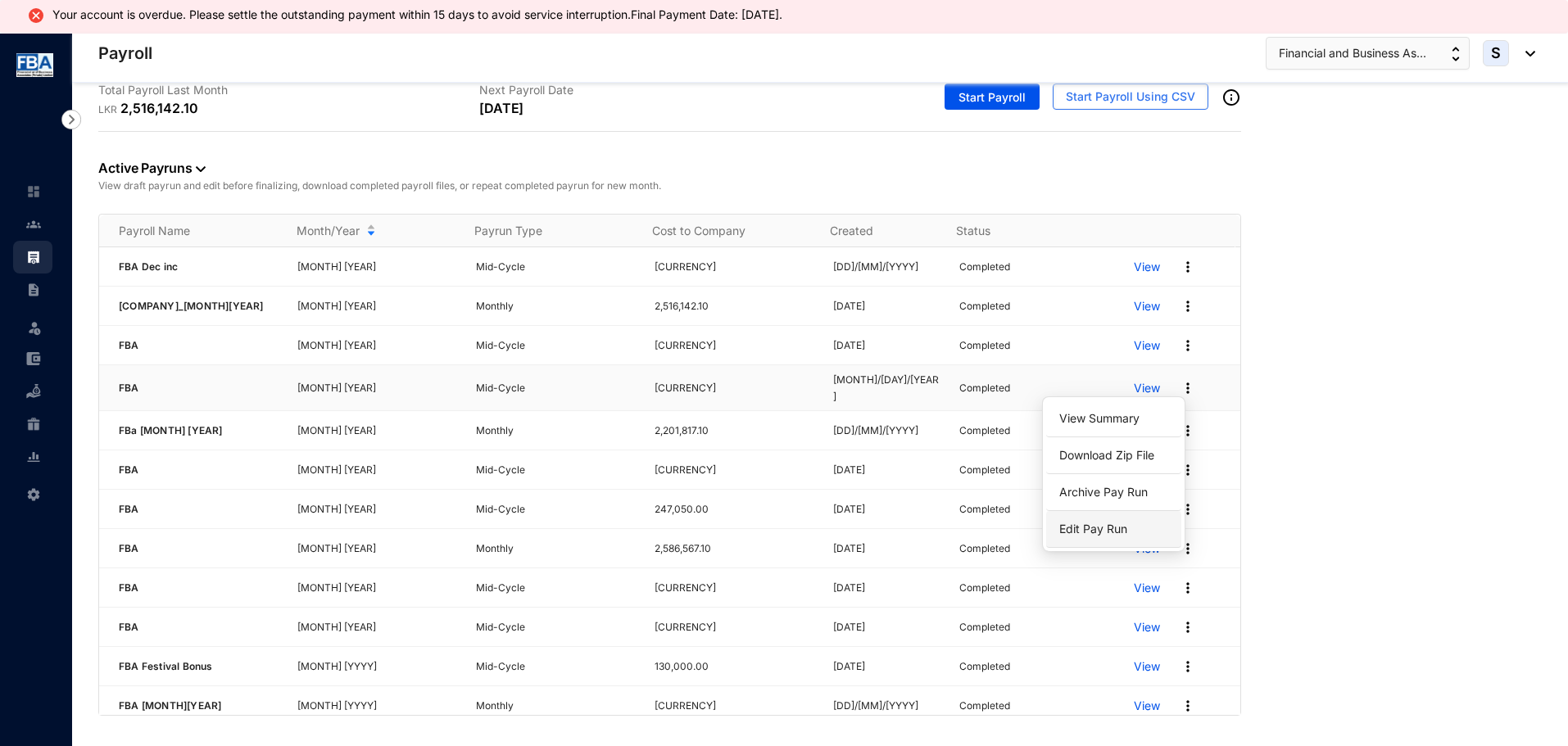 click on "Edit Pay Run" at bounding box center [1113, 529] 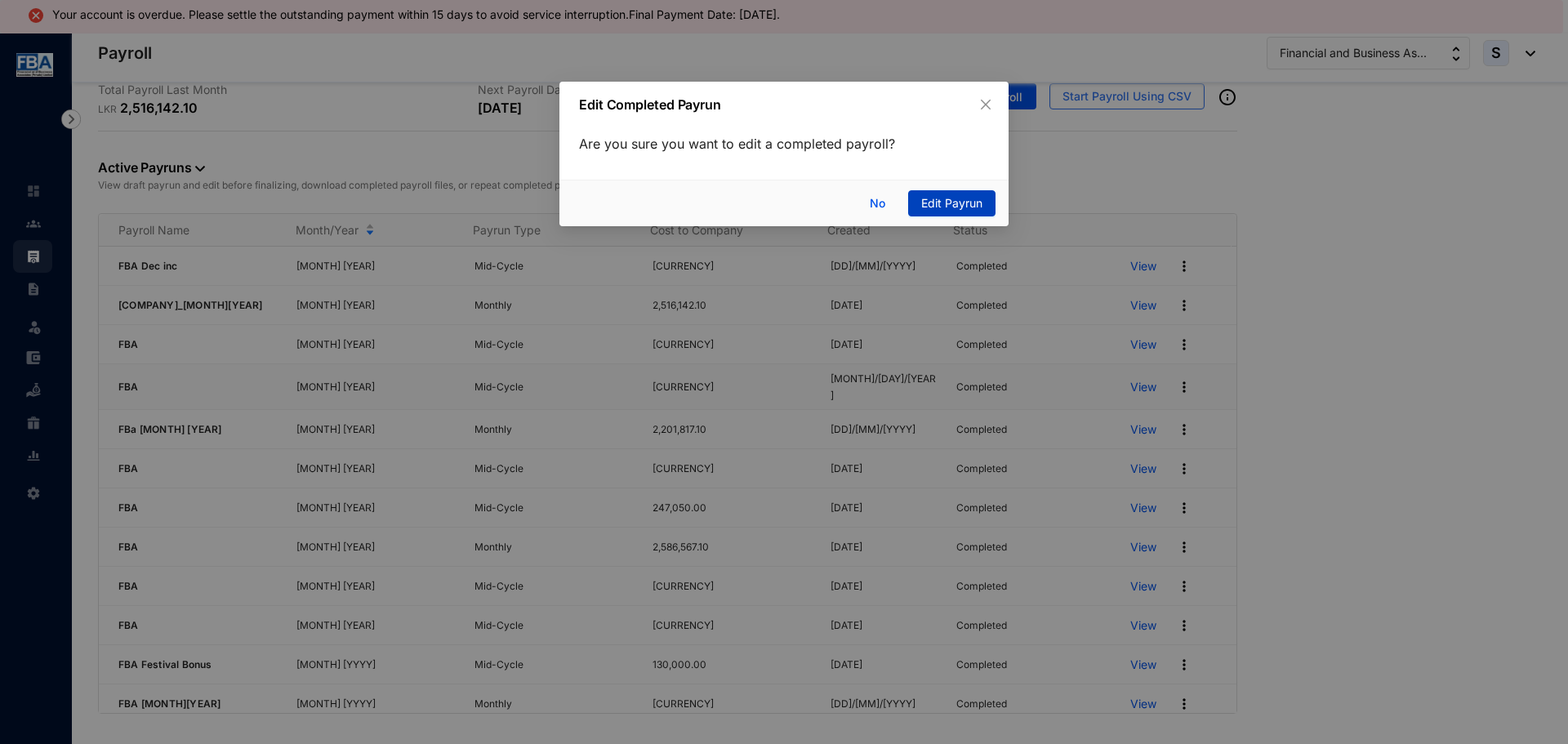 click on "Edit Payrun" at bounding box center [951, 203] 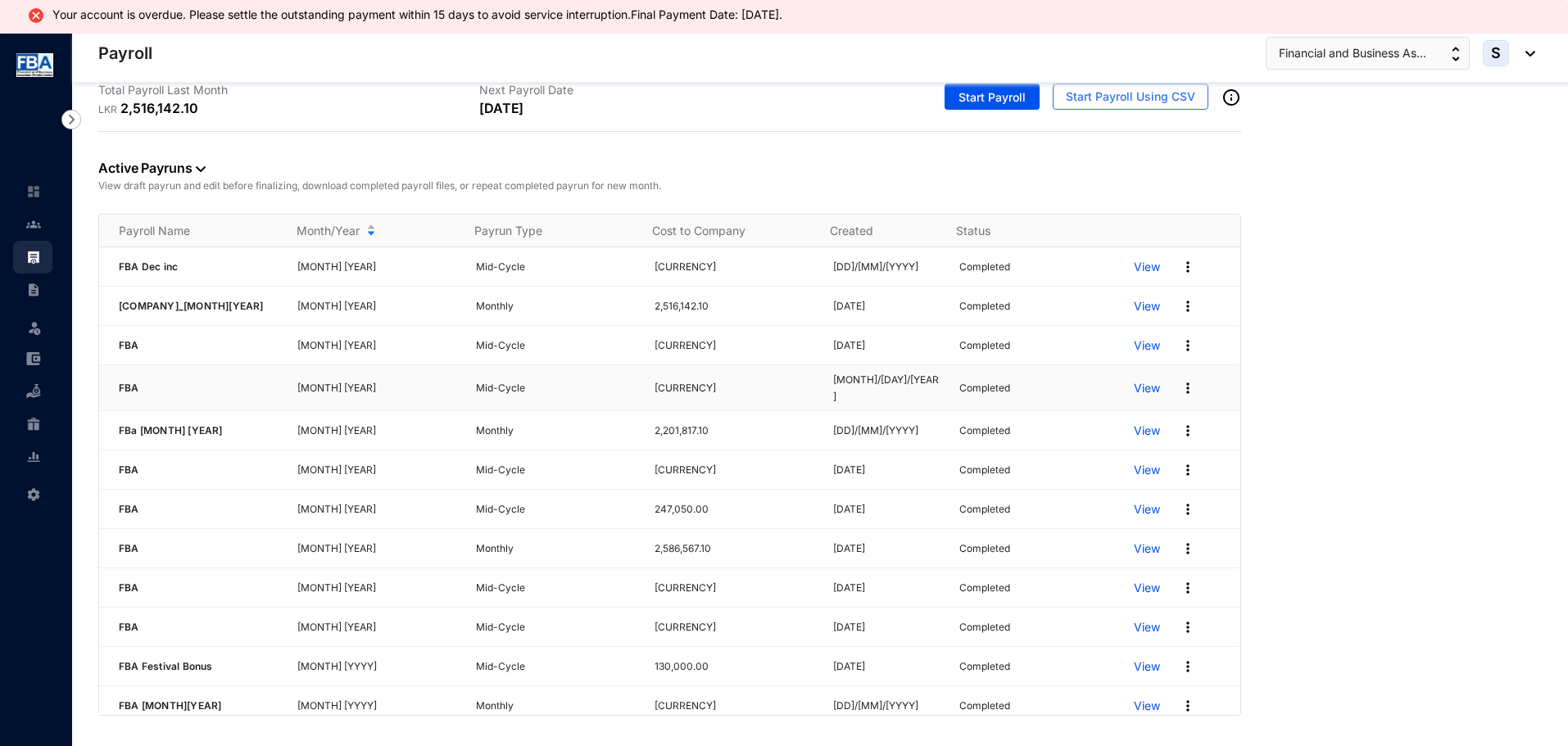 drag, startPoint x: 1073, startPoint y: 372, endPoint x: 849, endPoint y: 250, distance: 255.0686 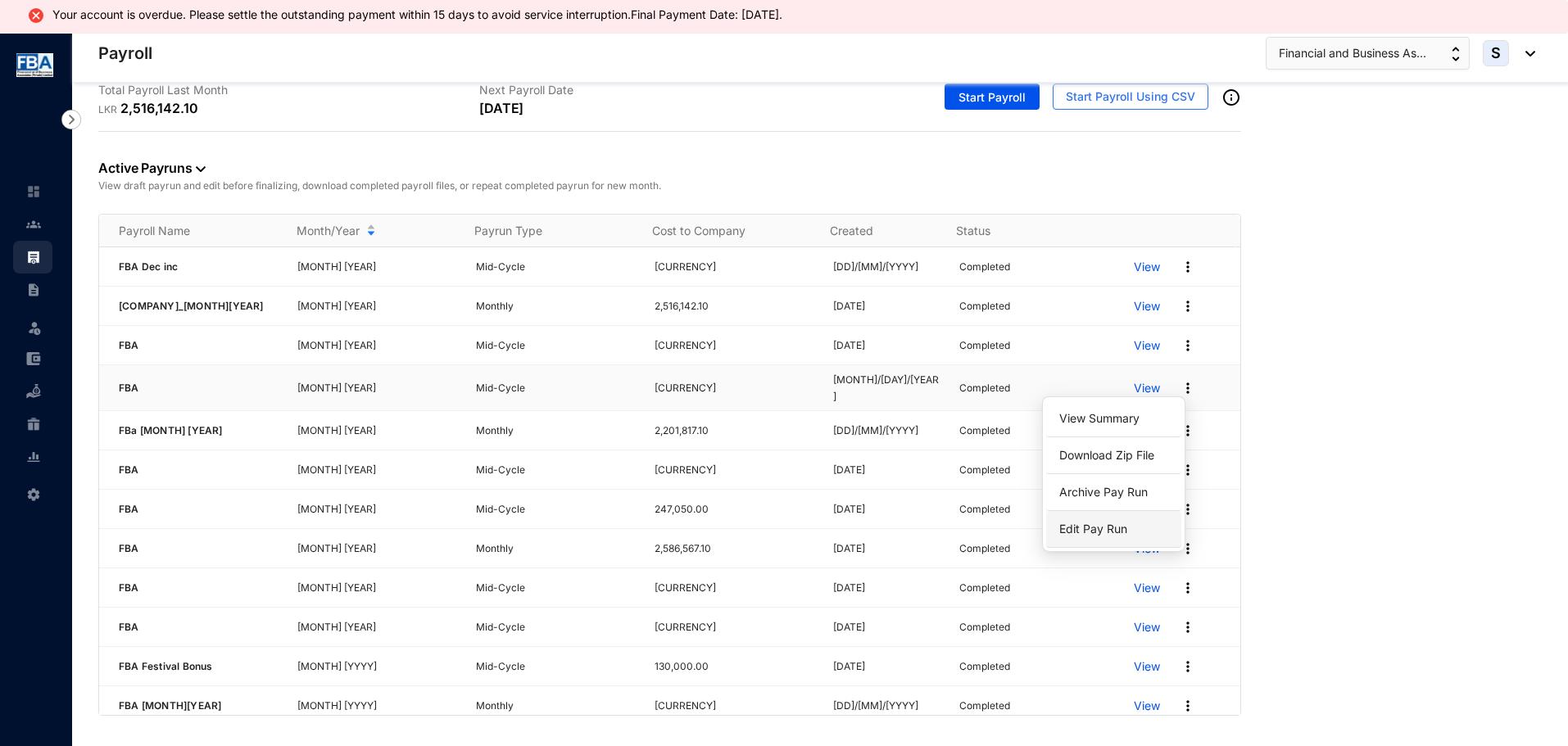 click on "Edit Pay Run" at bounding box center (1113, 529) 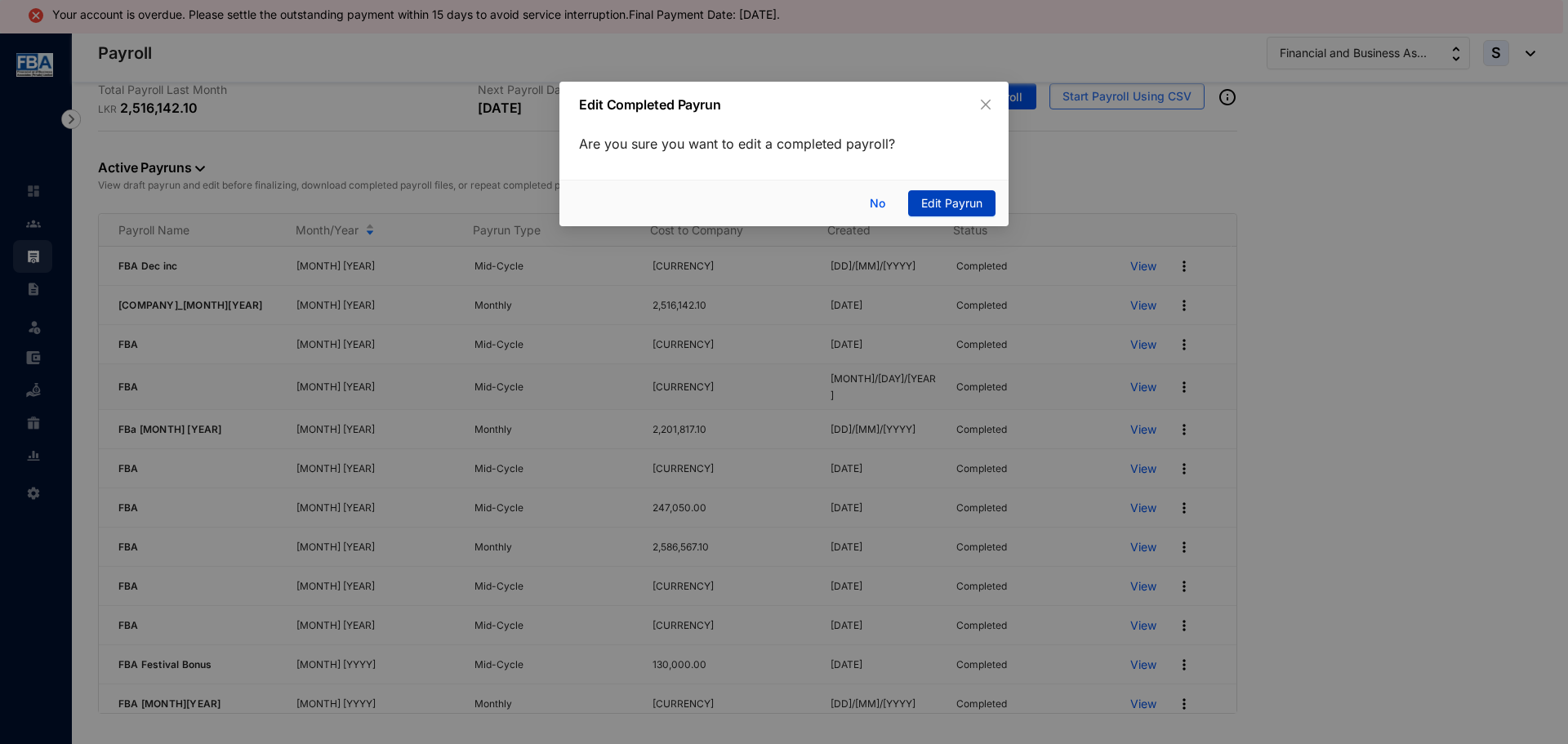 click on "Edit Payrun" at bounding box center [951, 203] 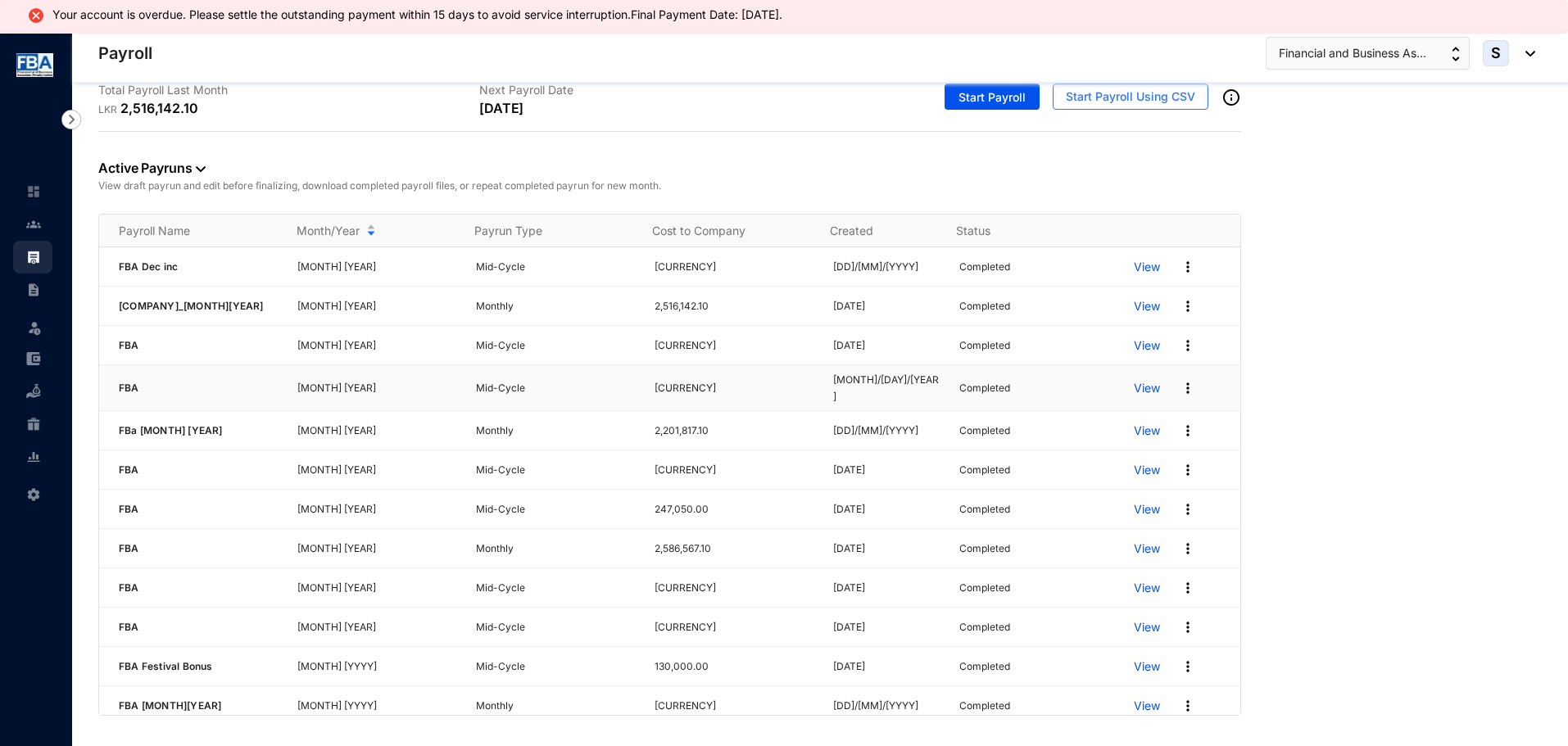 click on "View" at bounding box center [1147, 388] 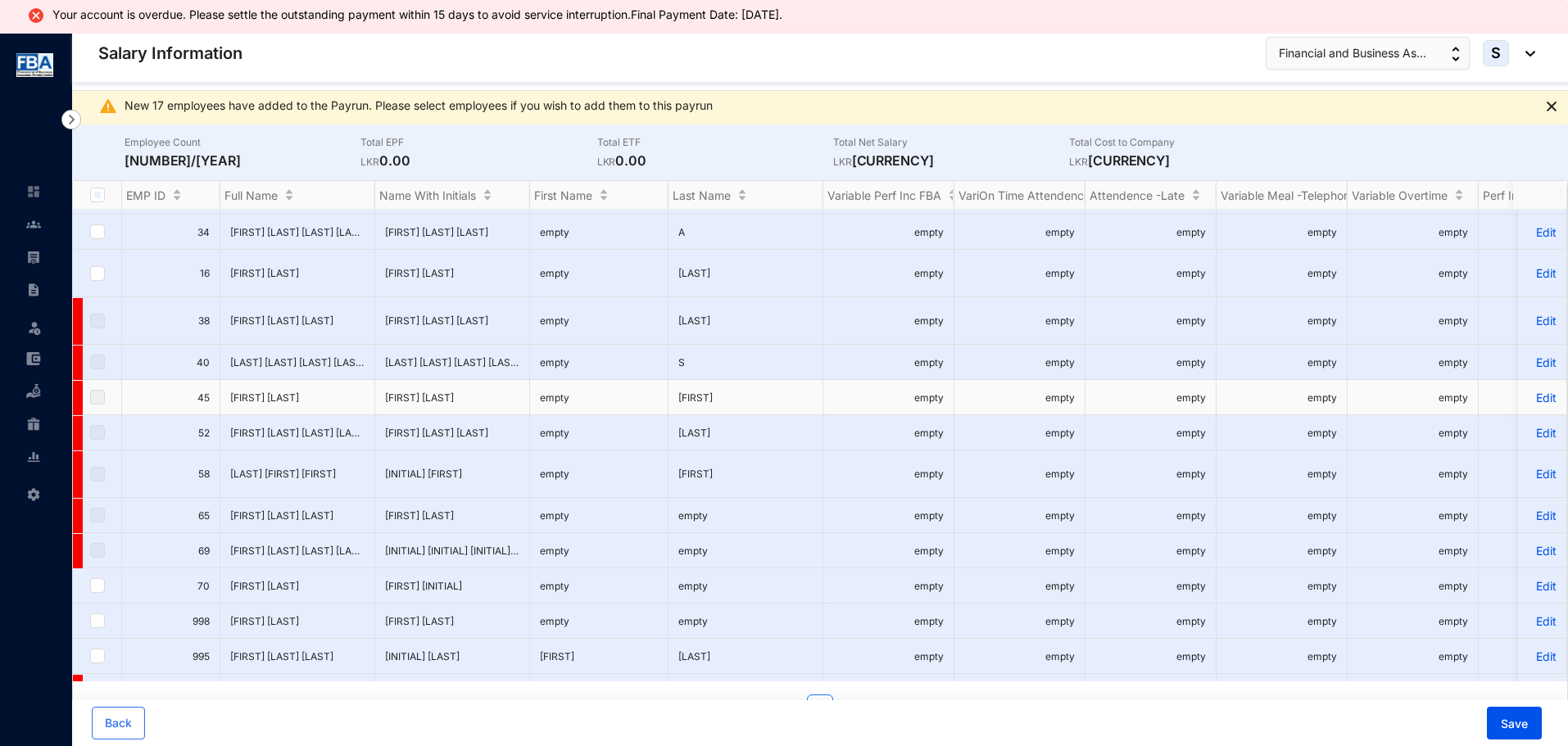 scroll, scrollTop: 51, scrollLeft: 0, axis: vertical 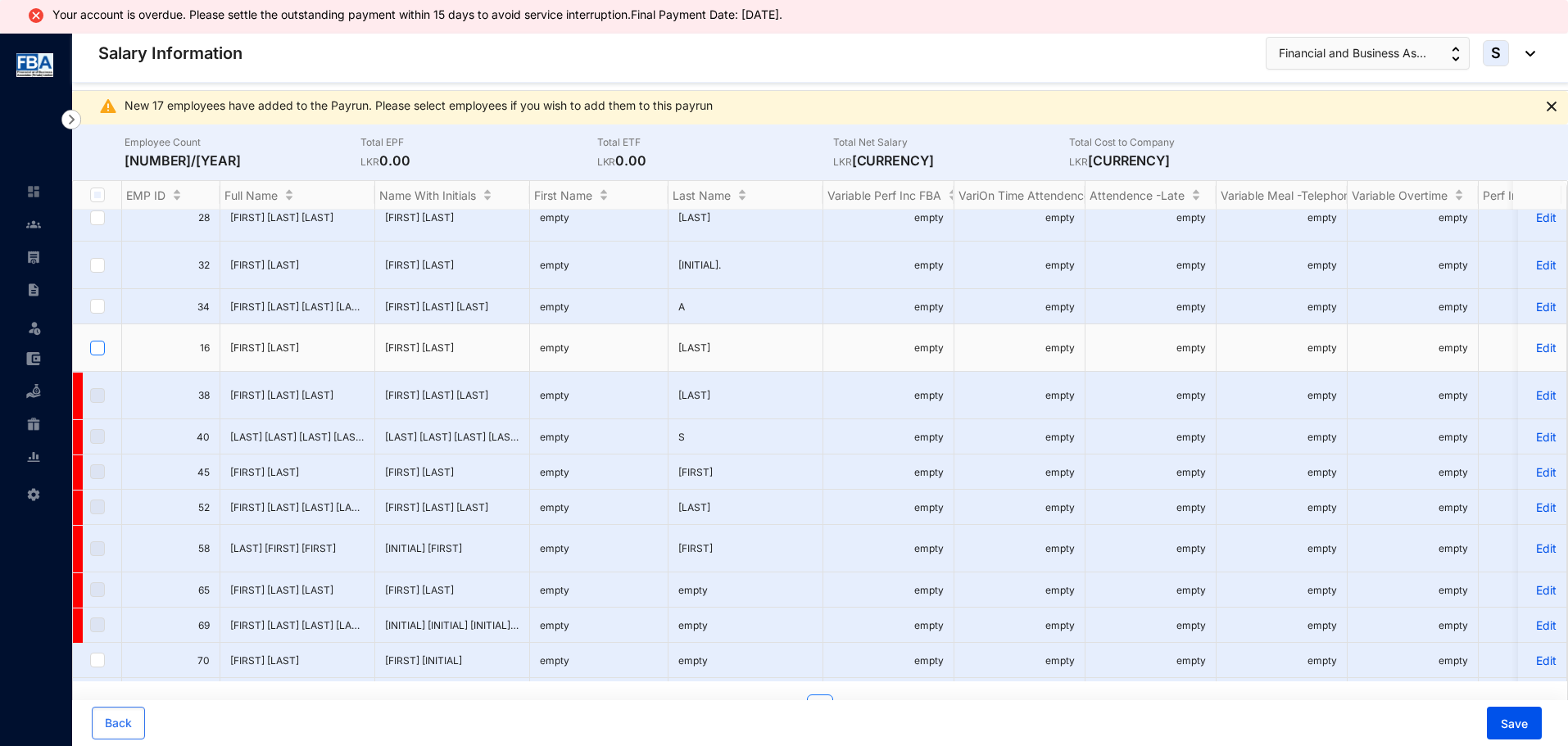 click at bounding box center (97, 348) 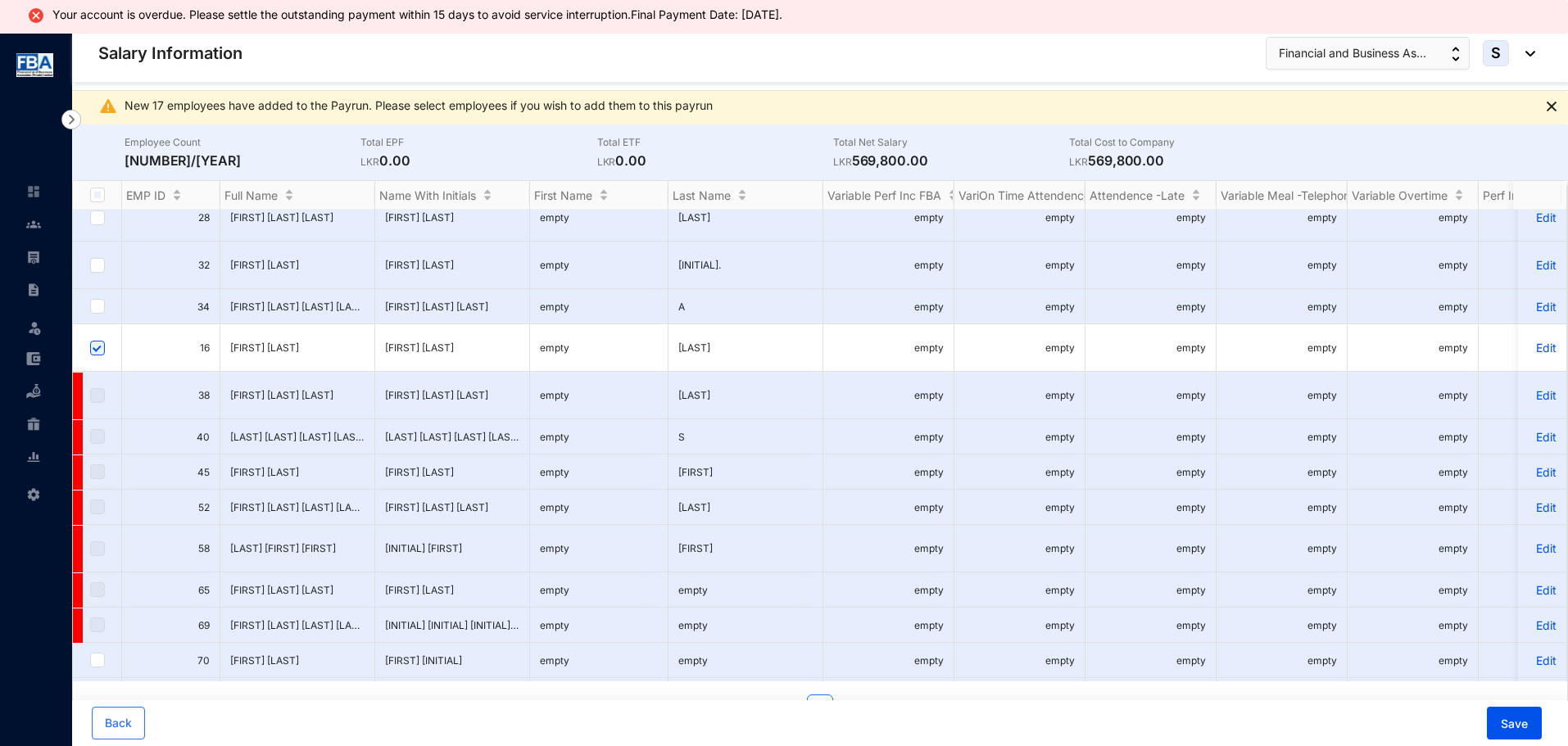 click on "Edit" at bounding box center (1542, 347) 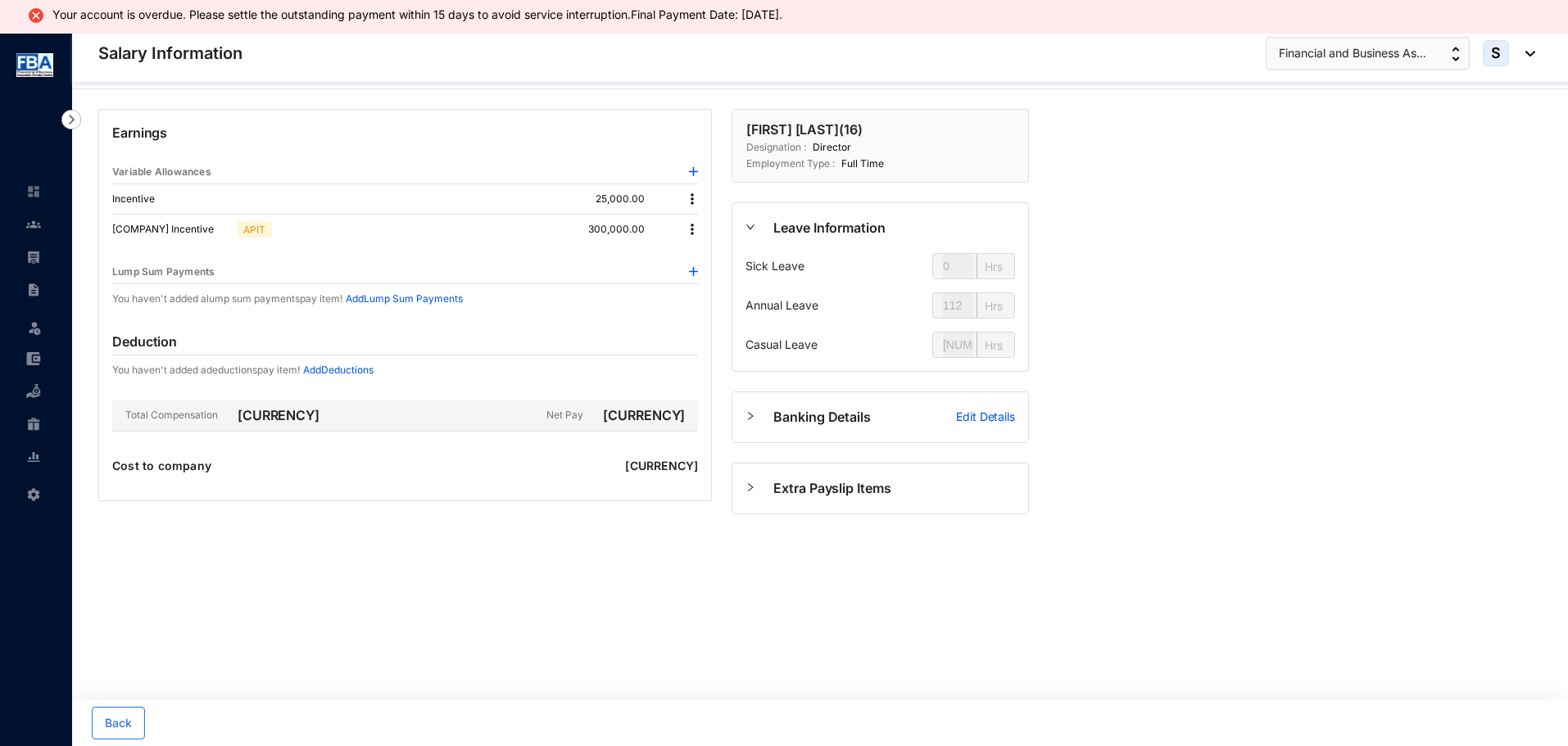 click at bounding box center (692, 229) 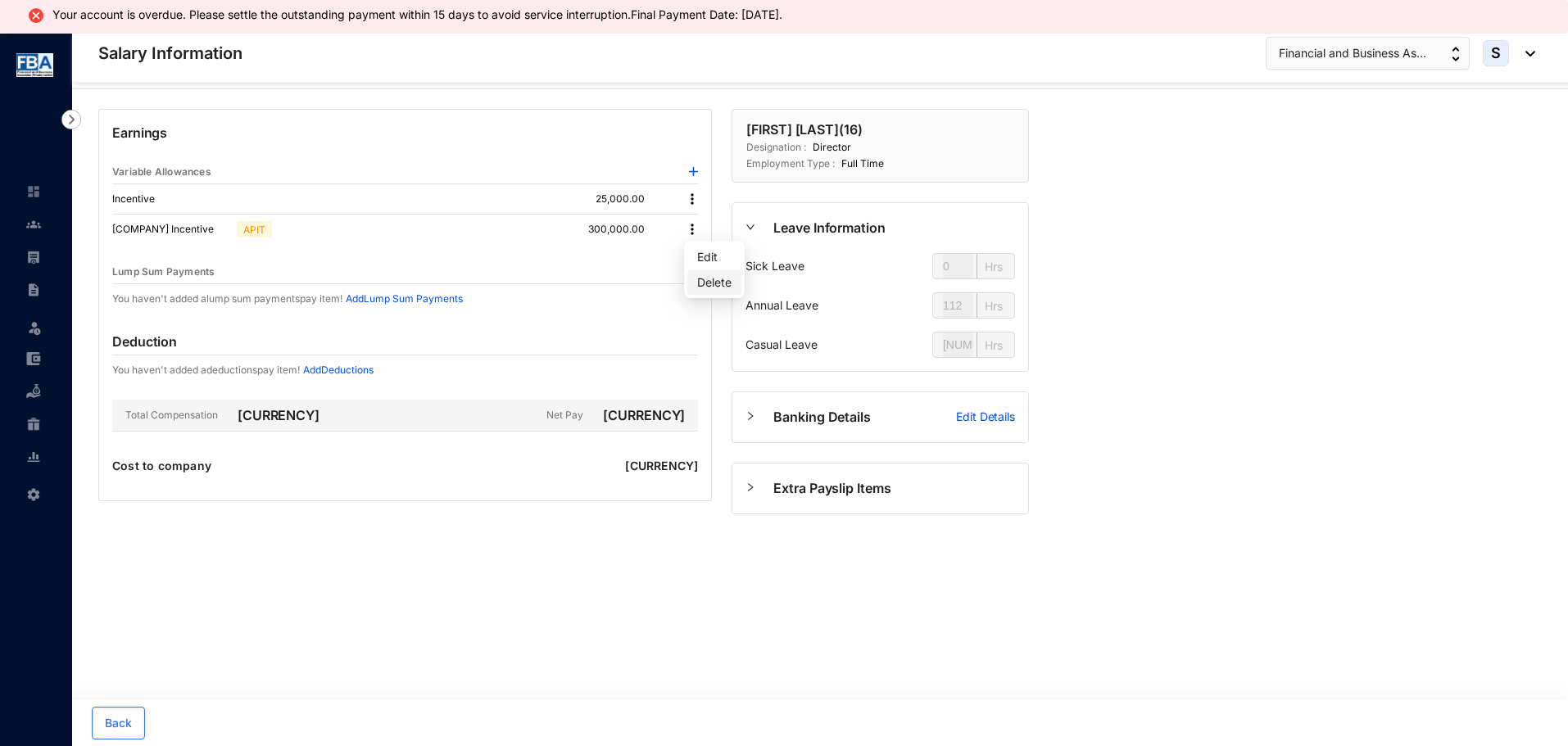 click on "Delete" at bounding box center [714, 283] 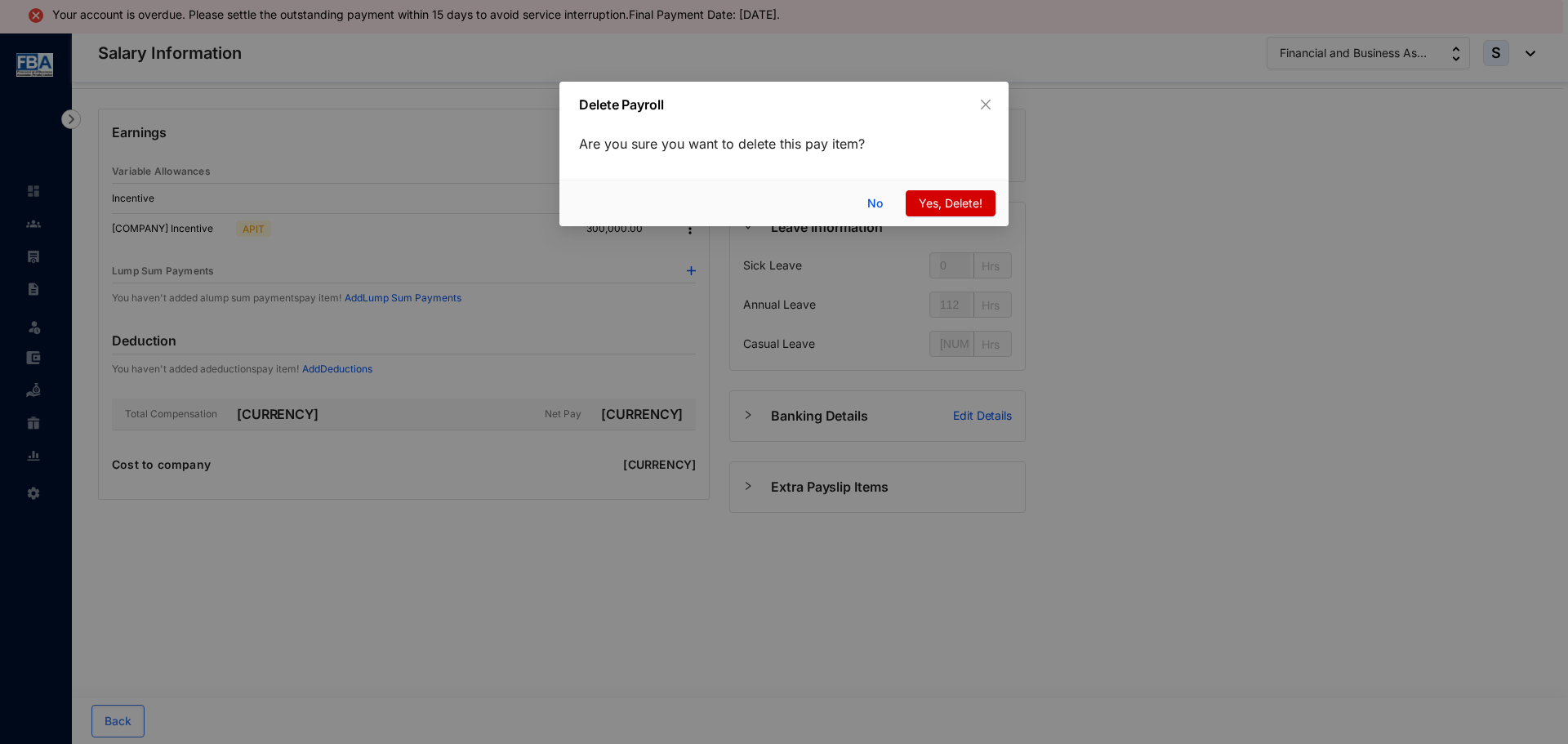 click on "Yes, Delete!" at bounding box center [951, 203] 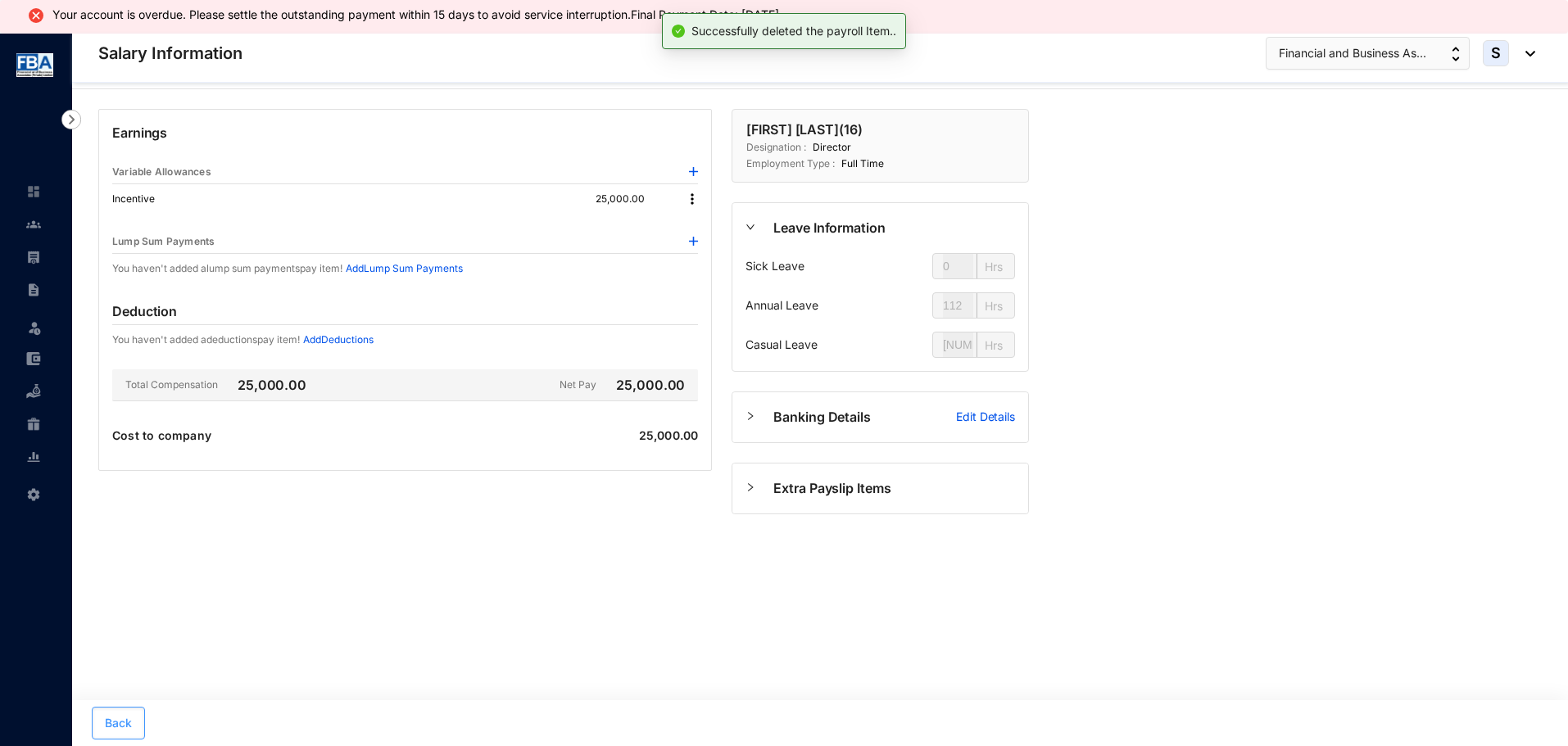 click on "Back" at bounding box center (118, 723) 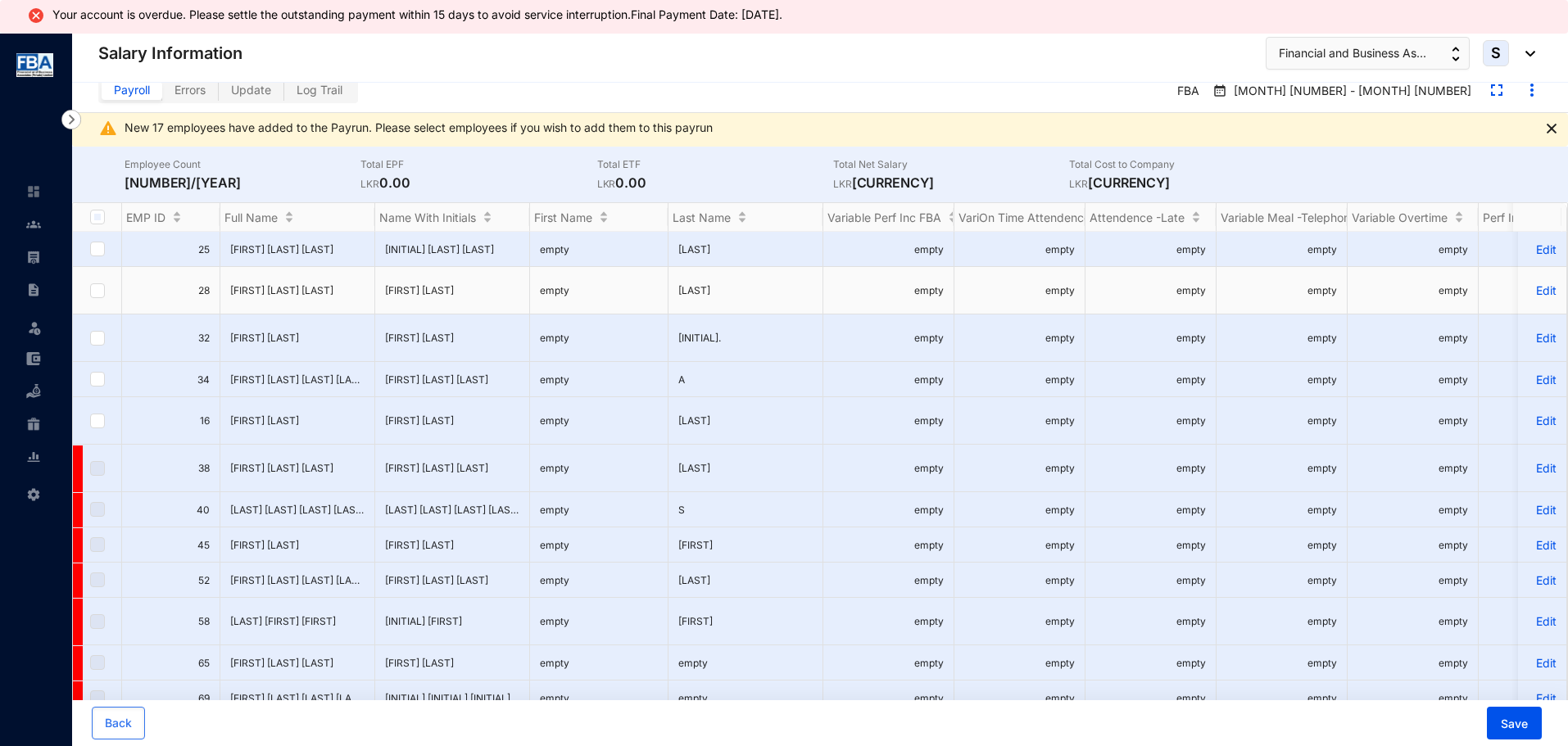 scroll, scrollTop: 0, scrollLeft: 0, axis: both 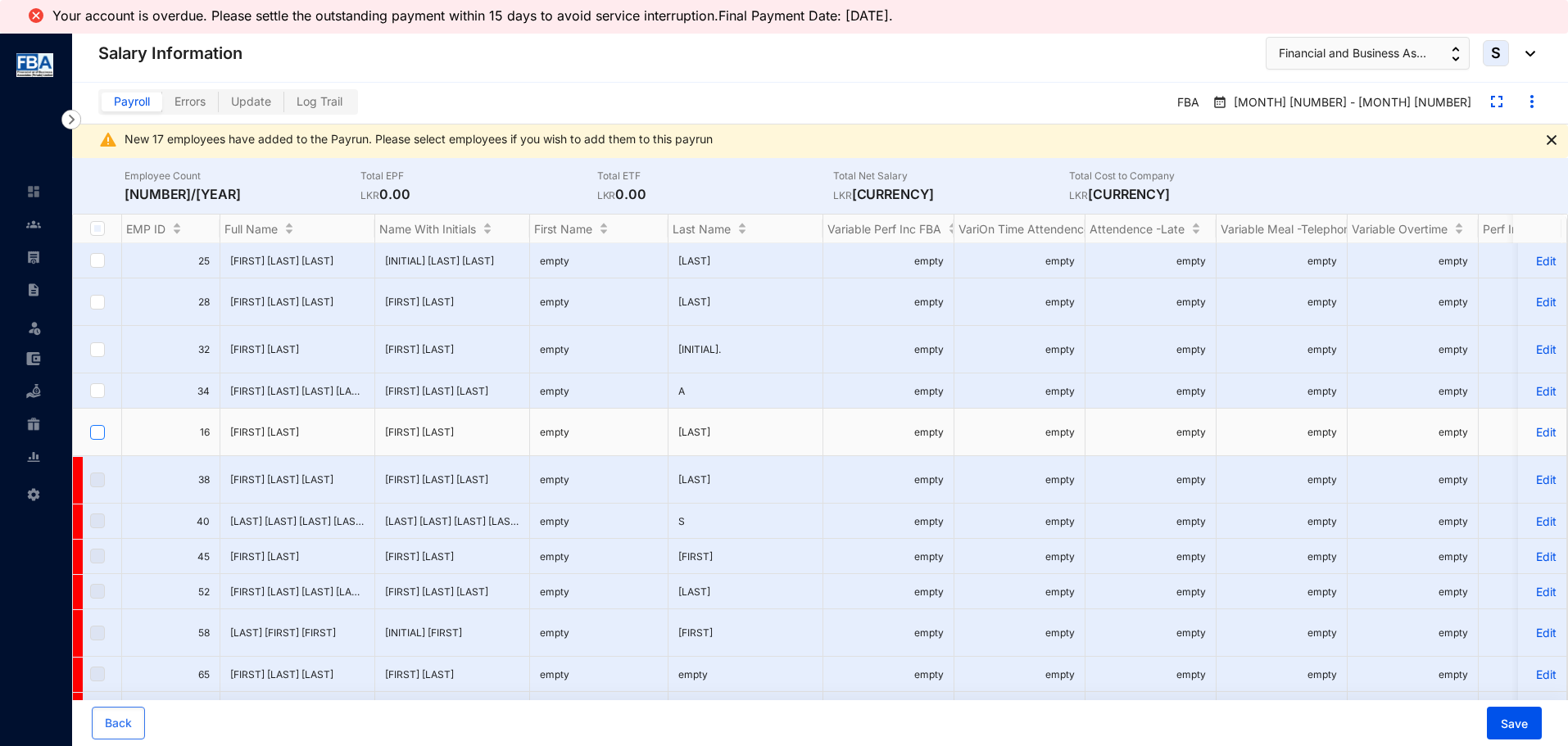 click at bounding box center (97, 432) 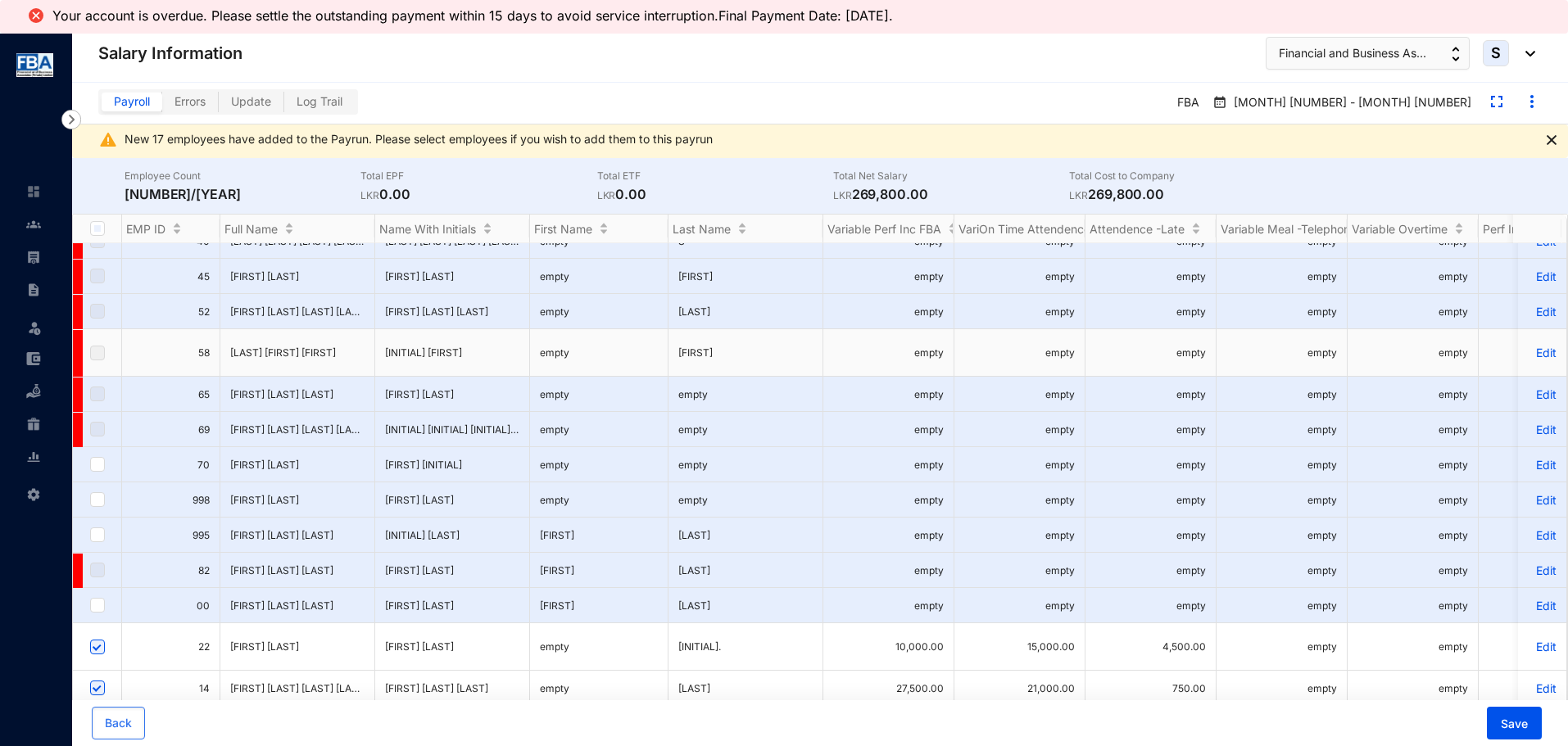 scroll, scrollTop: 296, scrollLeft: 0, axis: vertical 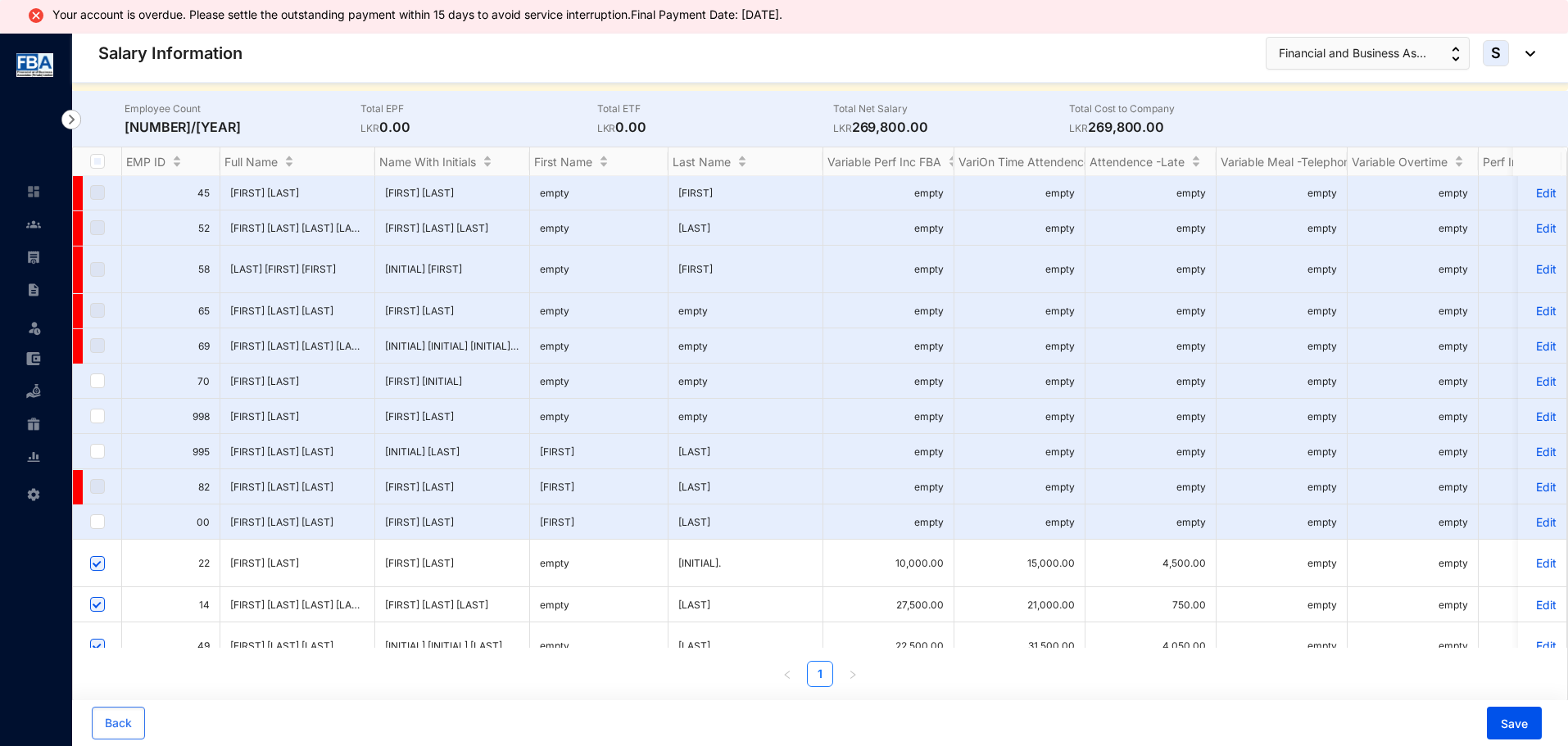 drag, startPoint x: 1526, startPoint y: 588, endPoint x: 1511, endPoint y: 584, distance: 15.524175 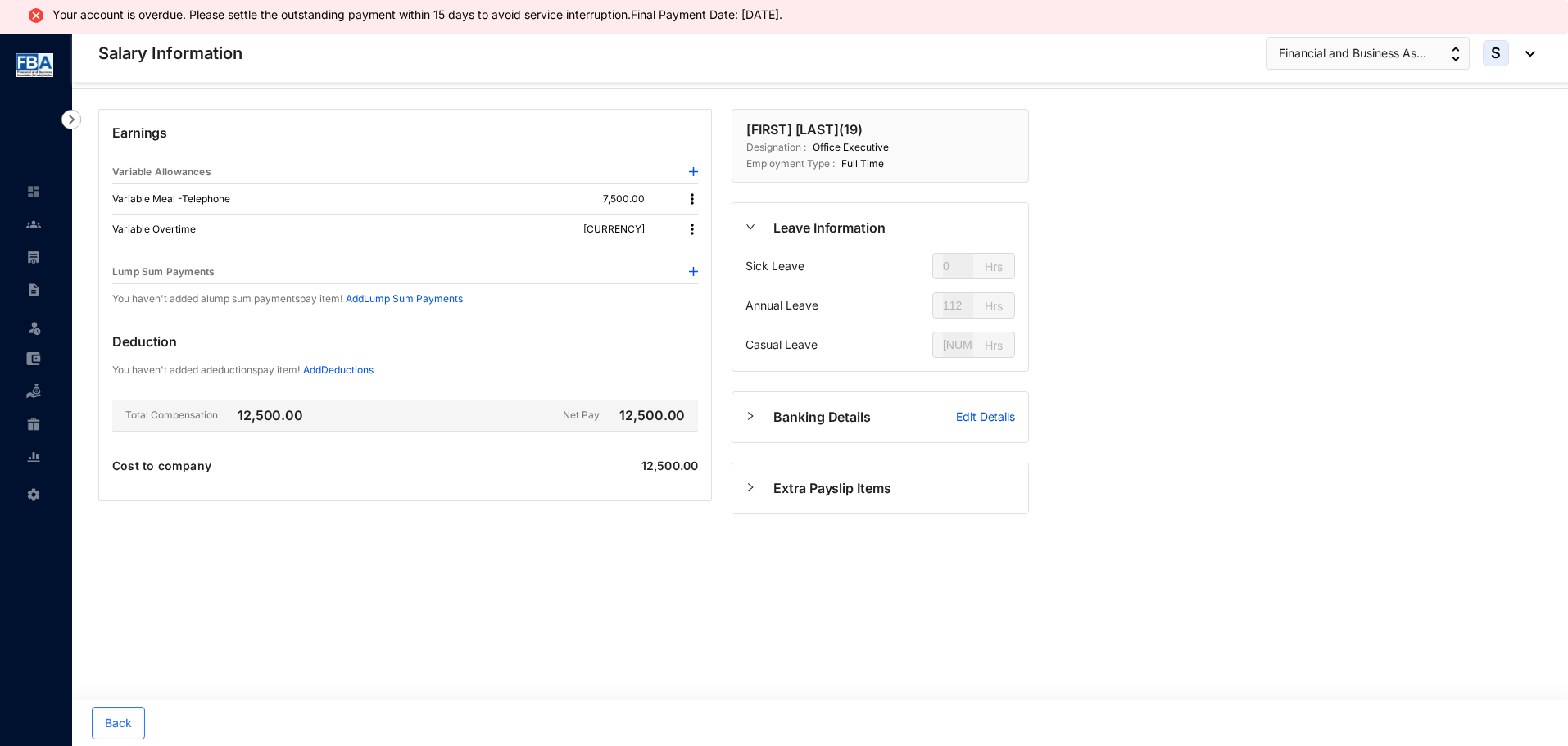 drag, startPoint x: 480, startPoint y: 430, endPoint x: 521, endPoint y: 374, distance: 69.40461 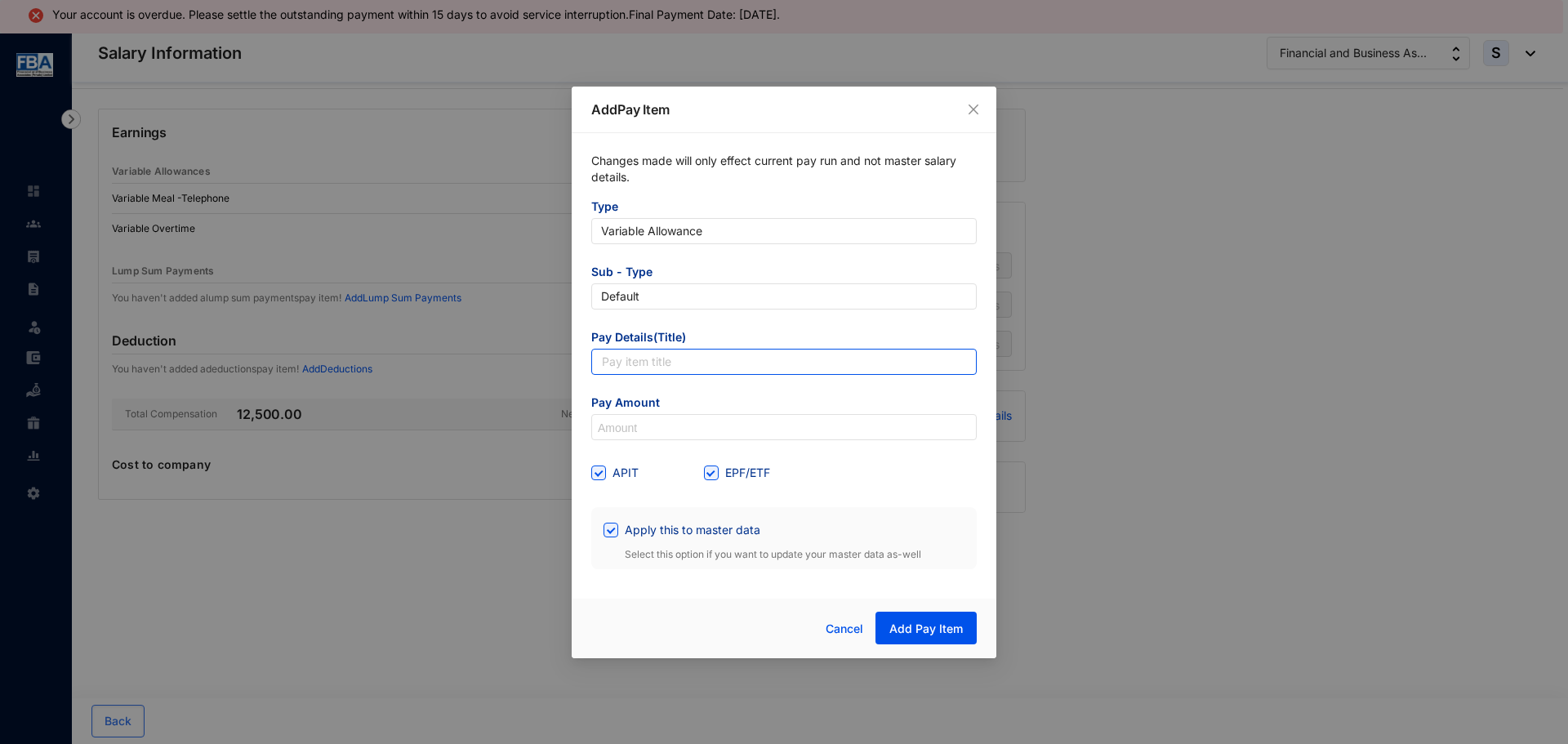 click at bounding box center (784, 362) 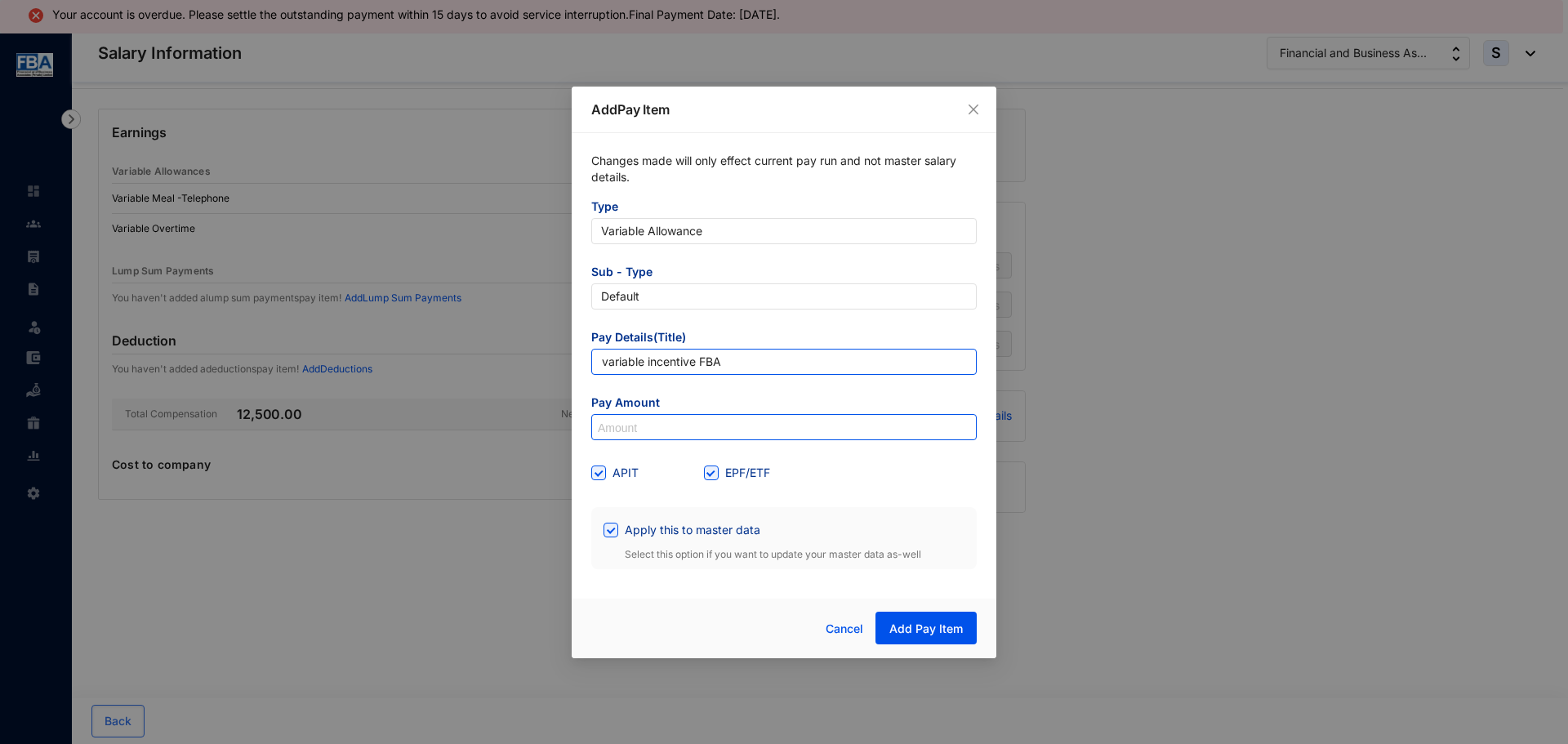 type on "variable incentive FBA" 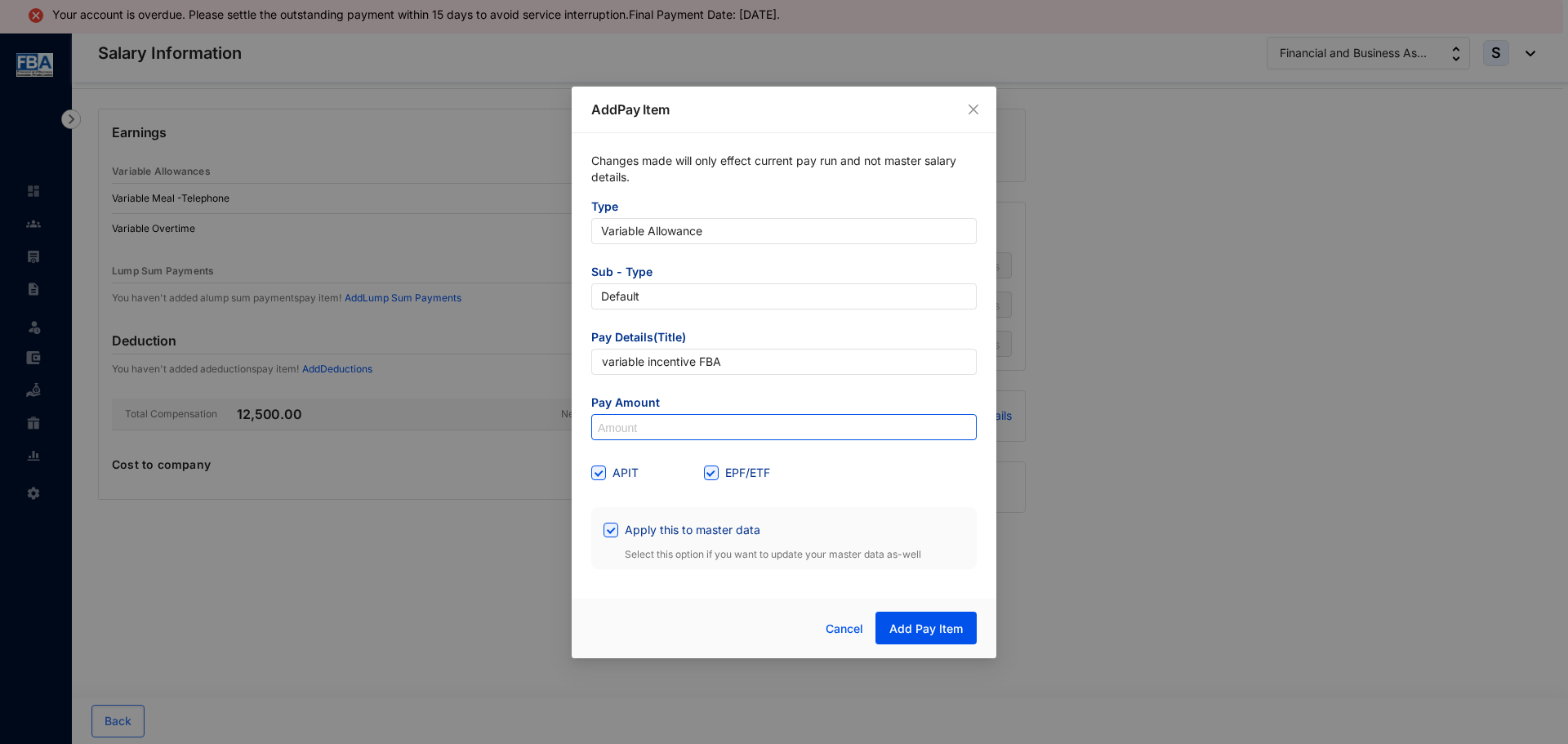 click at bounding box center (784, 428) 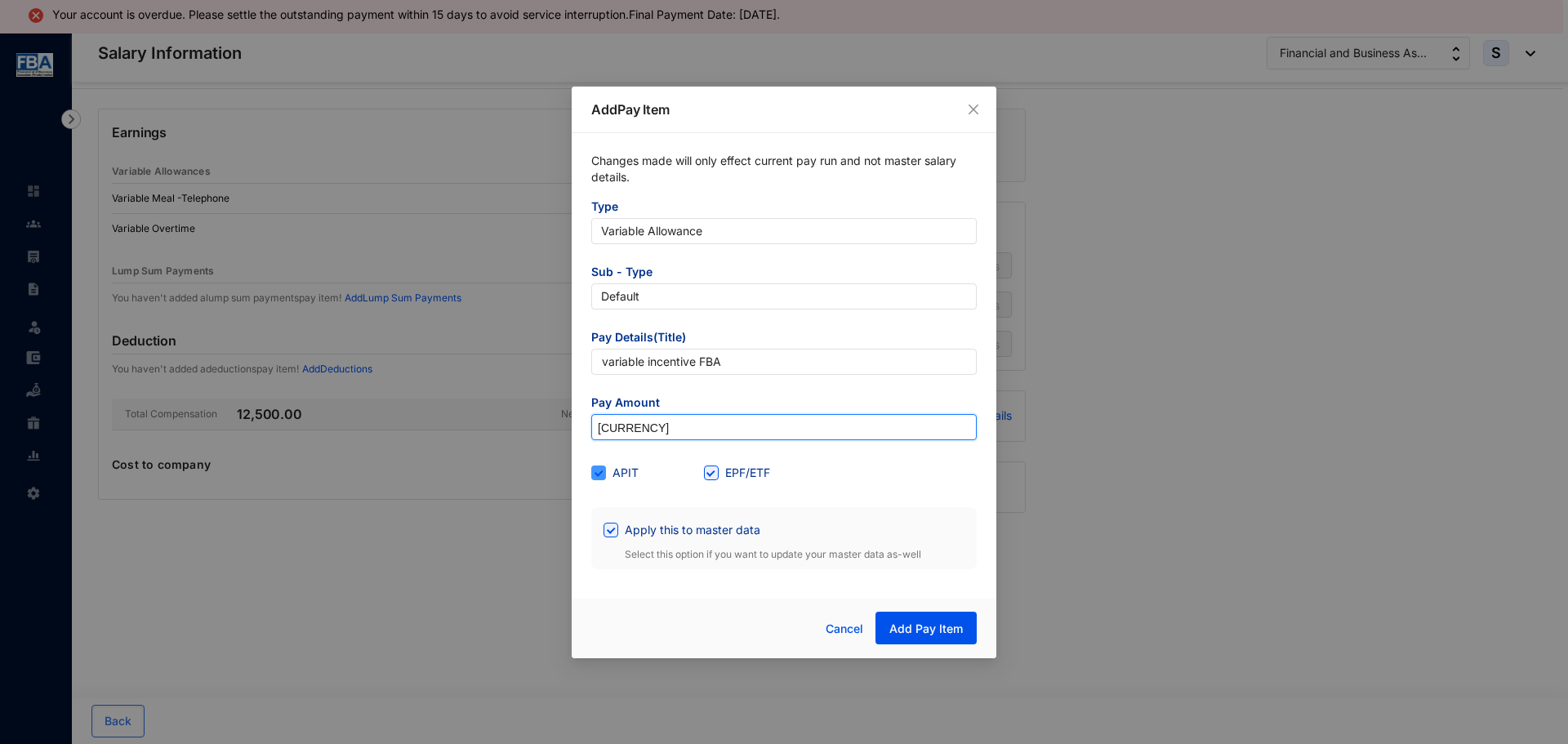 type on "[CURRENCY]" 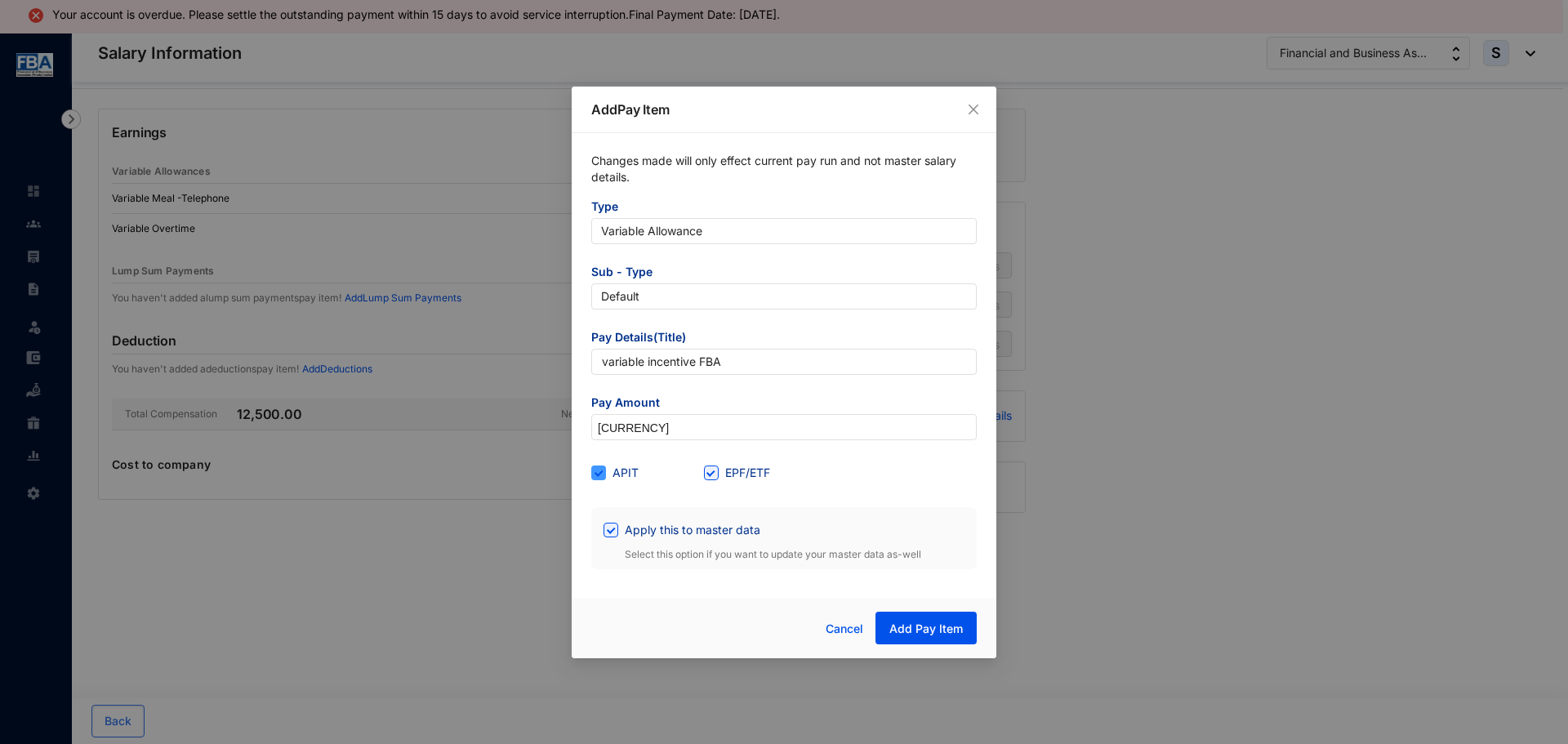 click on "APIT" at bounding box center [597, 471] 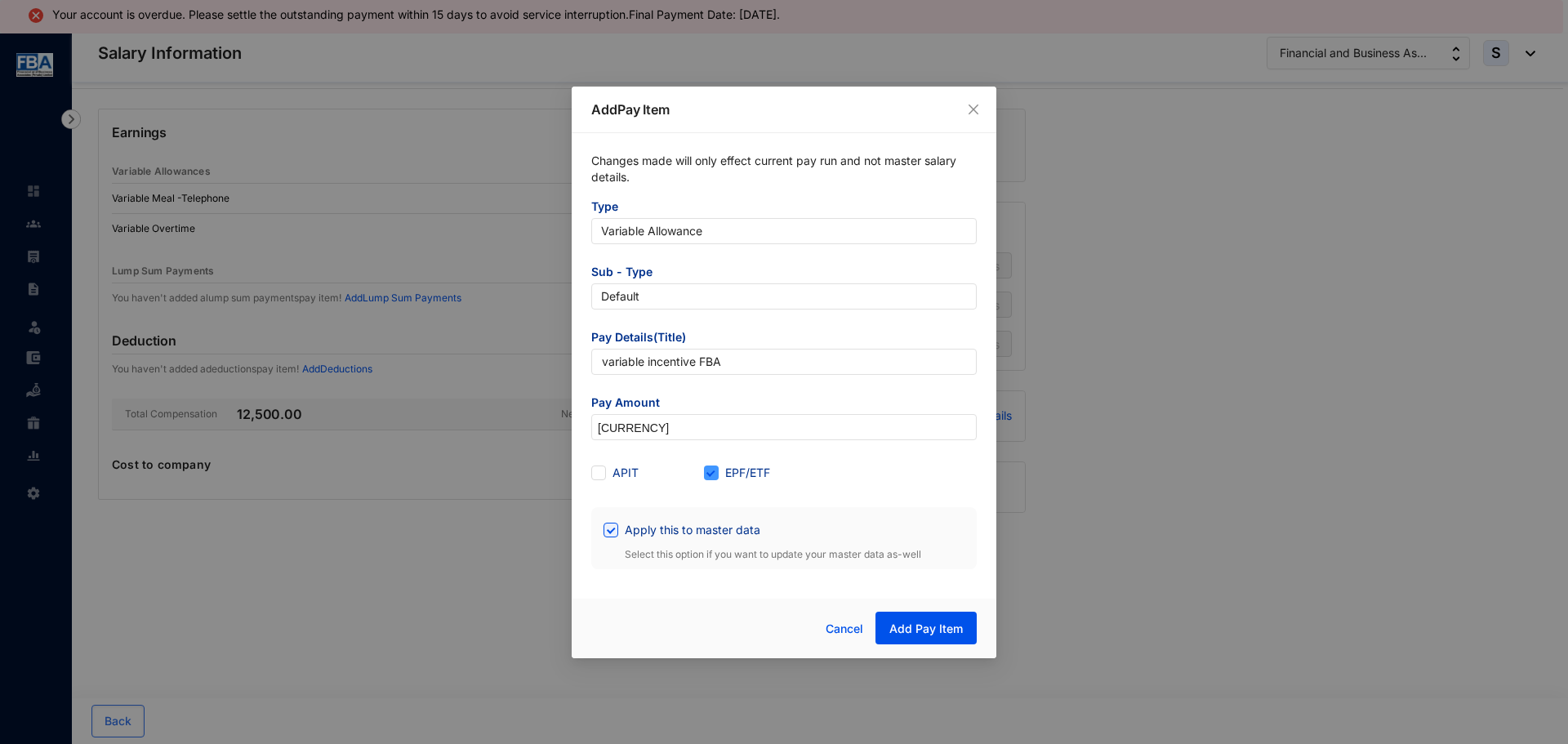 click at bounding box center [711, 473] 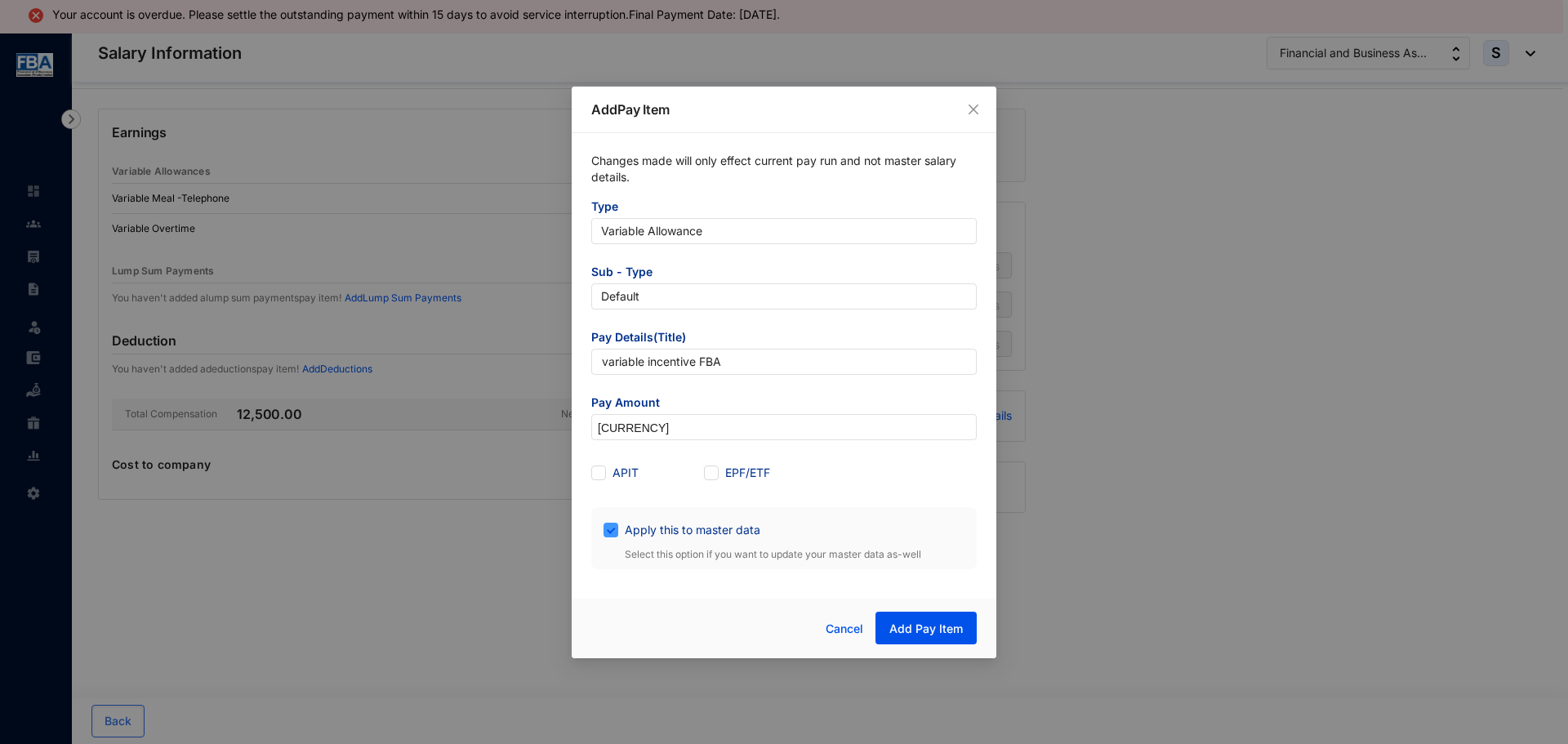 click on "Apply this to master data" at bounding box center [609, 528] 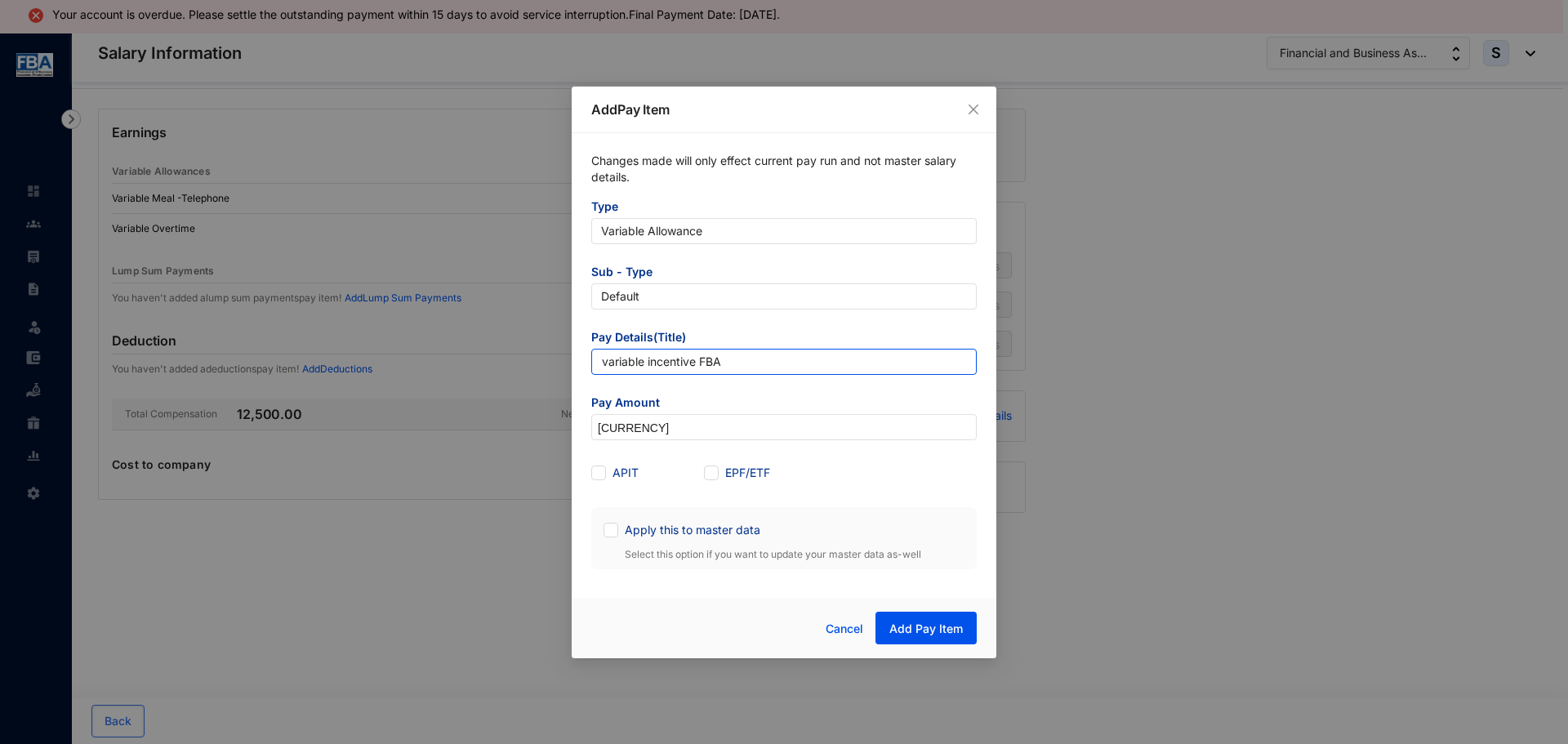 drag, startPoint x: 604, startPoint y: 362, endPoint x: 571, endPoint y: 367, distance: 33.3766 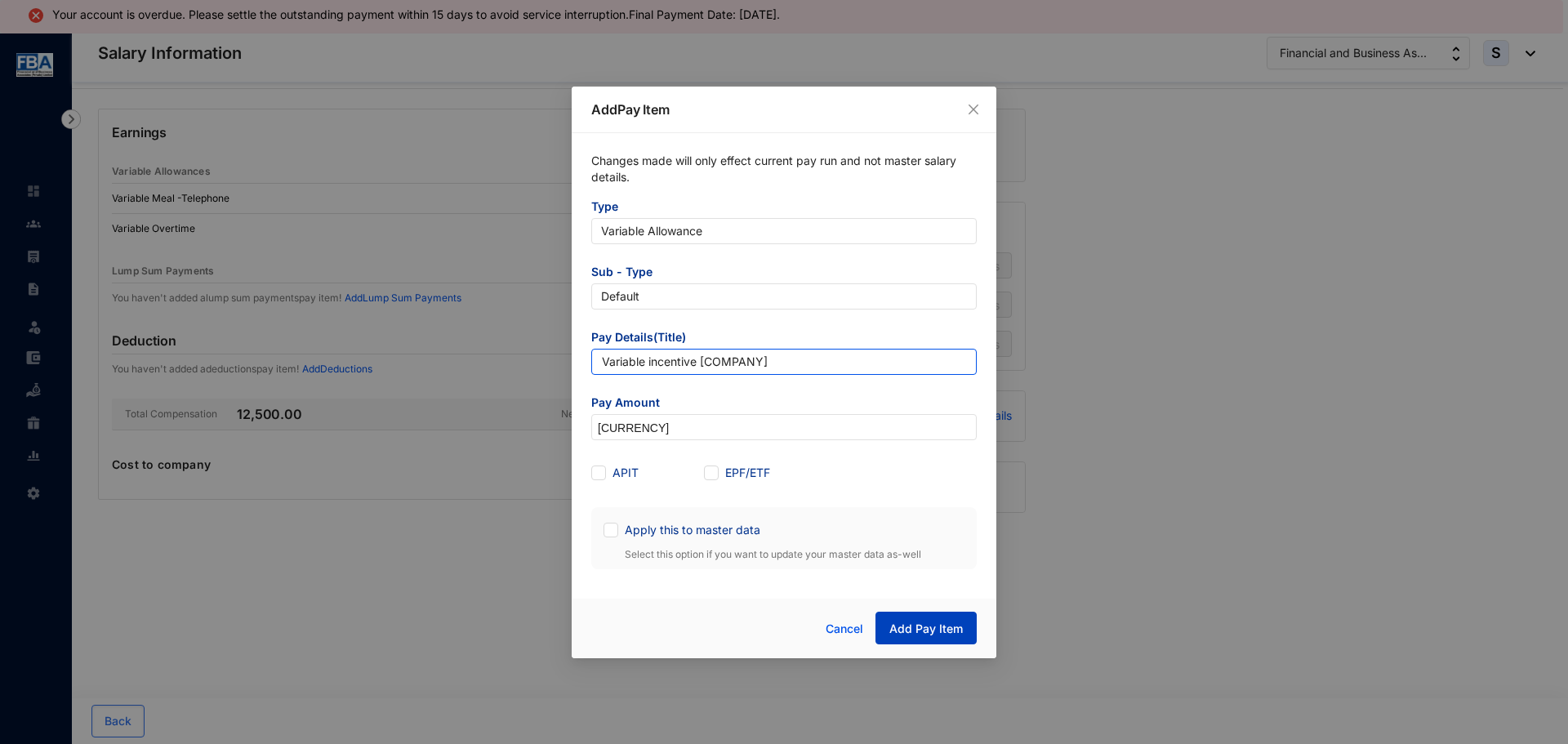 type on "Variable incentive [COMPANY]" 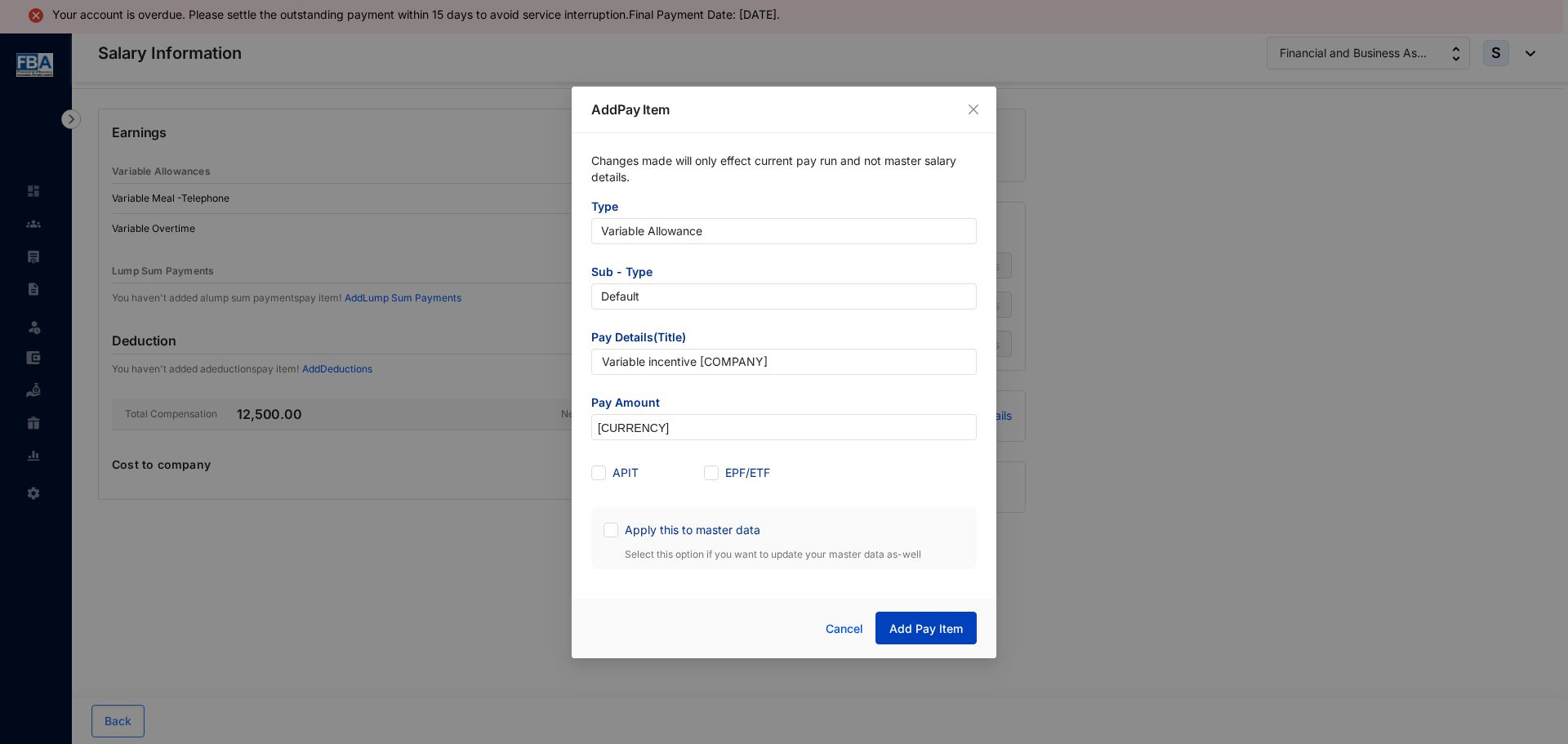 click on "Add Pay Item" at bounding box center [926, 629] 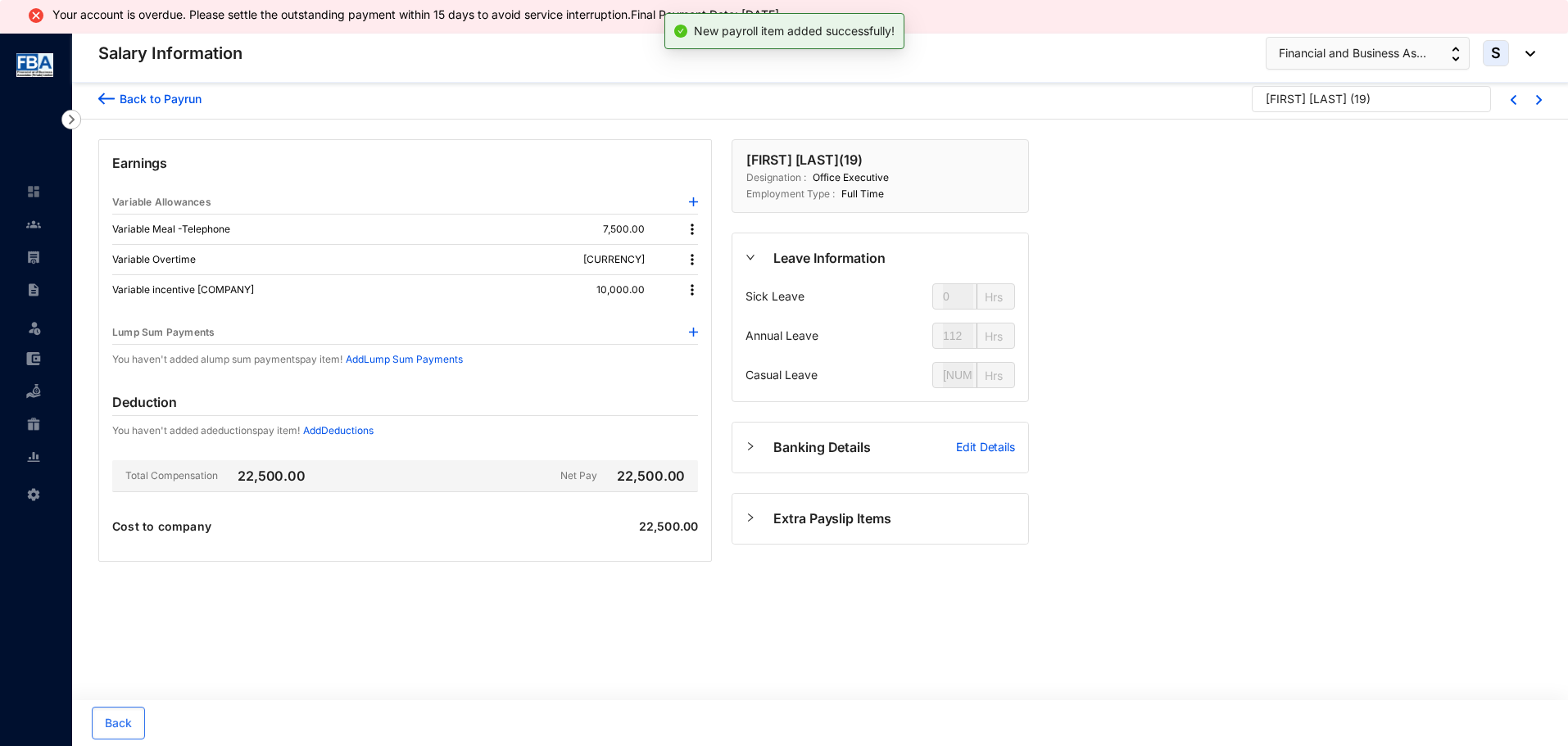 scroll, scrollTop: 0, scrollLeft: 0, axis: both 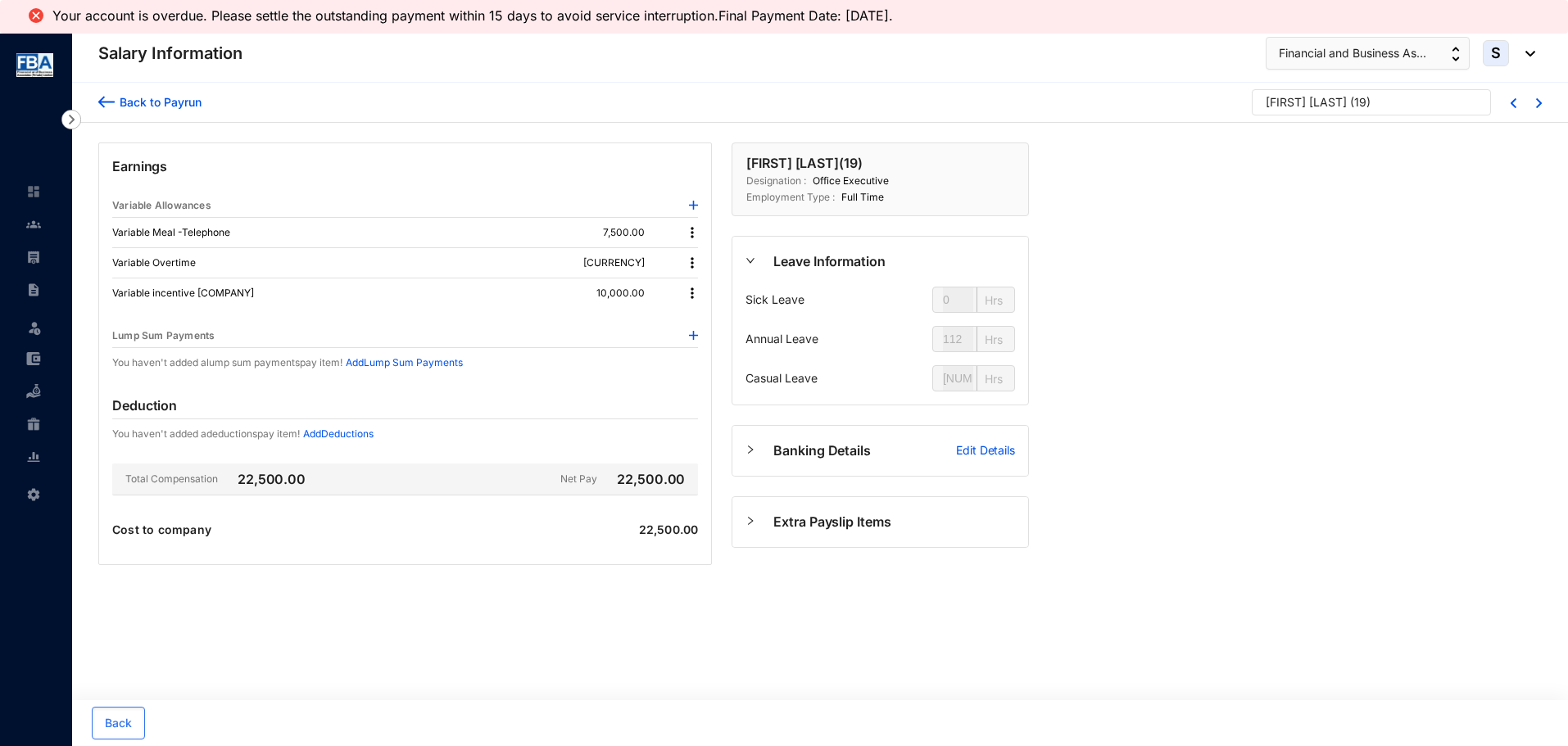 click at bounding box center [692, 293] 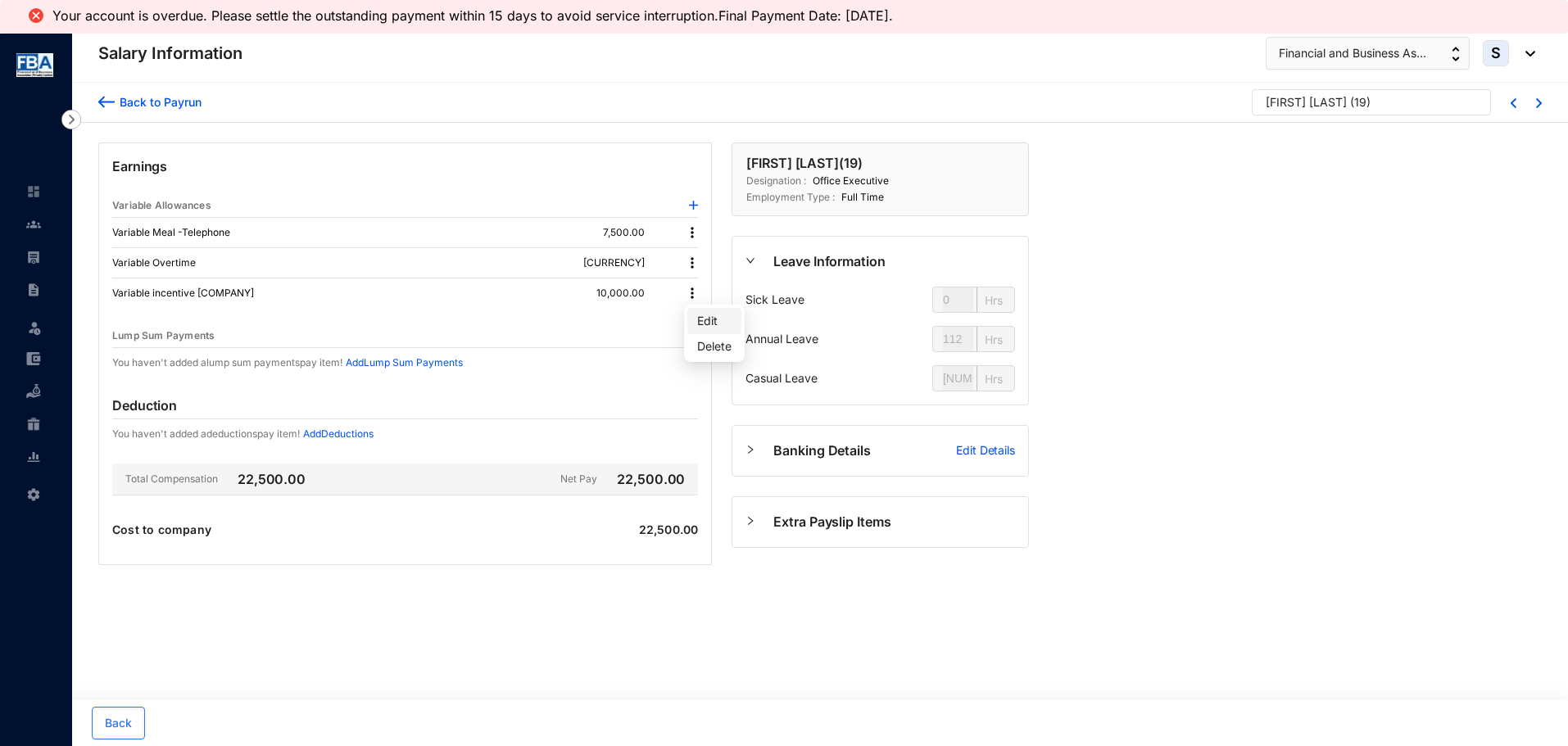 click on "Edit" at bounding box center (714, 321) 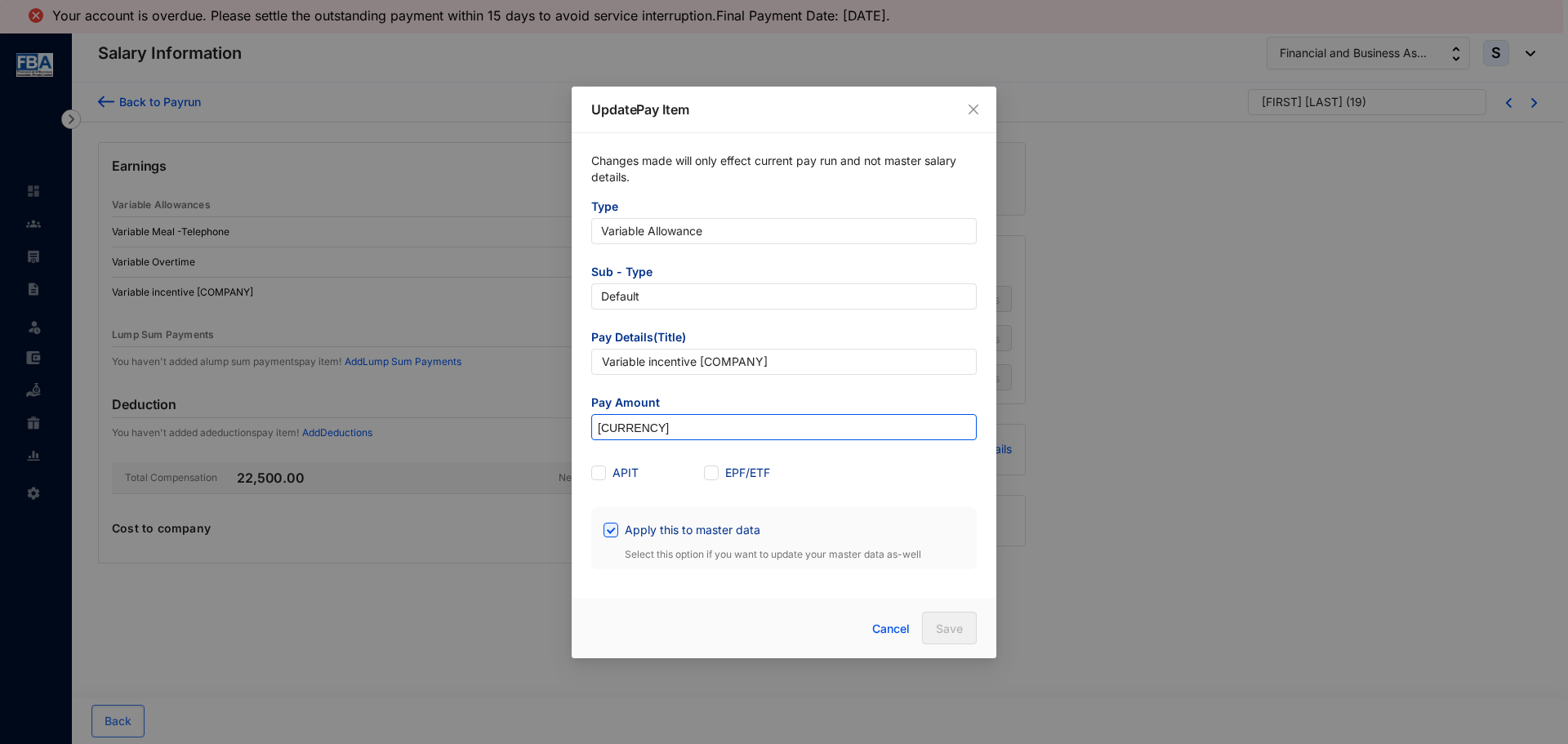 drag, startPoint x: 604, startPoint y: 434, endPoint x: 594, endPoint y: 439, distance: 11.18034 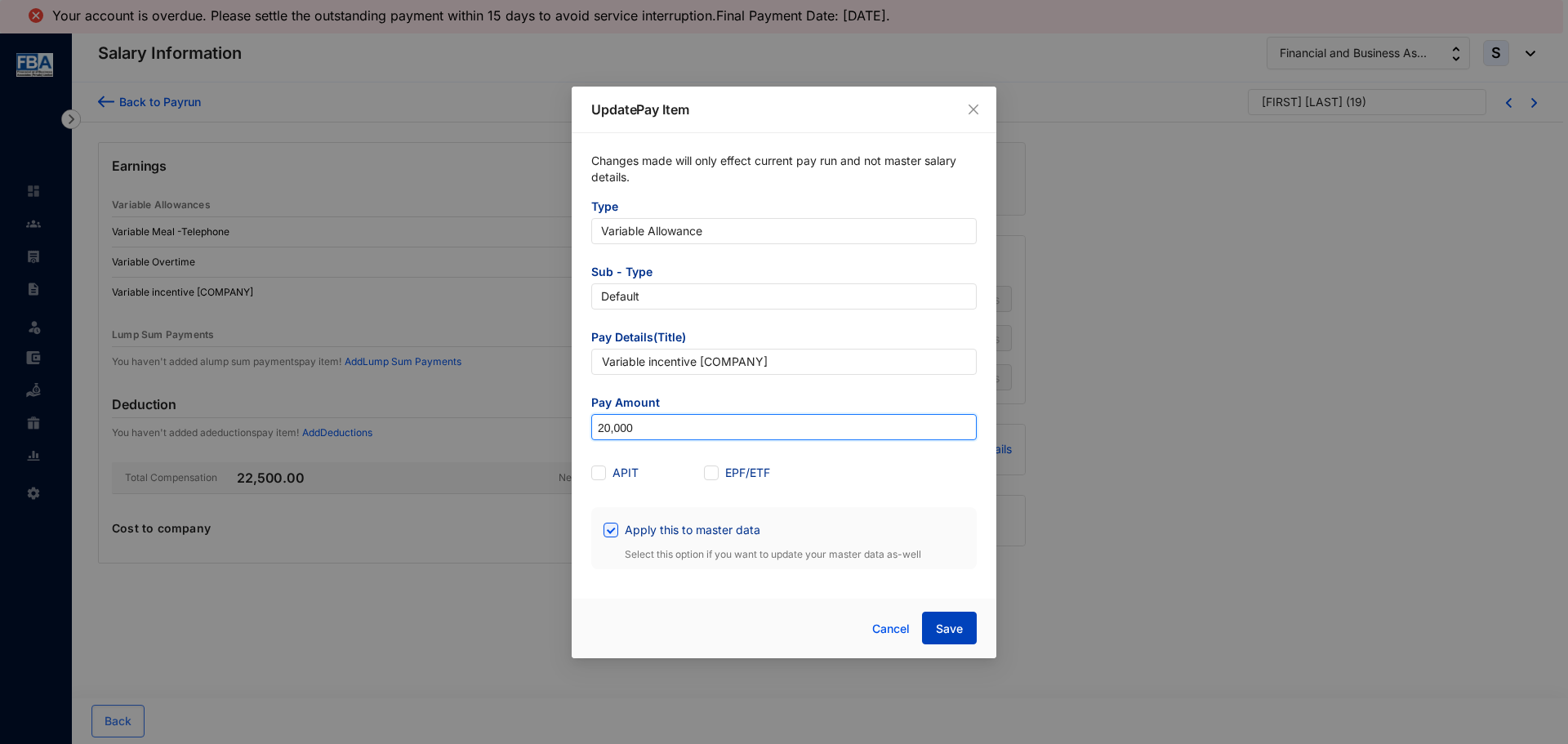 type on "20,000" 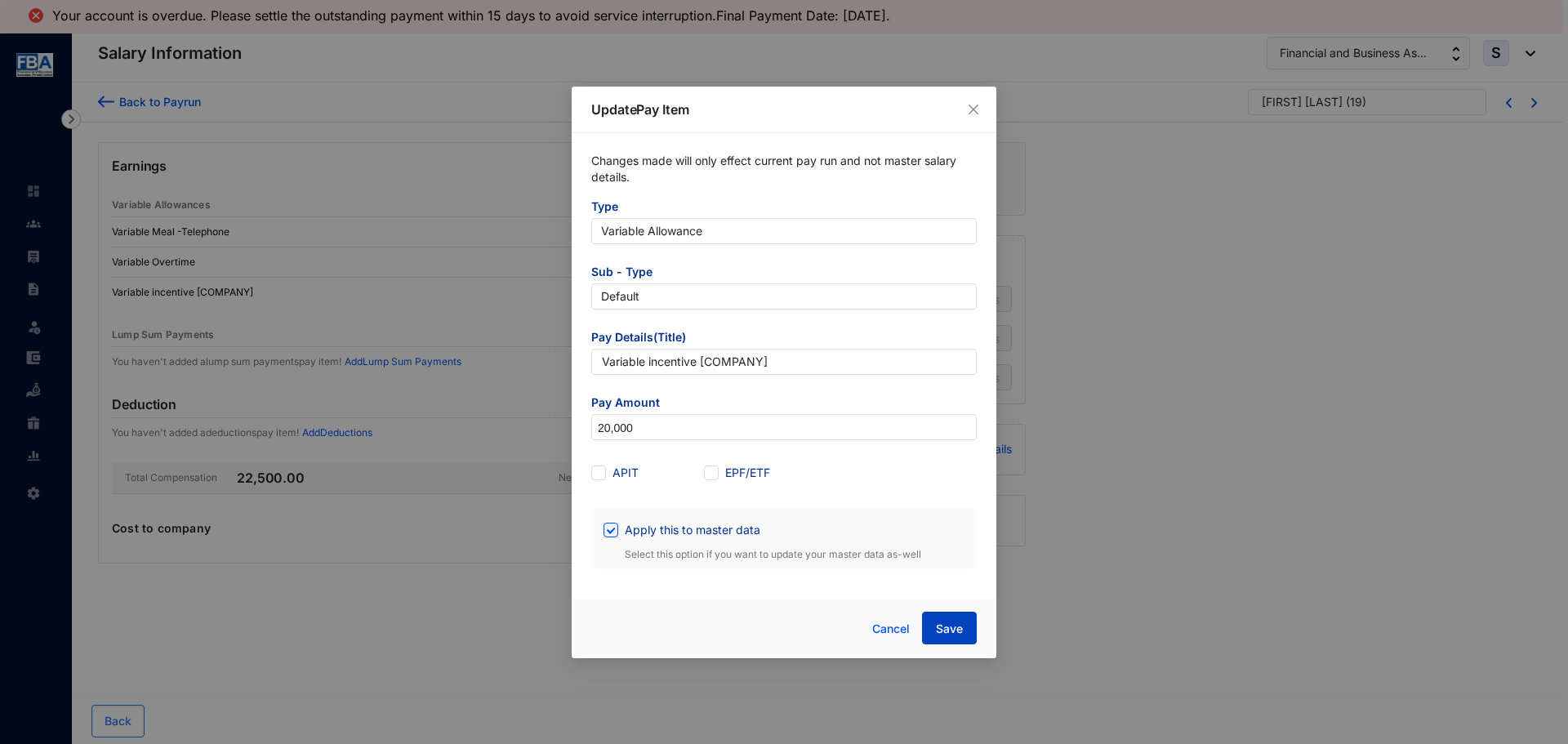 click on "Save" at bounding box center [949, 629] 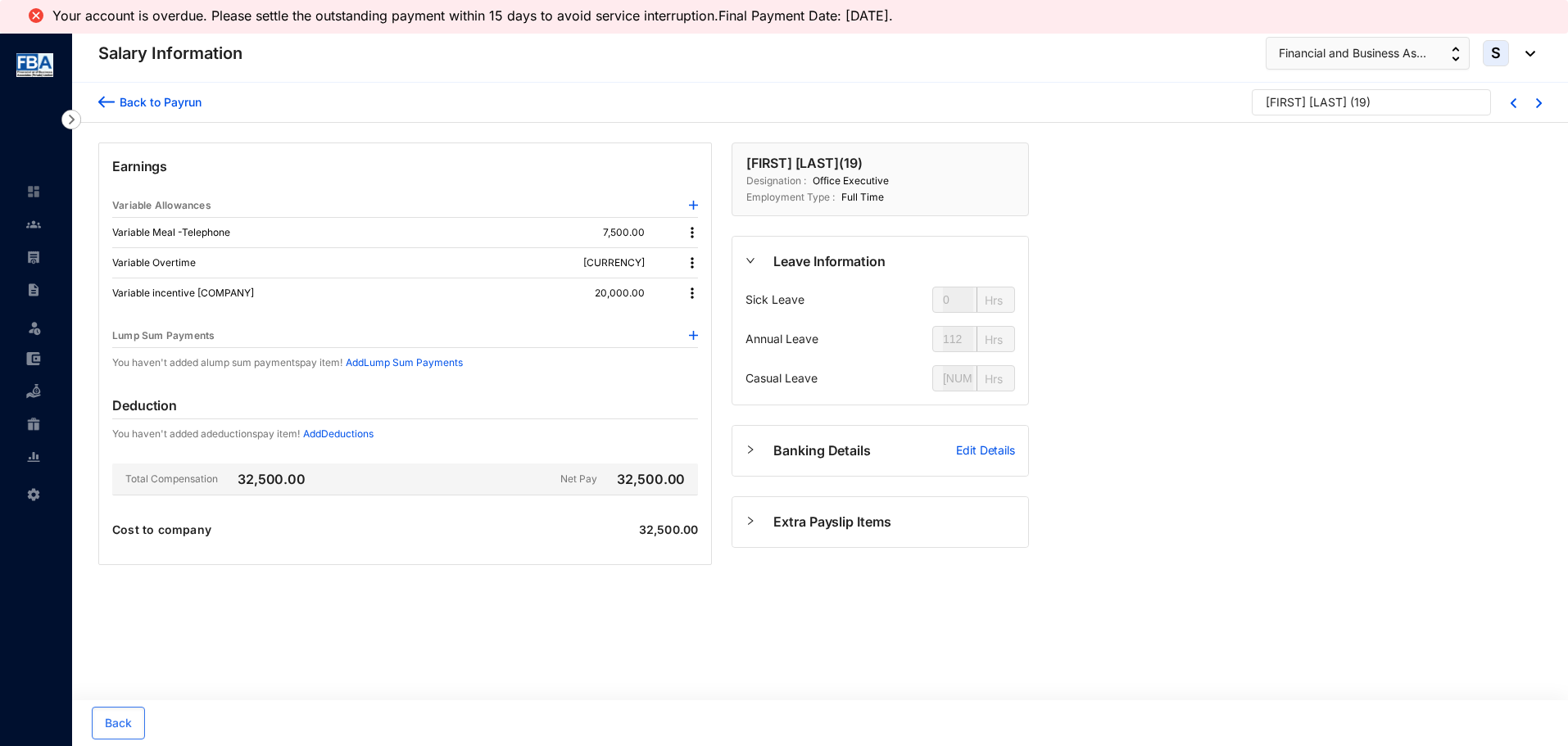 click at bounding box center (106, 102) 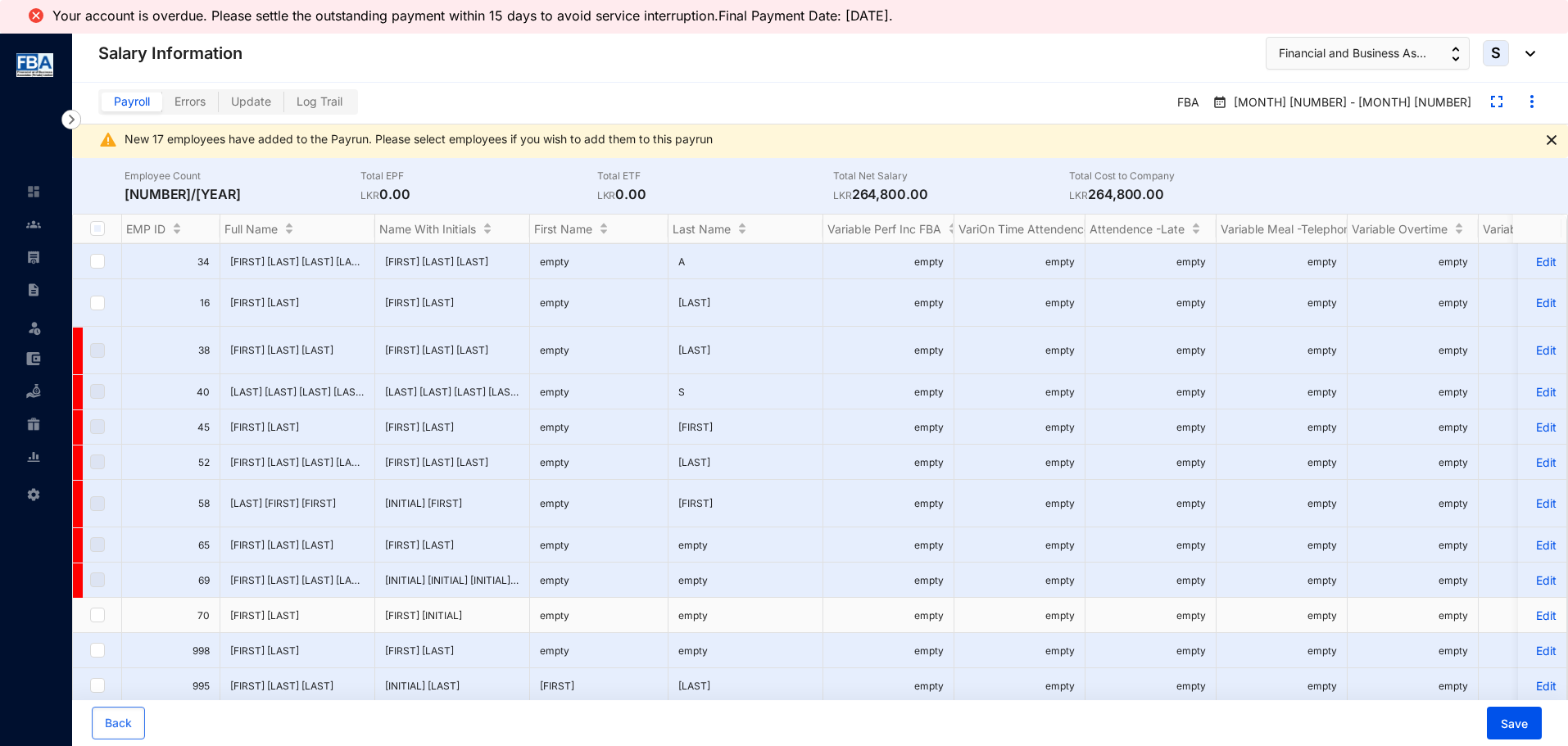 scroll, scrollTop: 296, scrollLeft: 0, axis: vertical 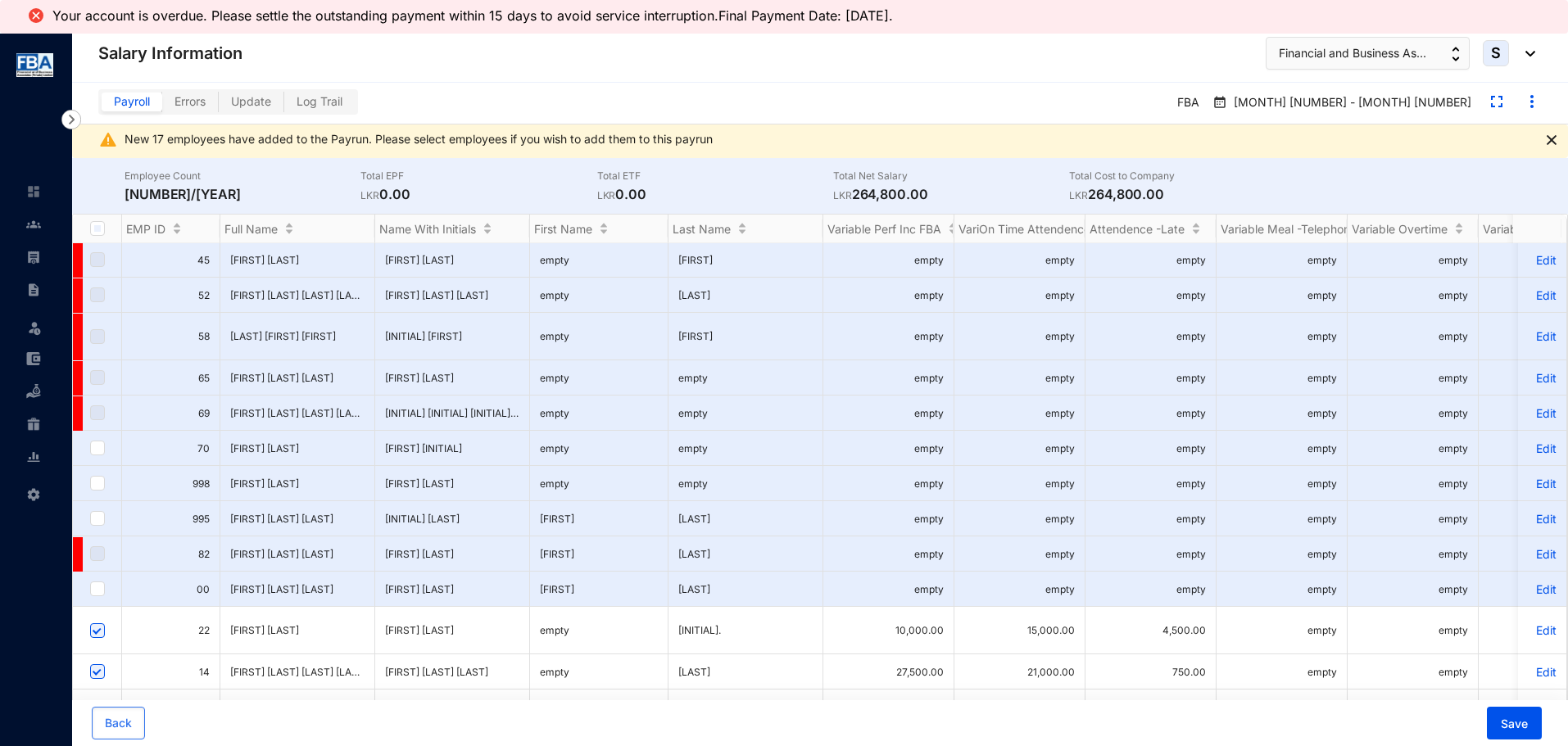 click on "Edit" at bounding box center [1542, 866] 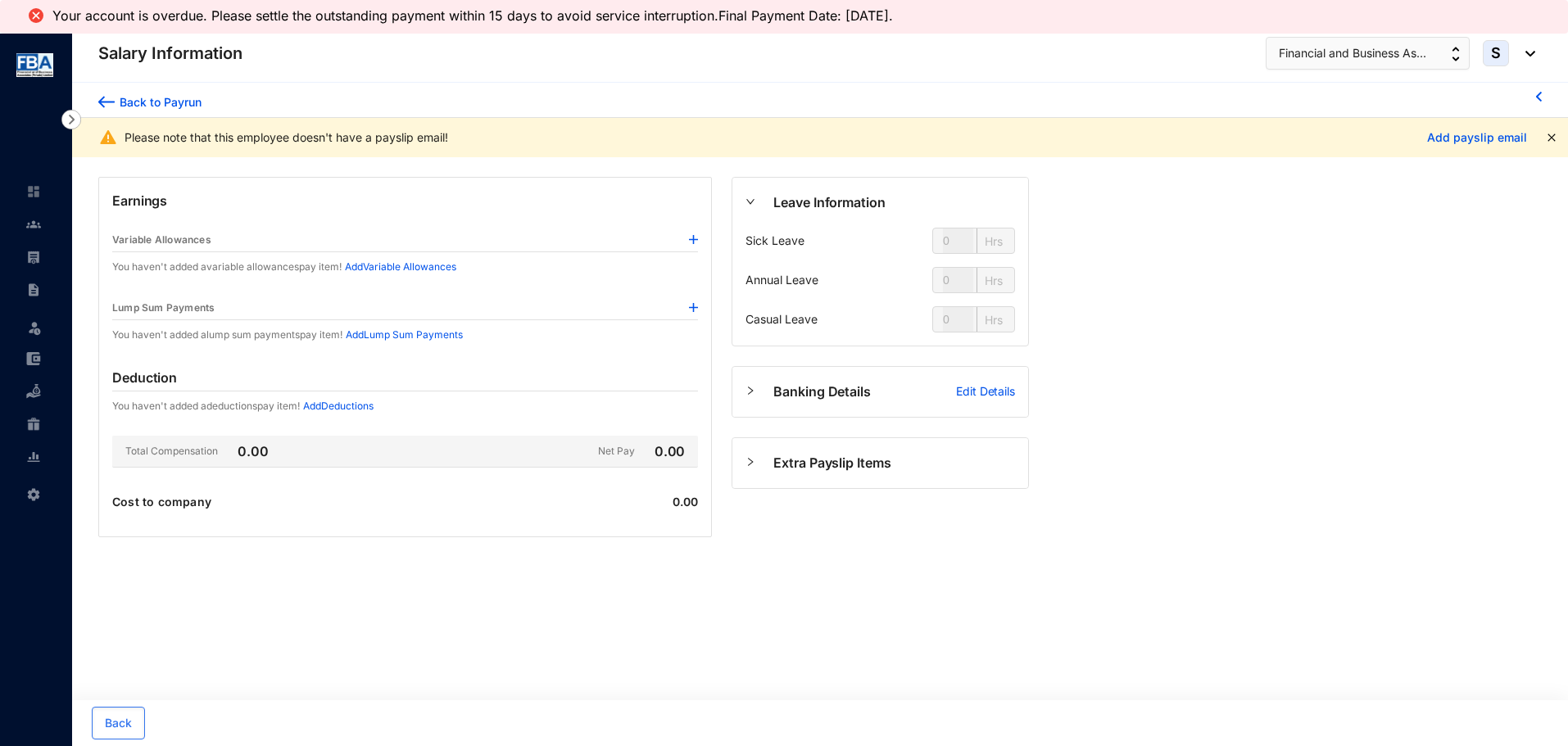 type on "112" 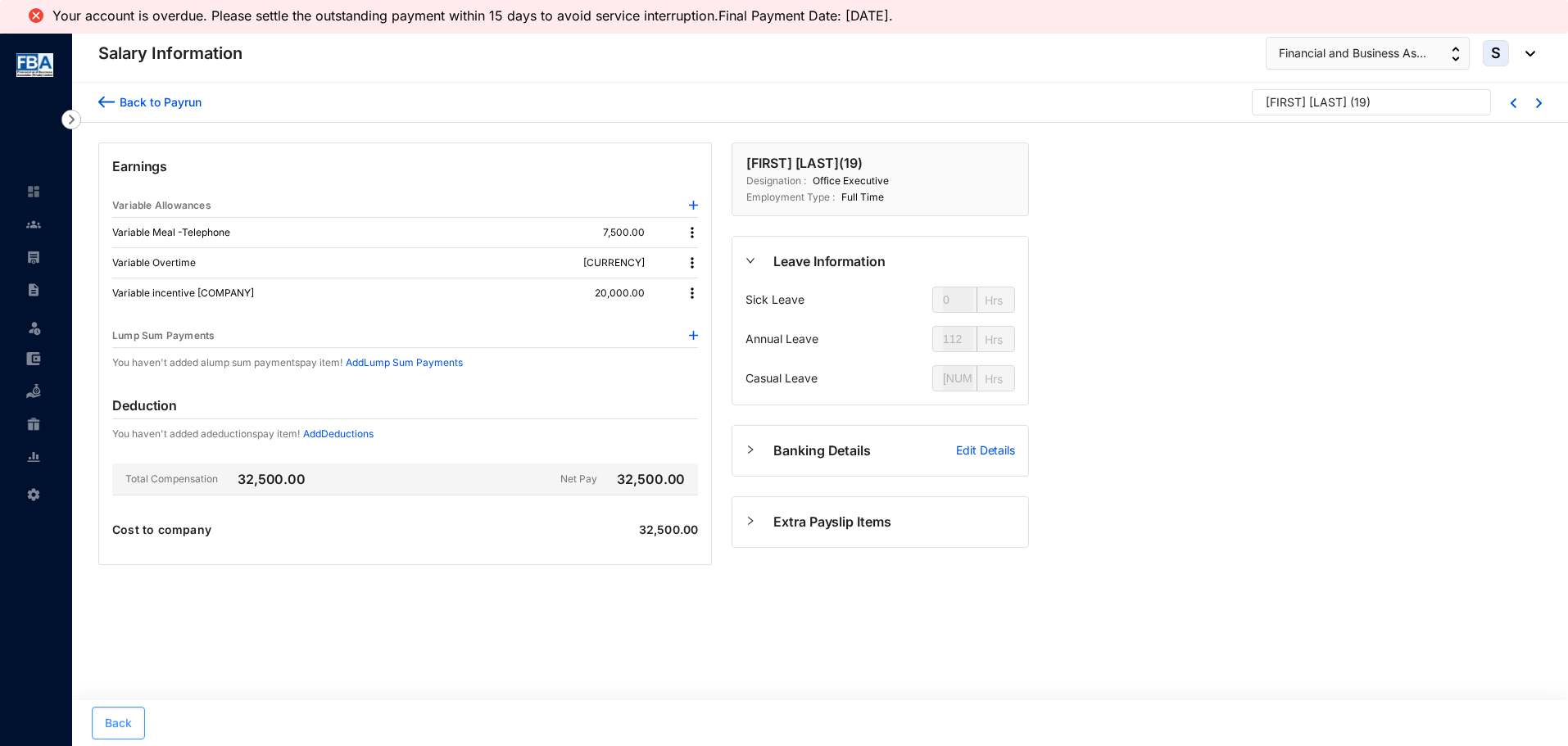 click on "Back" at bounding box center [118, 723] 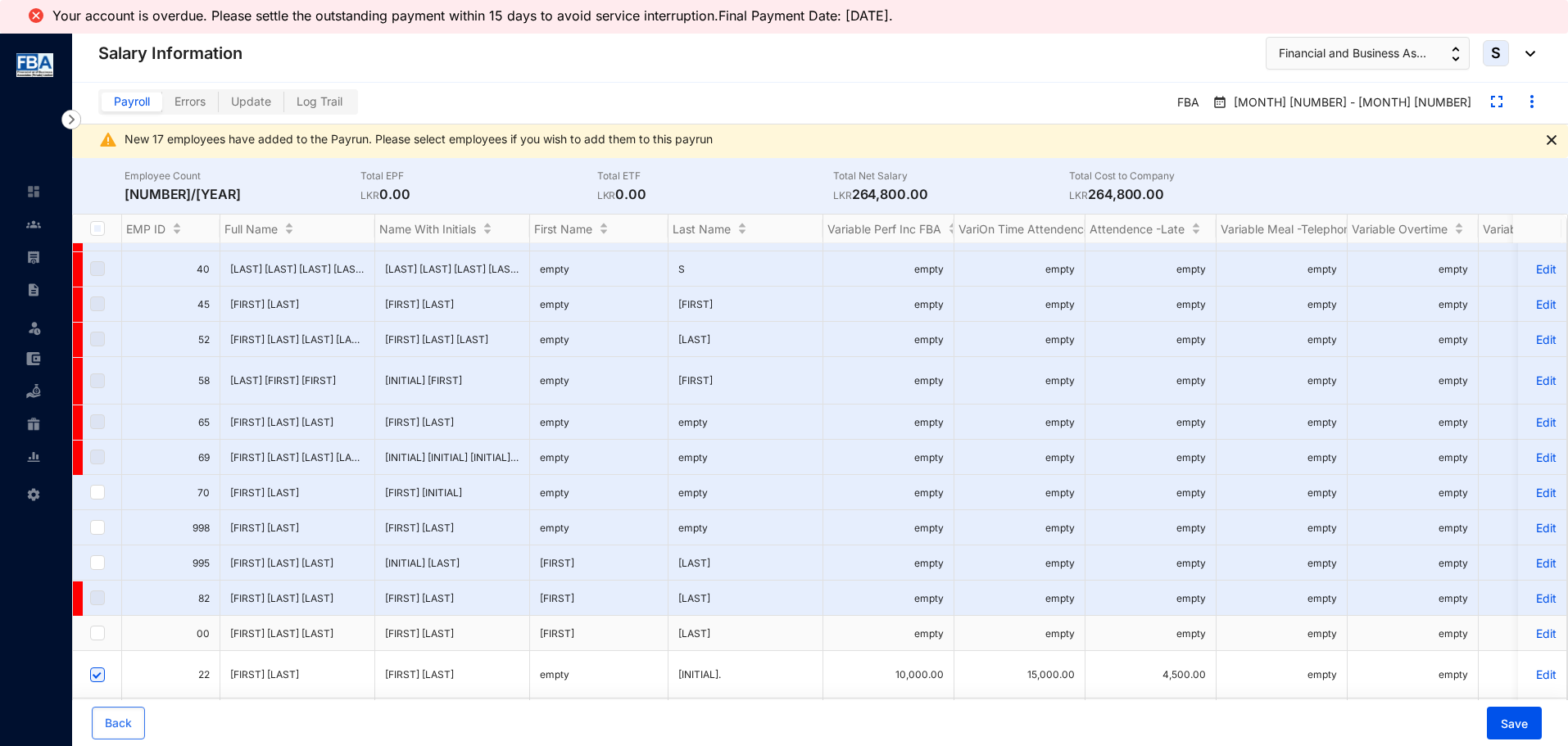 scroll, scrollTop: 296, scrollLeft: 0, axis: vertical 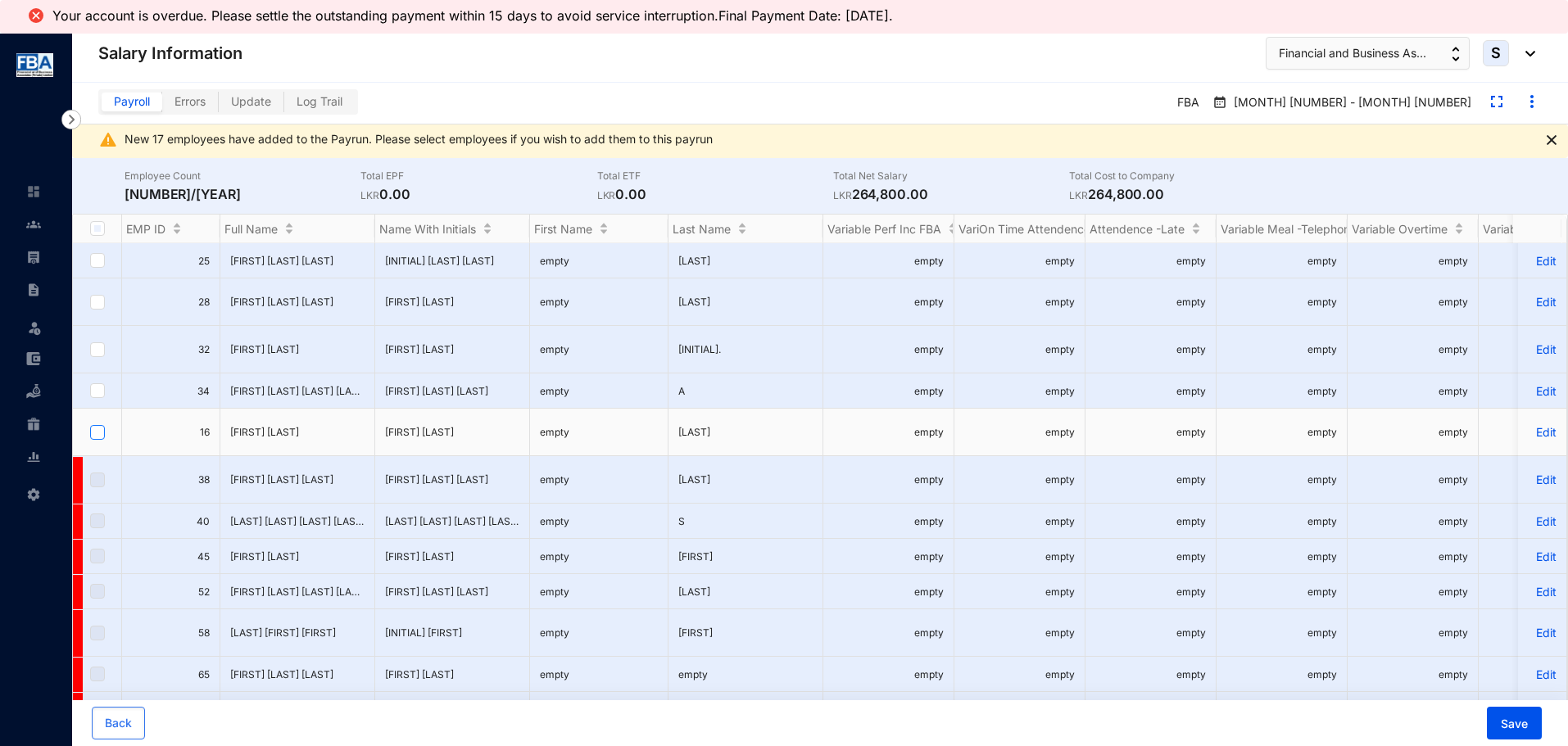 click at bounding box center [97, 432] 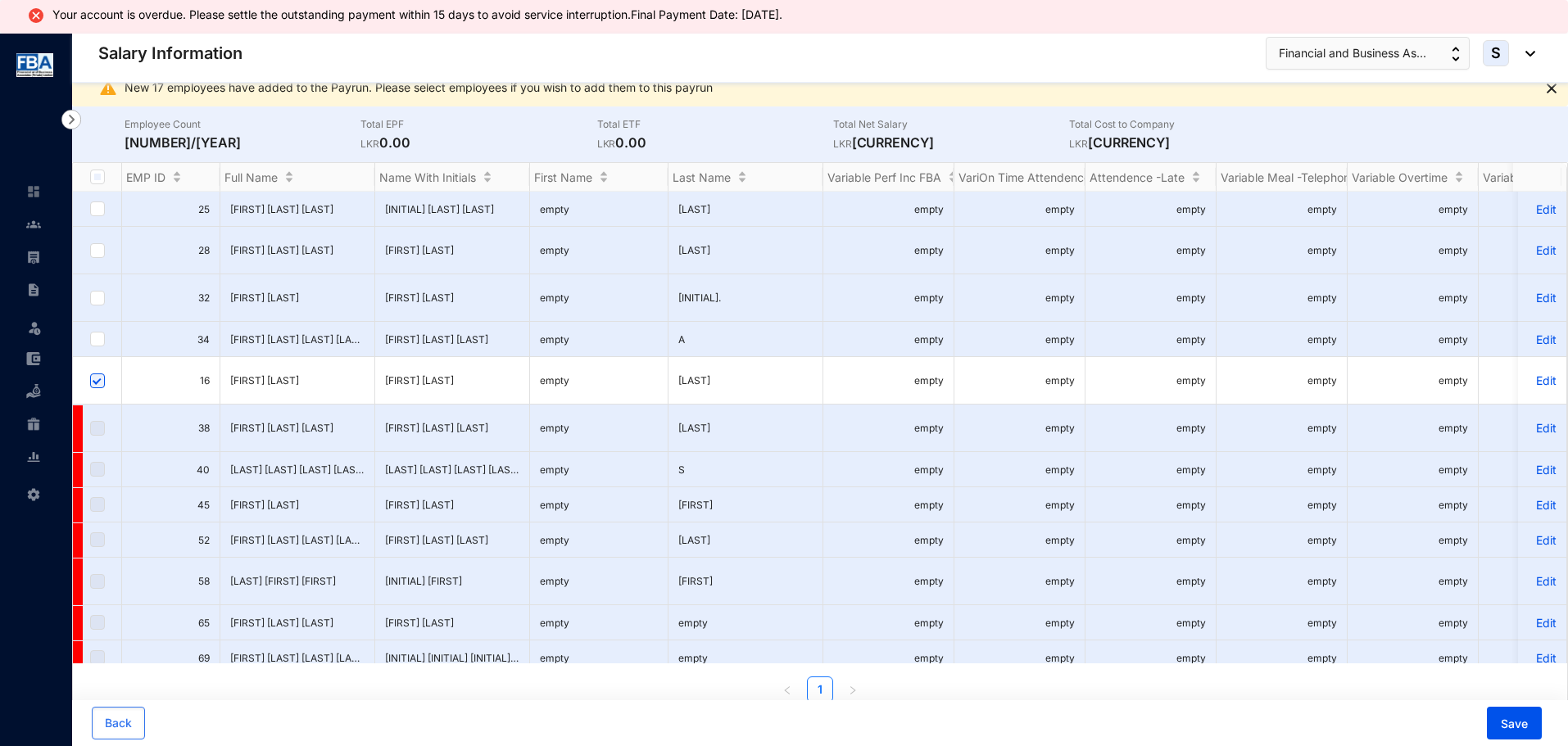 scroll, scrollTop: 67, scrollLeft: 0, axis: vertical 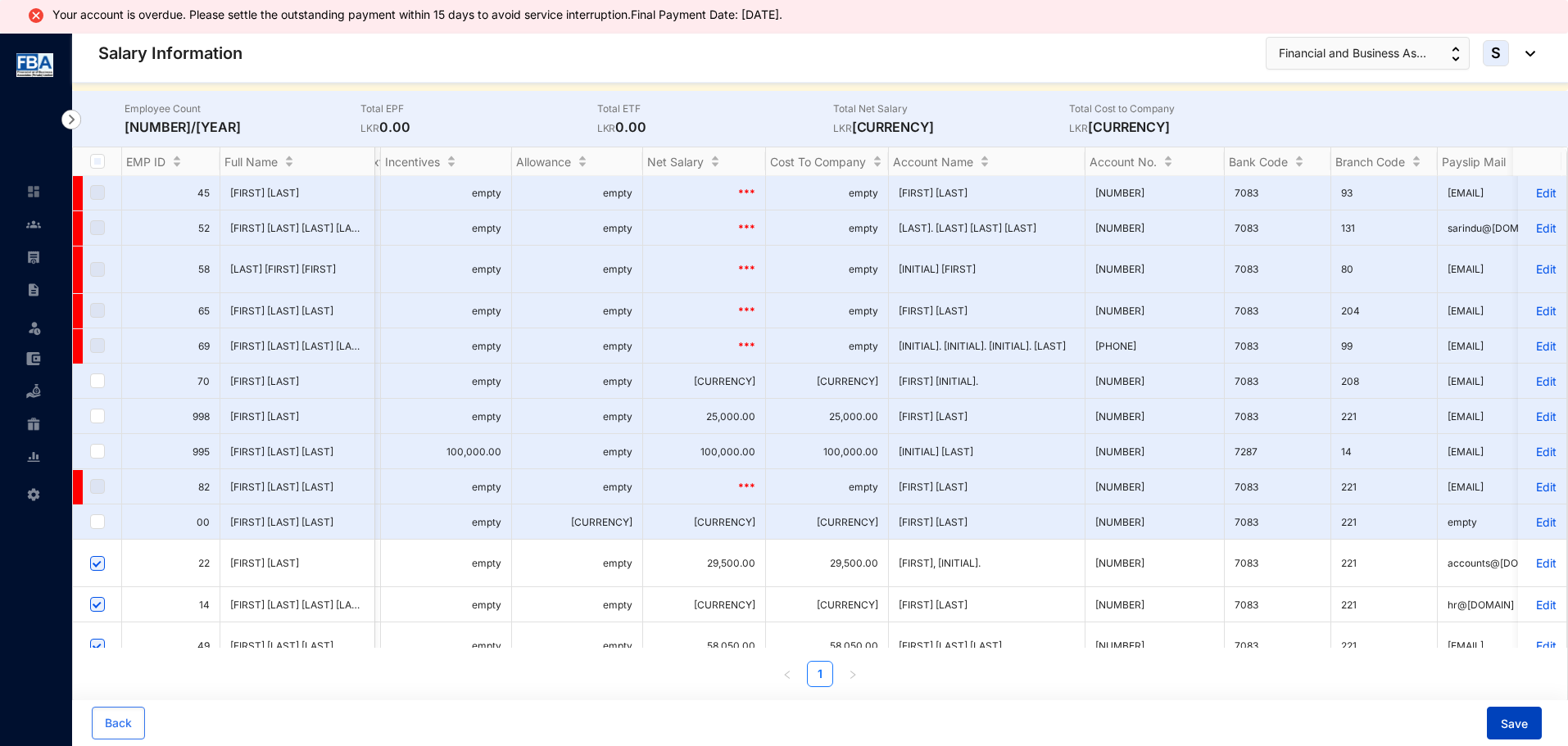 click on "Save" at bounding box center (1514, 724) 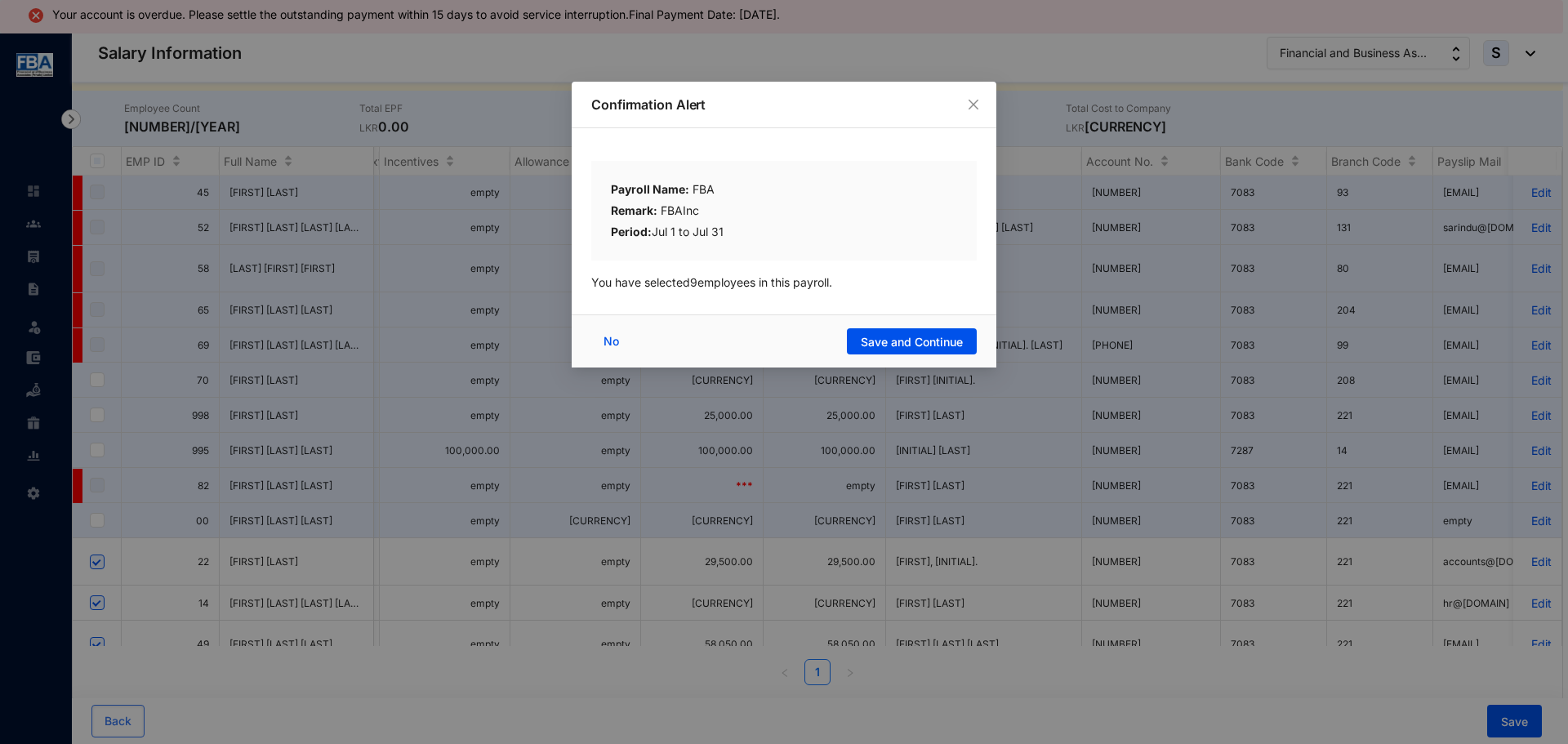 click on "No Save and Continue" at bounding box center (784, 341) 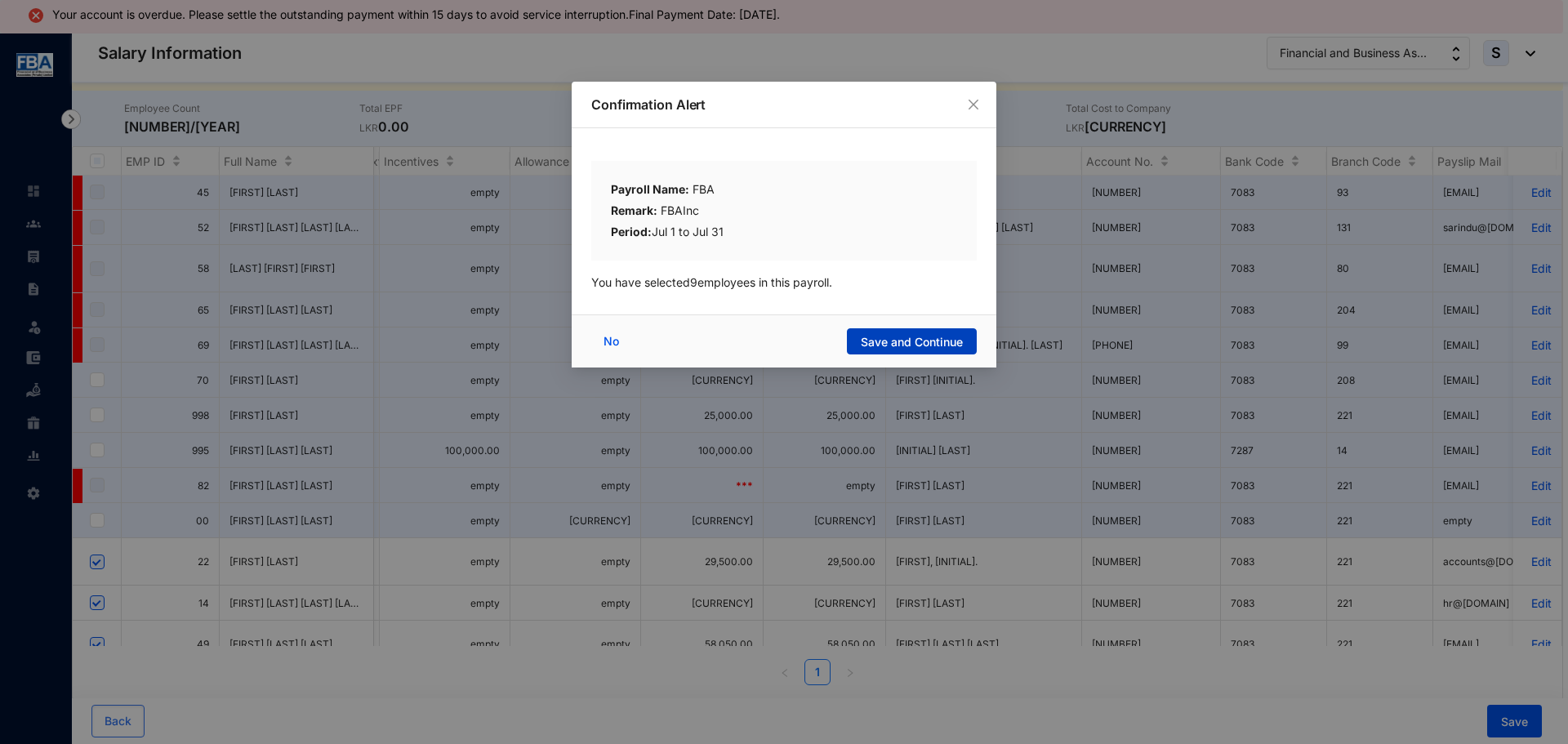 click on "Save and Continue" at bounding box center (911, 342) 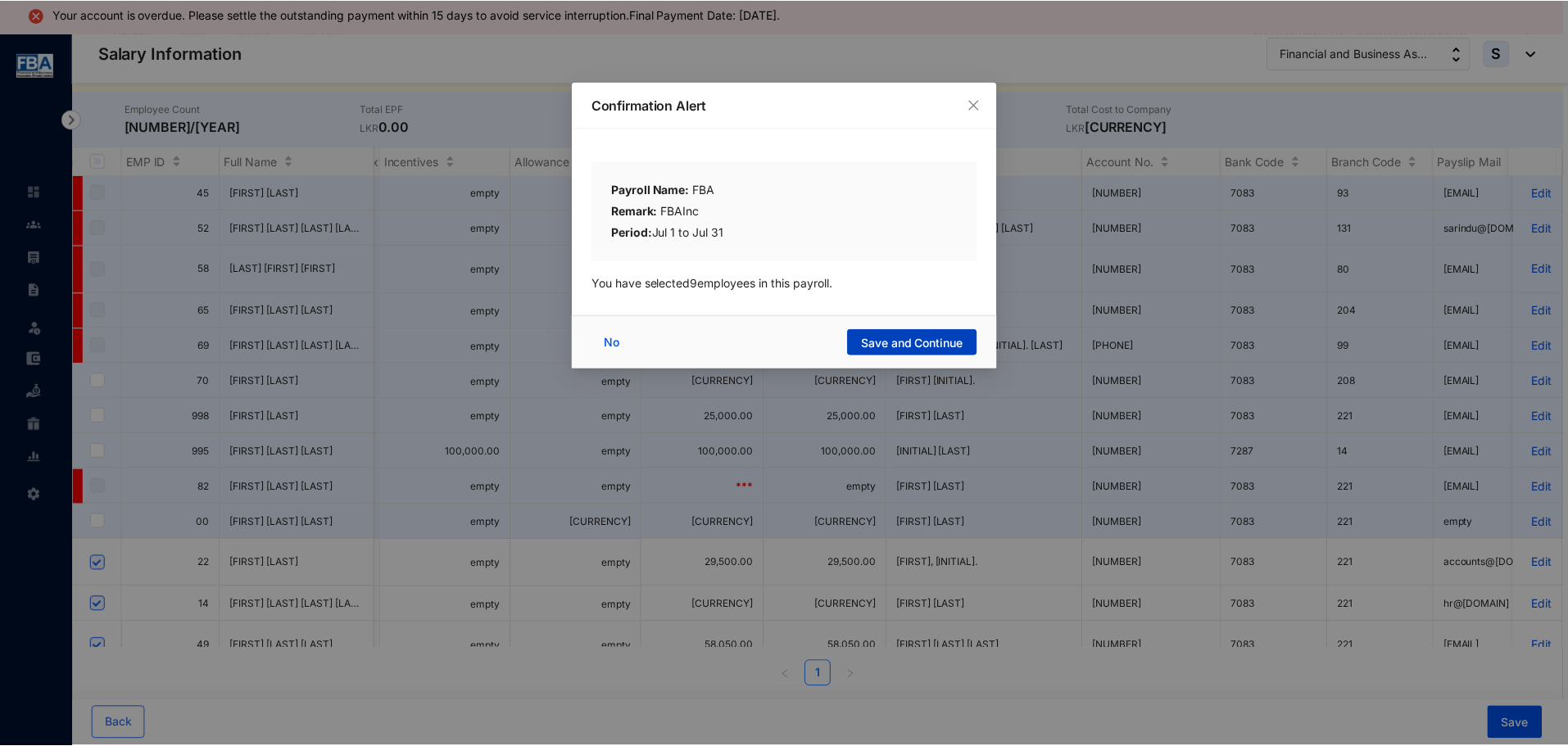 scroll, scrollTop: 0, scrollLeft: 2409, axis: horizontal 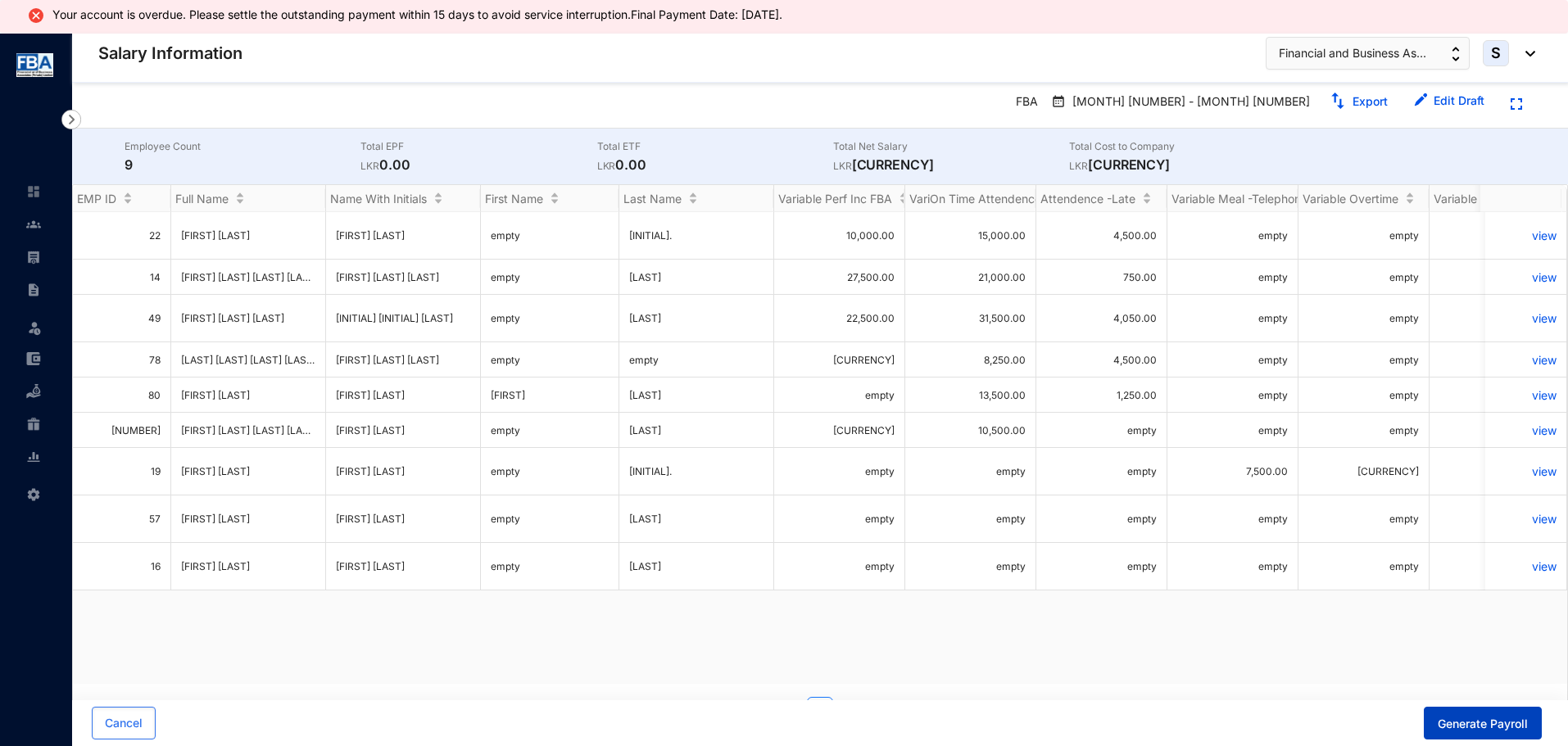click on "Generate Payroll" at bounding box center [1483, 724] 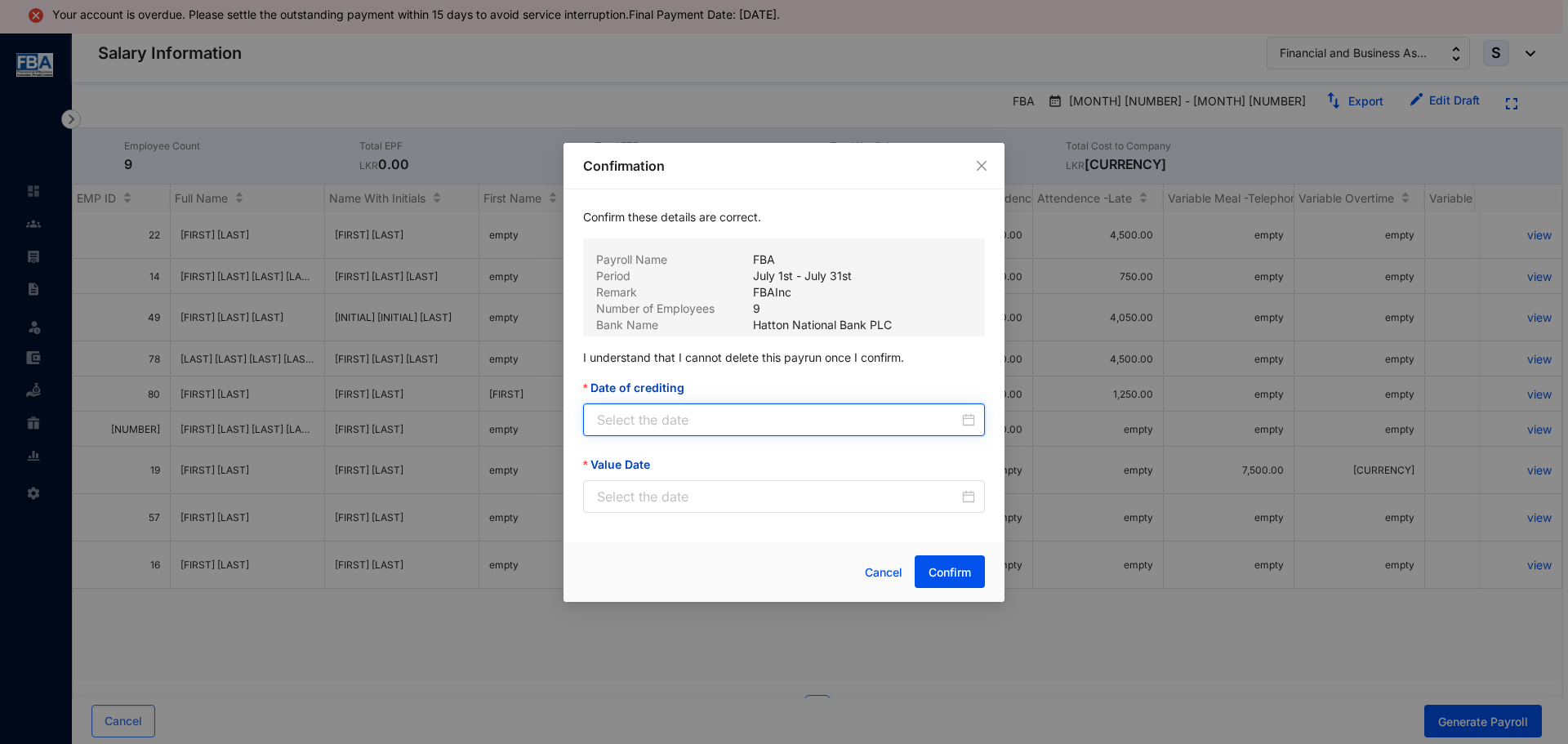 click on "Date of crediting" at bounding box center (777, 420) 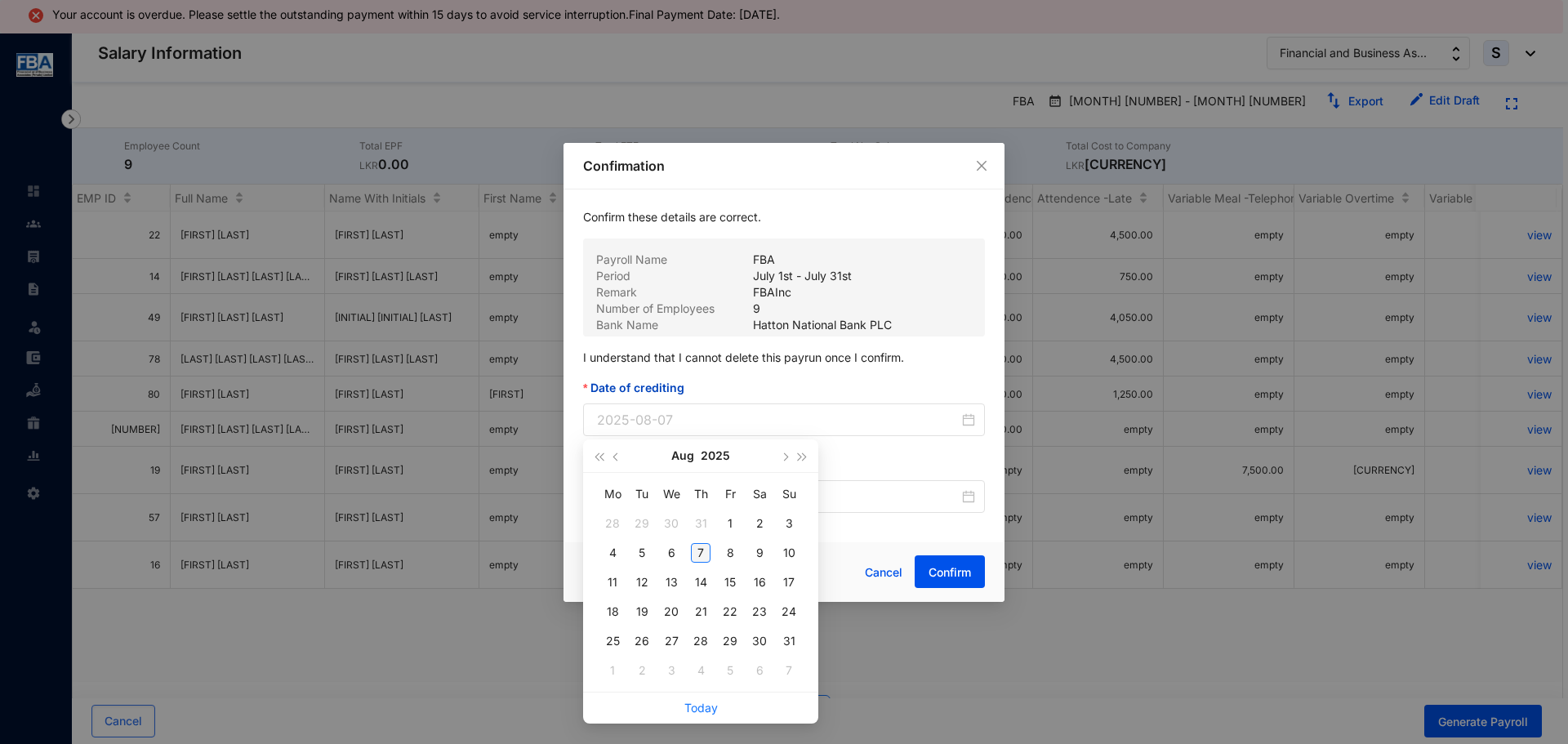 click on "7" at bounding box center (701, 553) 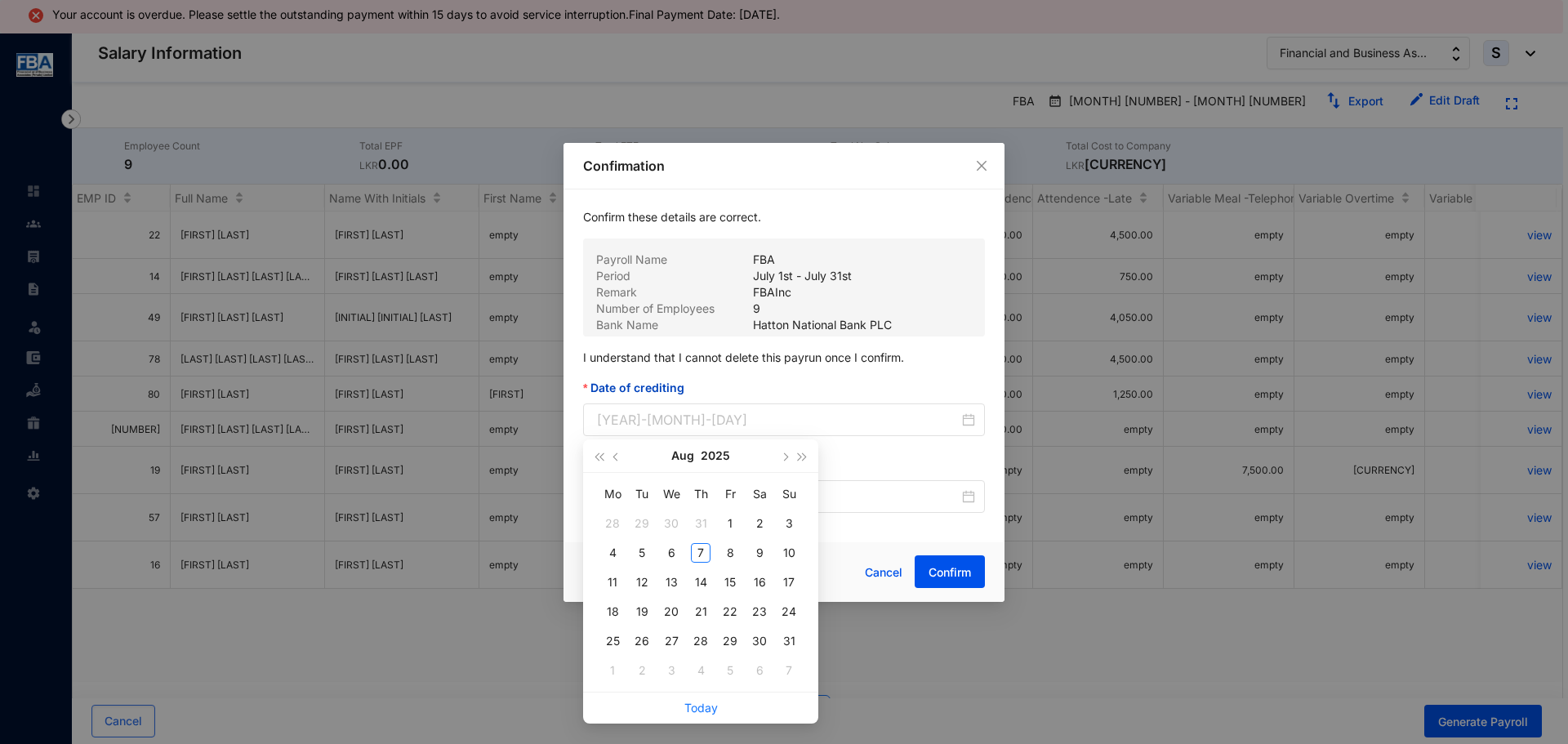type on "2025-08-07" 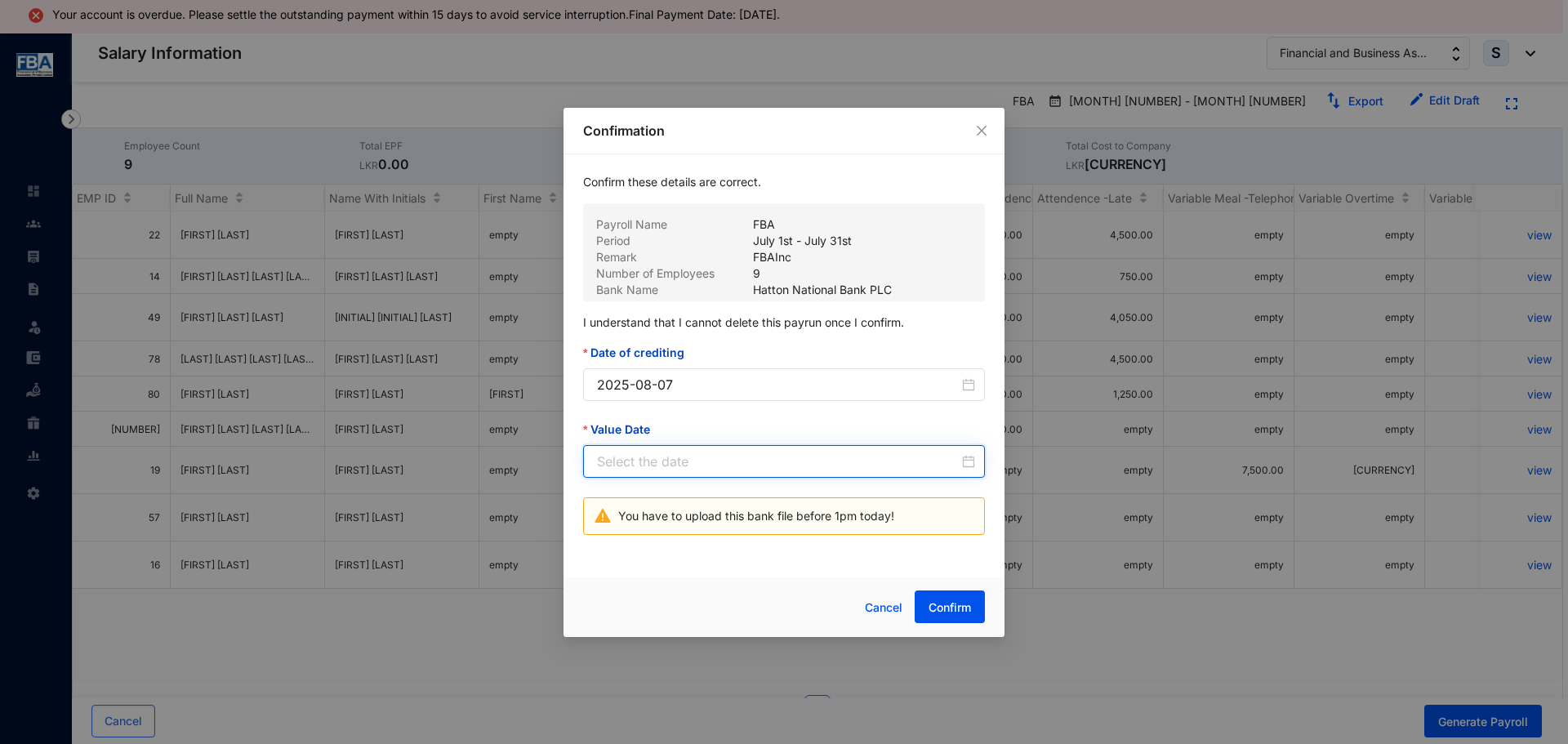 click on "Value Date" at bounding box center (777, 461) 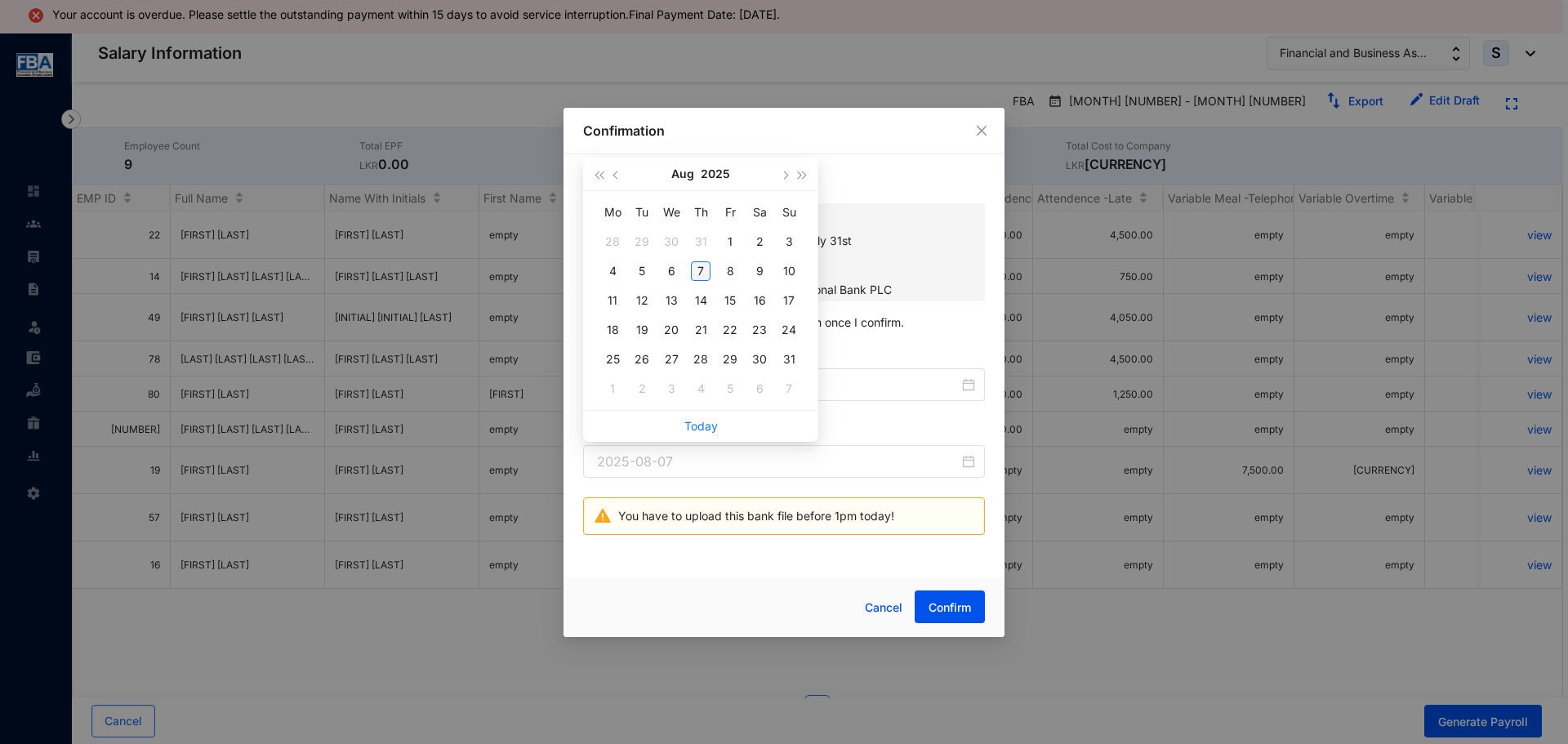 click on "7" at bounding box center [701, 271] 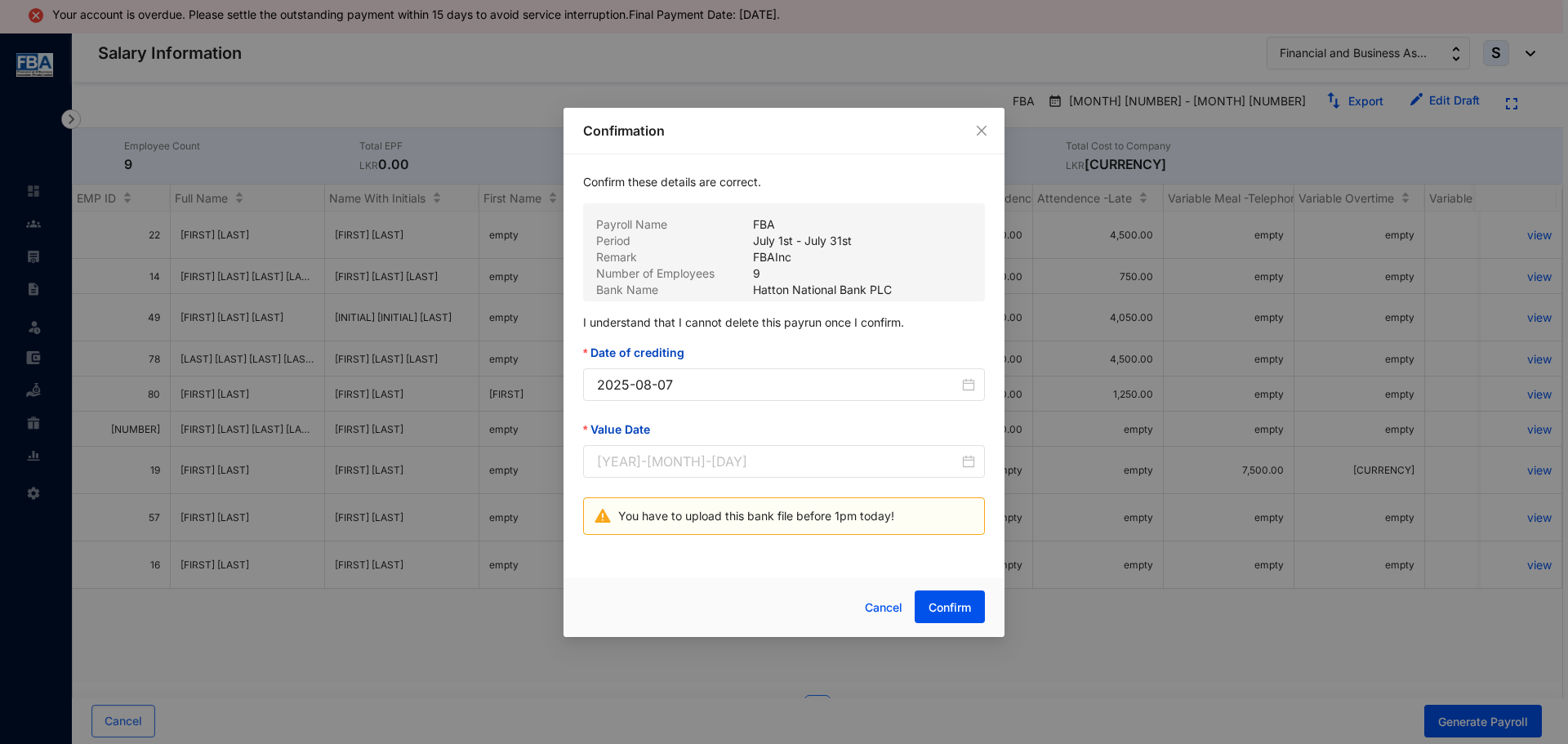 type on "2025-08-07" 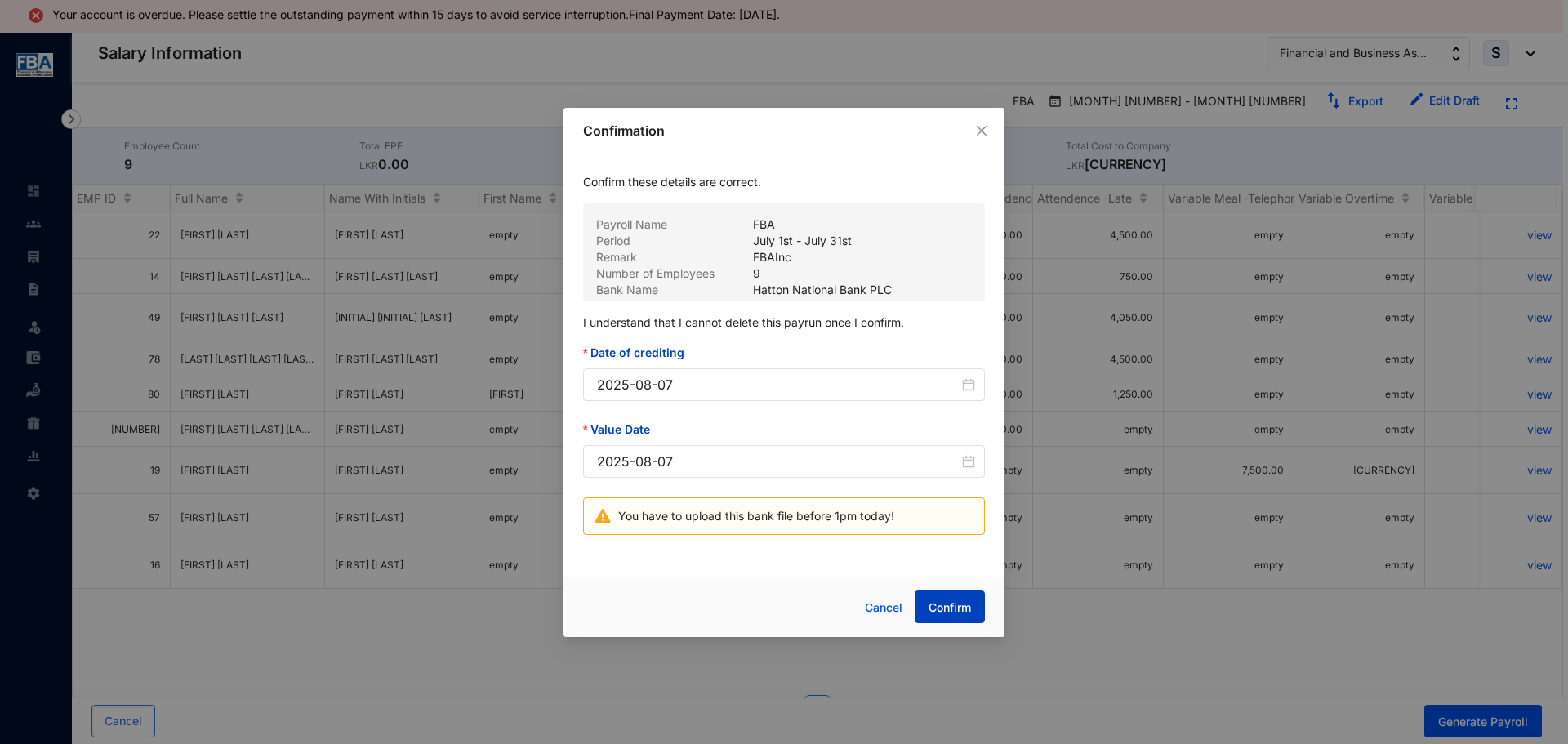 click on "Confirm" at bounding box center [950, 608] 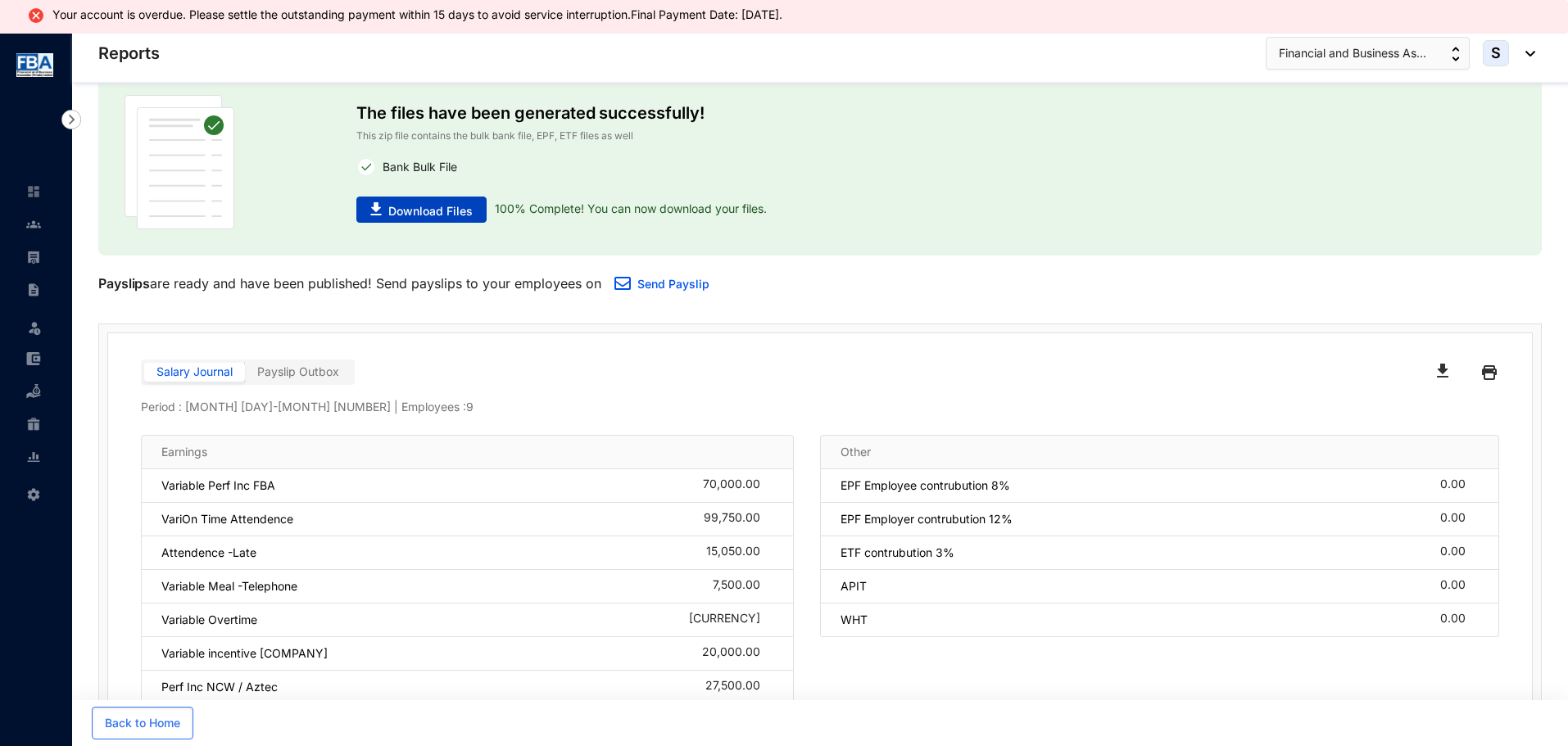 click on "Download Files" at bounding box center [421, 210] 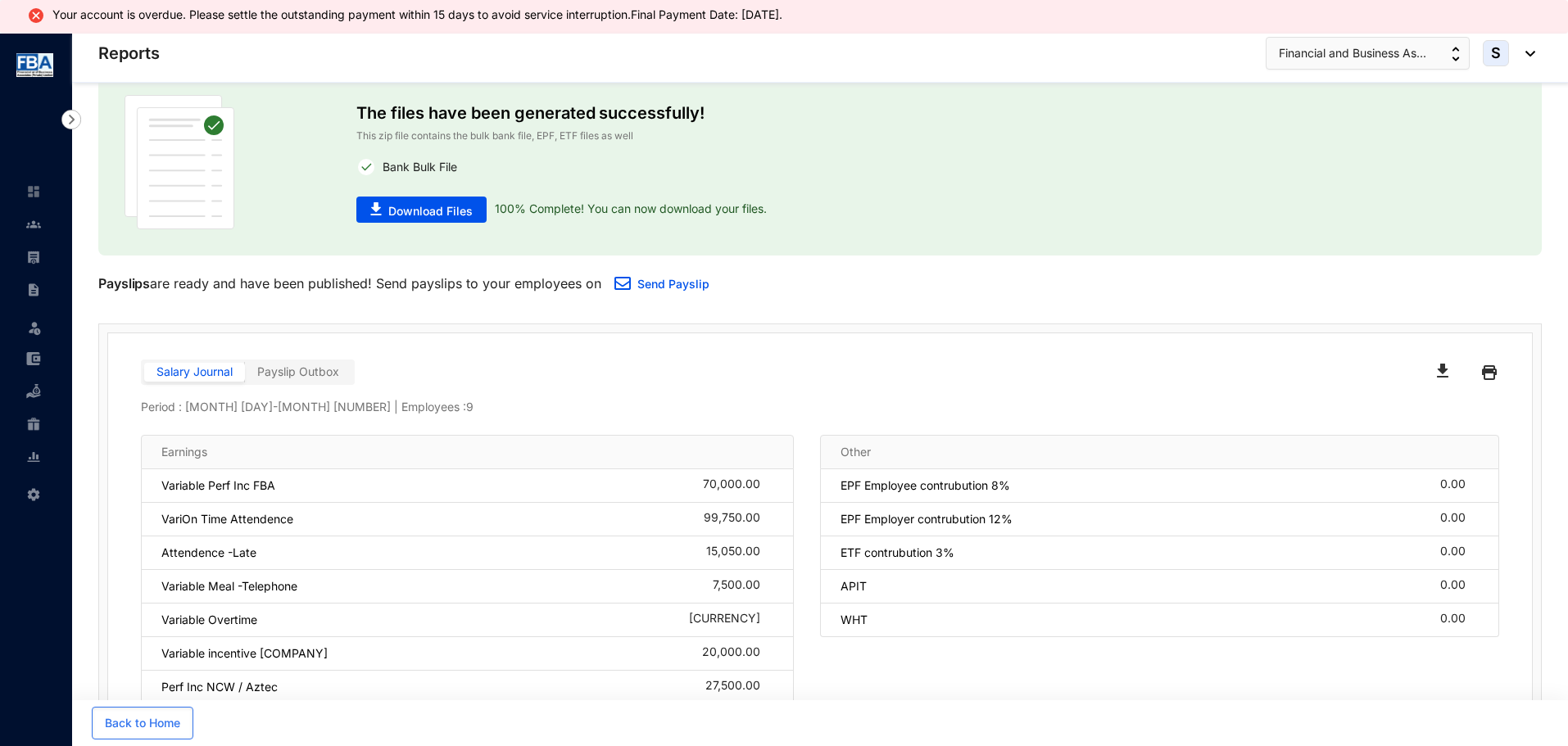 click on "The files have been generated successfully! This zip file contains the bulk bank file, EPF, ETF files as well Bank Bulk File Download Files 100% Complete! You can now download your files." at bounding box center [820, 162] 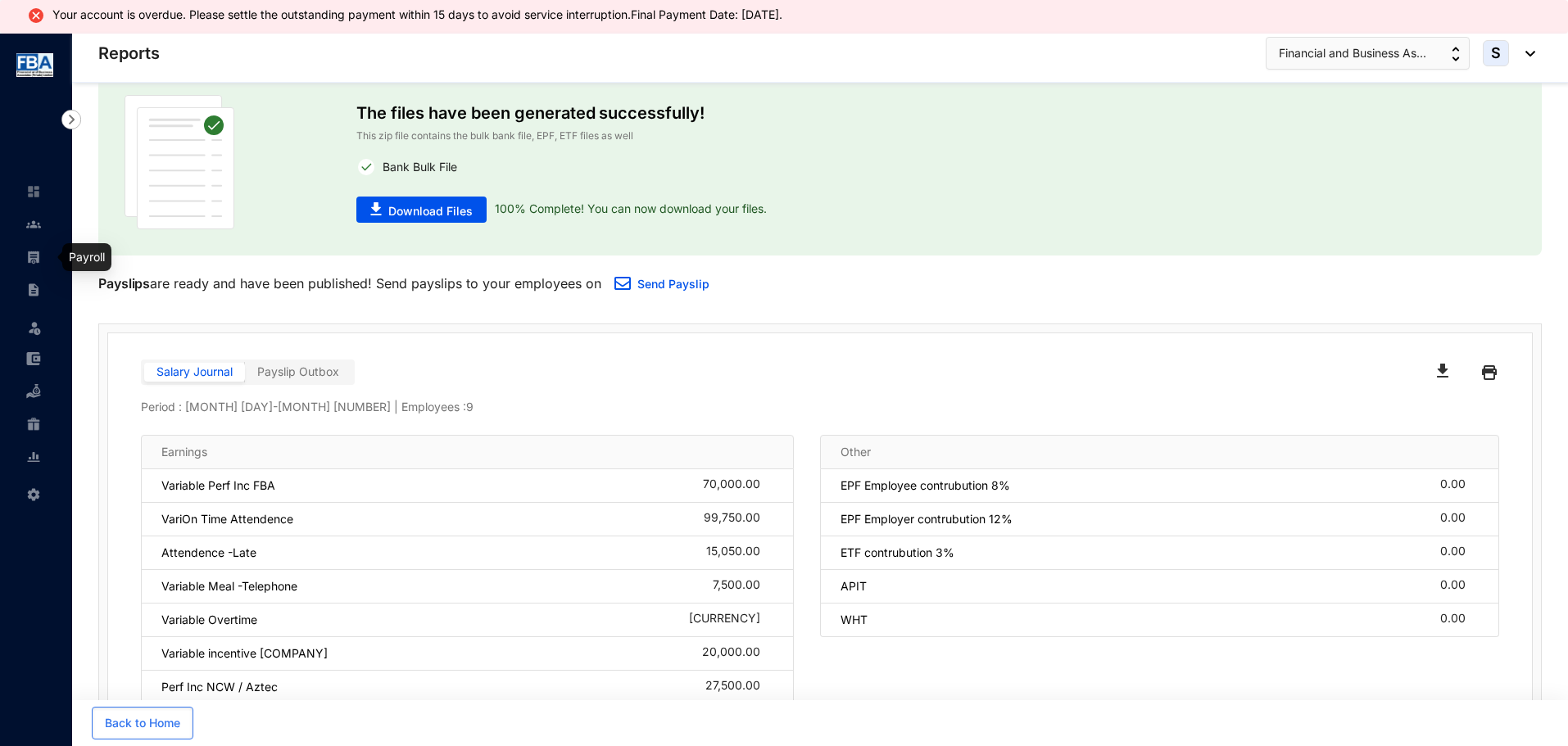 click at bounding box center (34, 257) 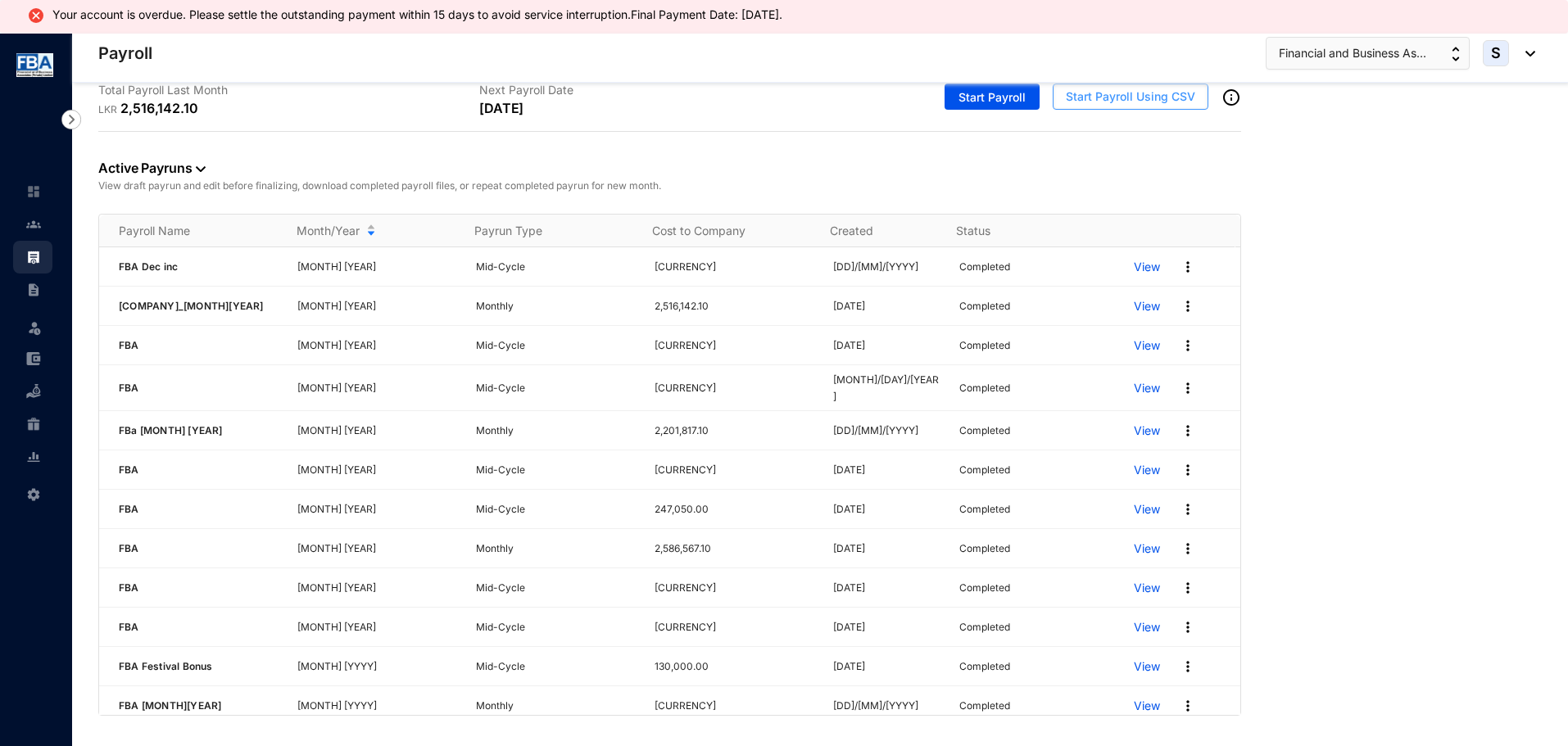 click on "Start Payroll Using CSV" at bounding box center (1131, 97) 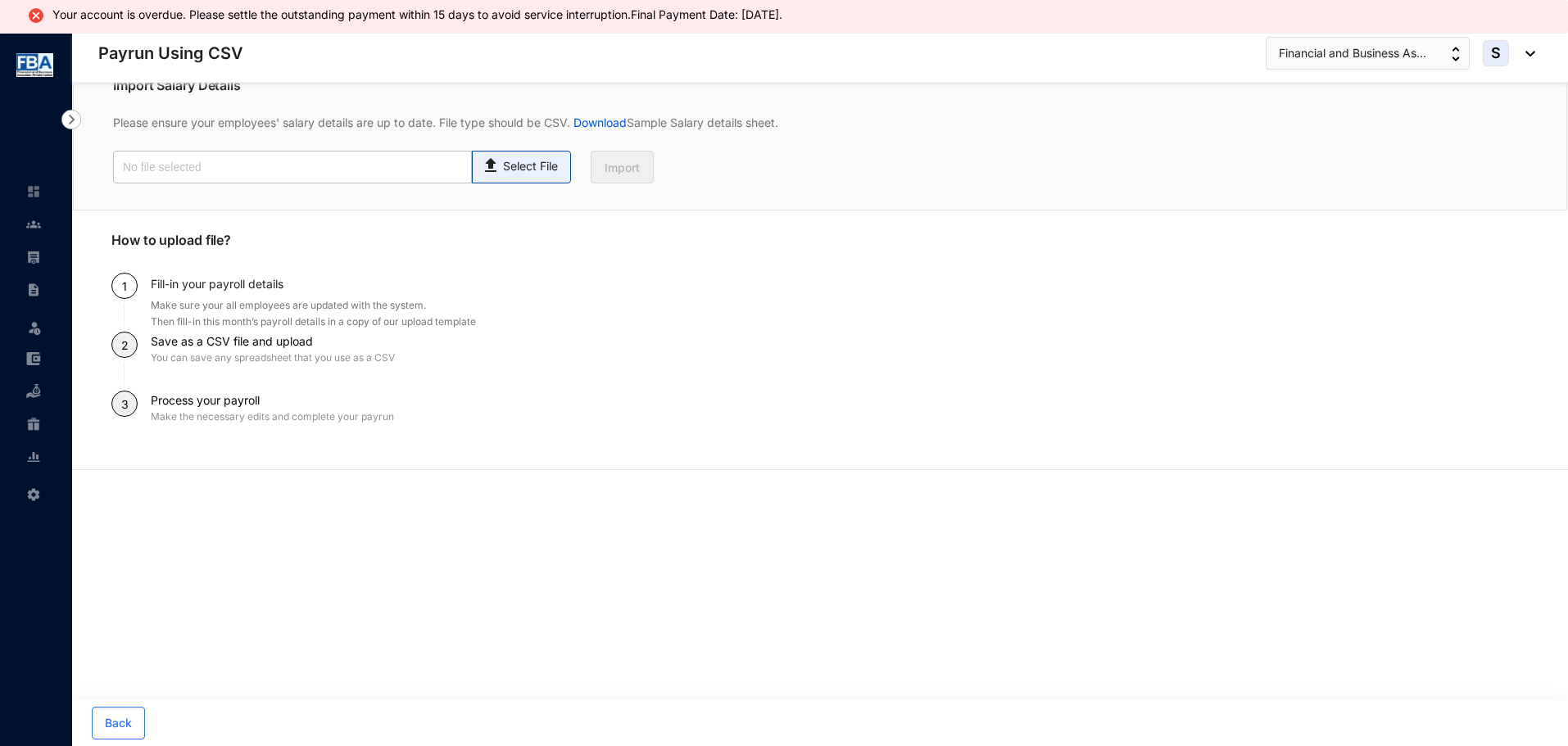 click on "Select File" at bounding box center (530, 166) 